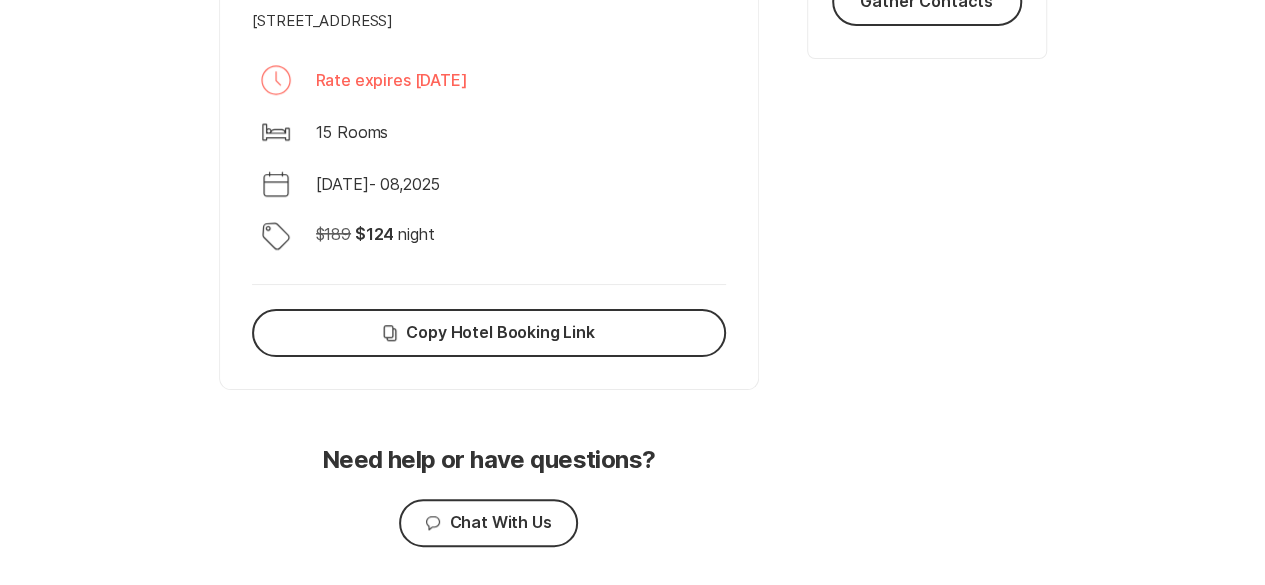 scroll, scrollTop: 762, scrollLeft: 0, axis: vertical 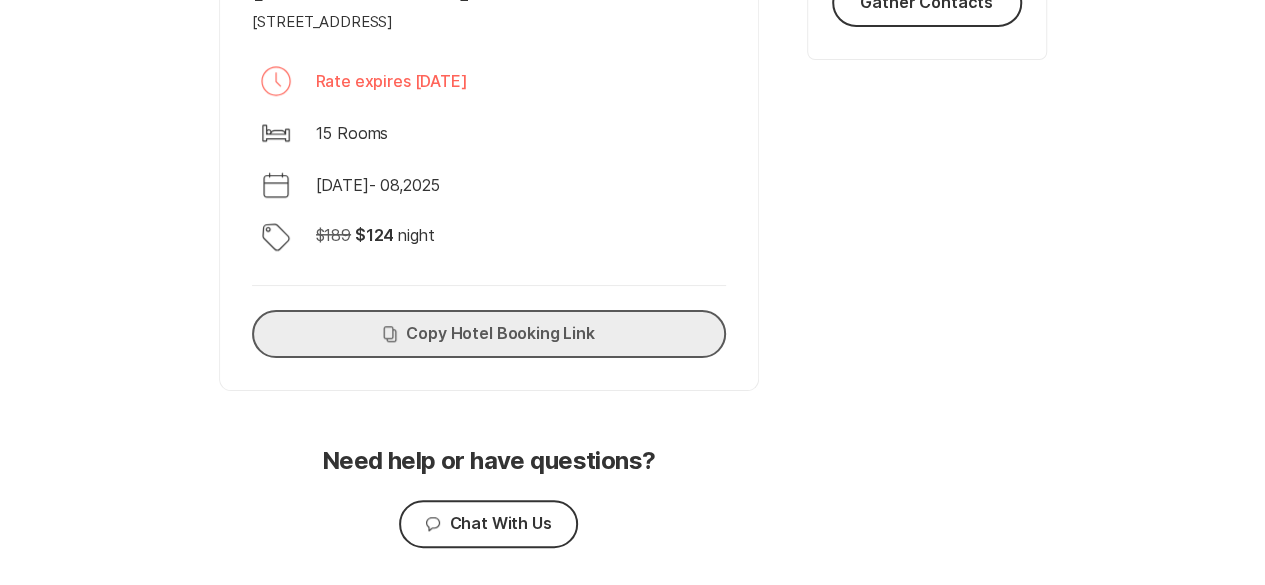click on "Copy Copy Hotel Booking Link" at bounding box center (489, 334) 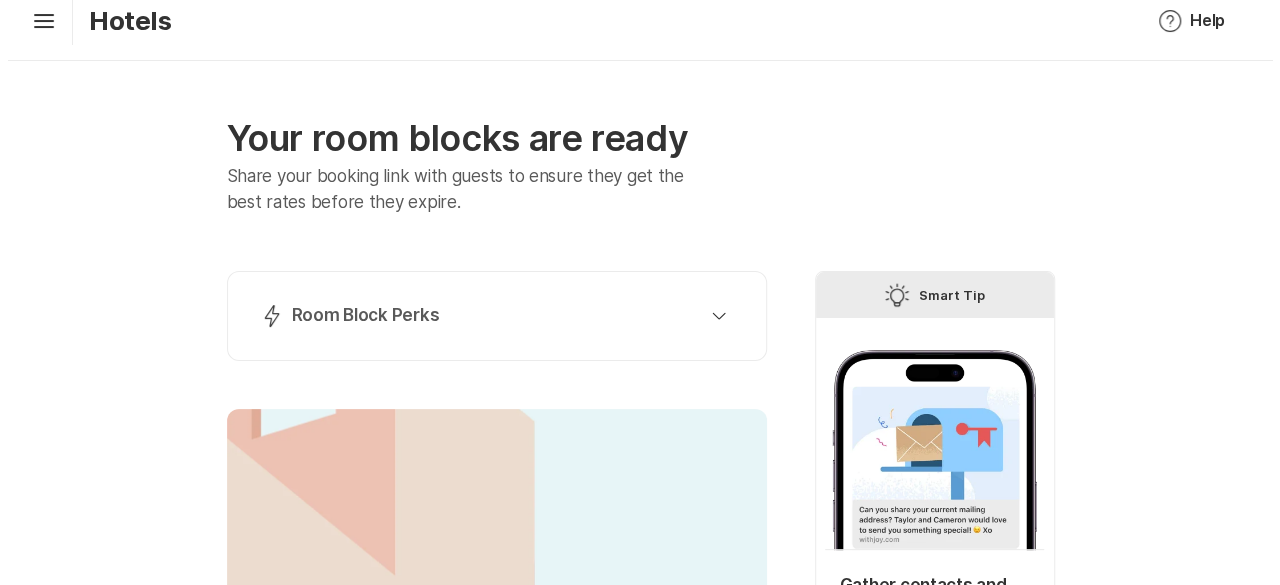 scroll, scrollTop: 0, scrollLeft: 0, axis: both 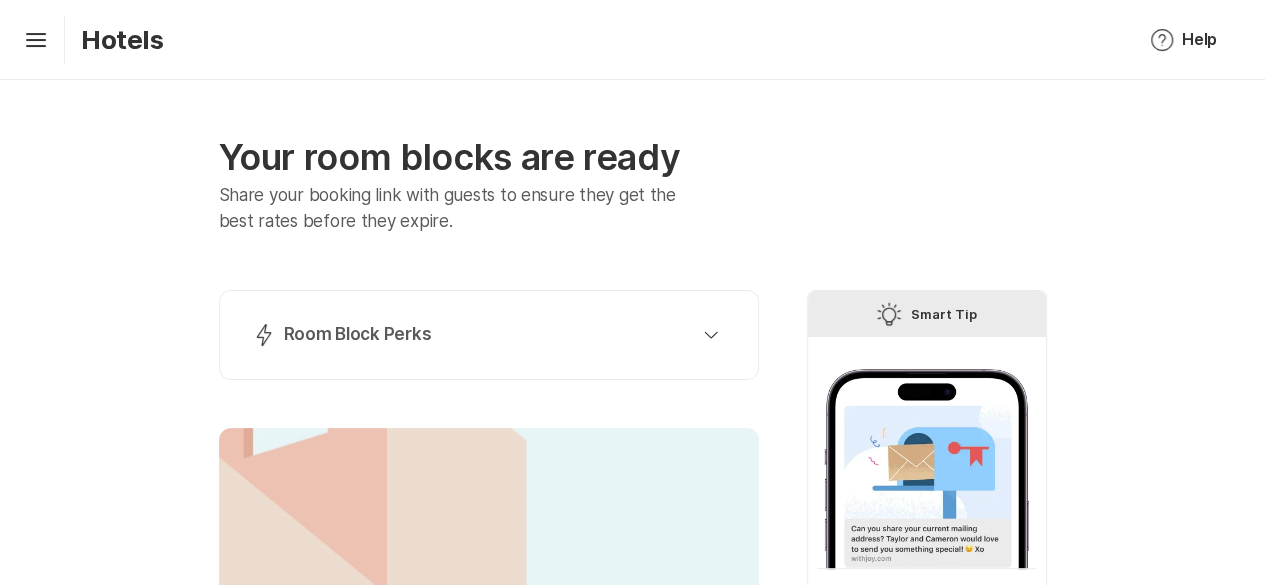 click on "Hamburger Hotels Help Help Tip   Leave a Suggestion Notification Bubble   Contact Support Help   Help Guides" at bounding box center [632, 40] 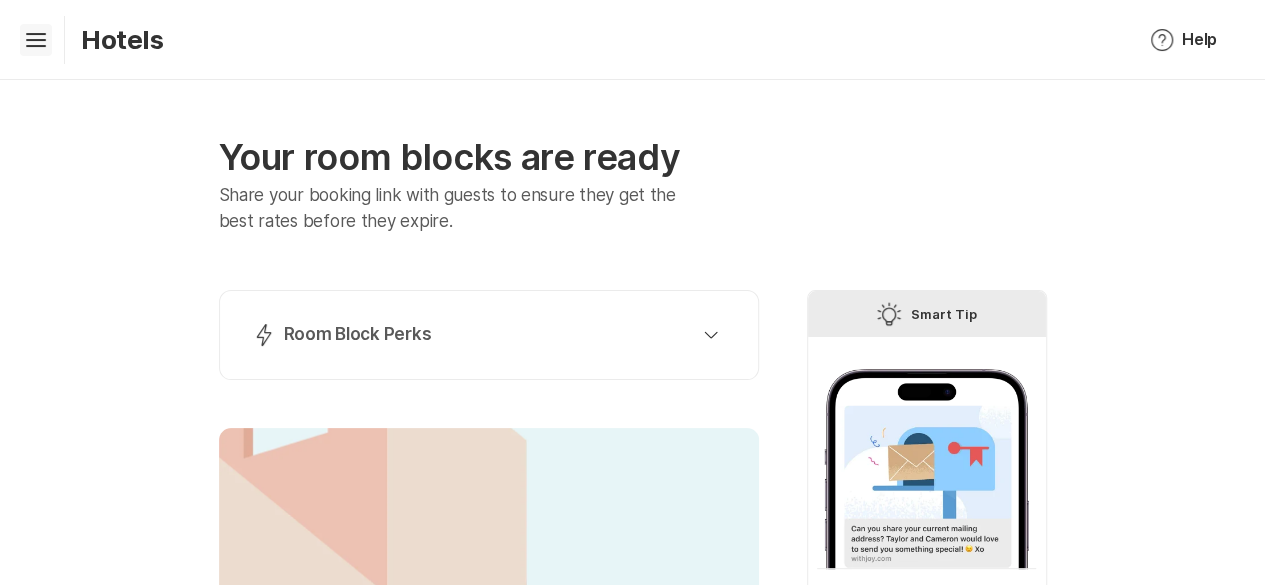 click on "Hamburger" 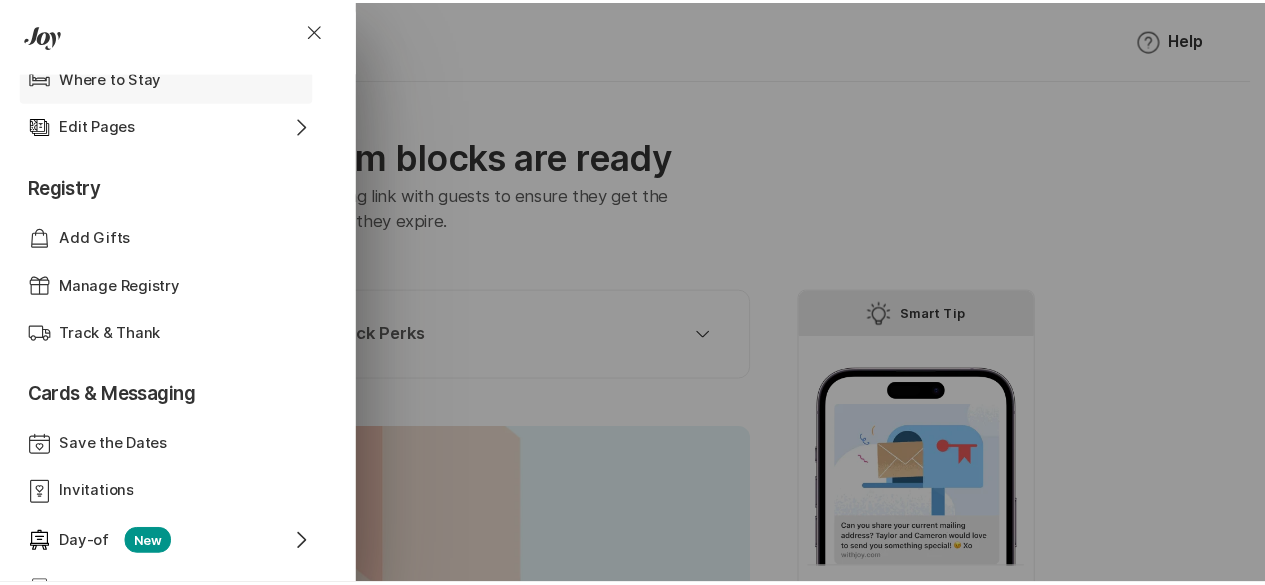 scroll, scrollTop: 312, scrollLeft: 0, axis: vertical 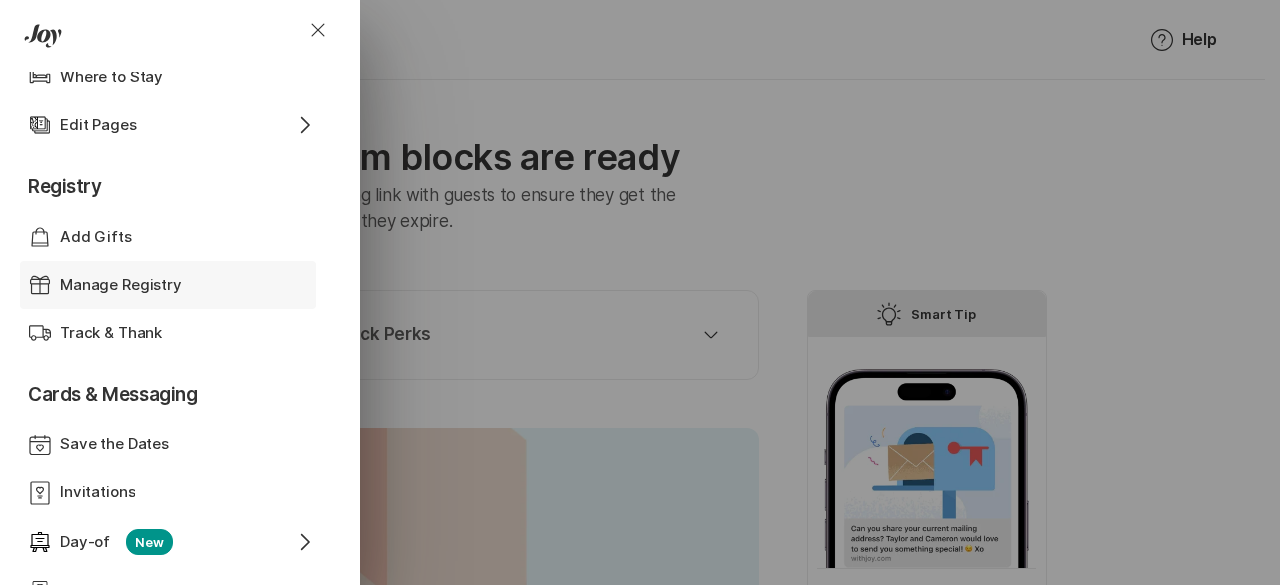click on "Gift Manage Registry" at bounding box center (172, 285) 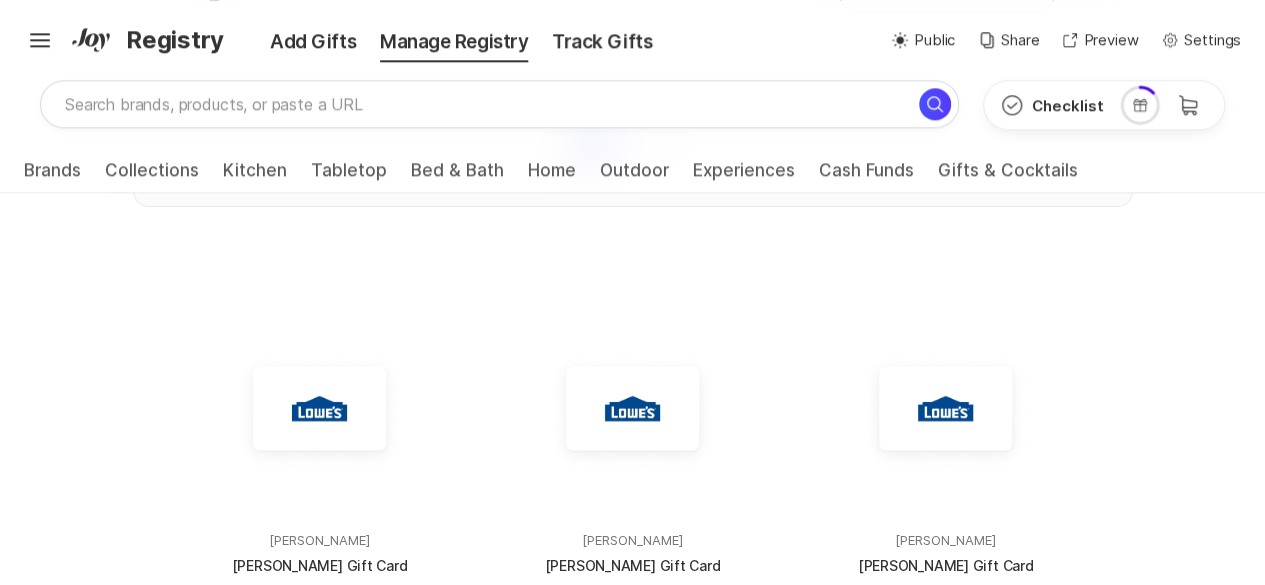 scroll, scrollTop: 974, scrollLeft: 0, axis: vertical 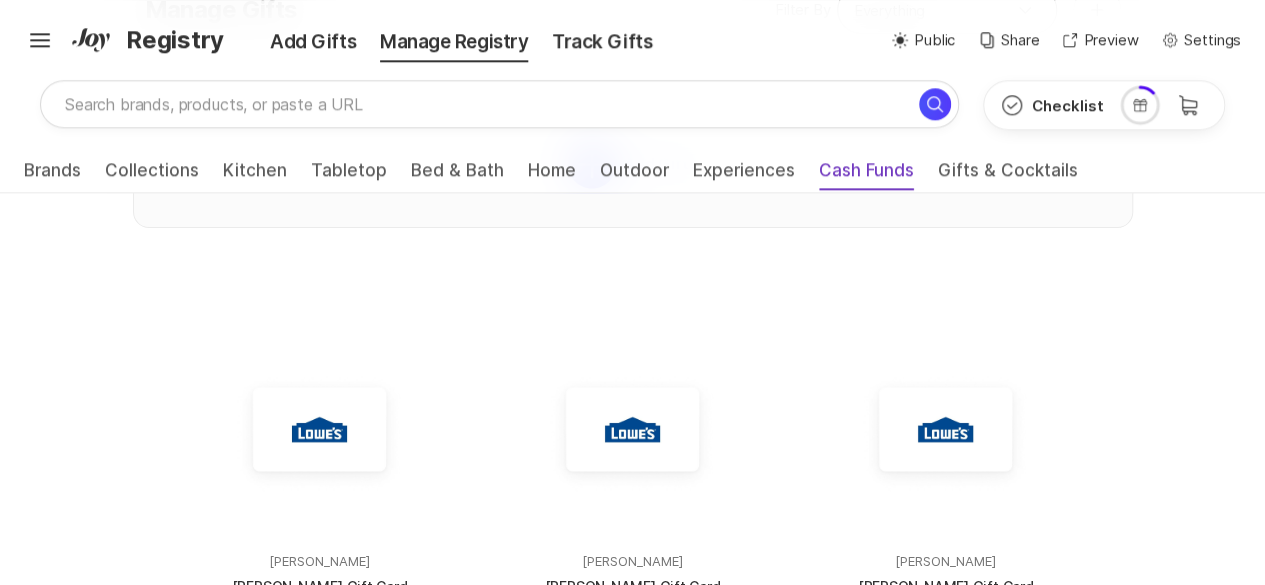 click on "Cash Funds" at bounding box center [866, 176] 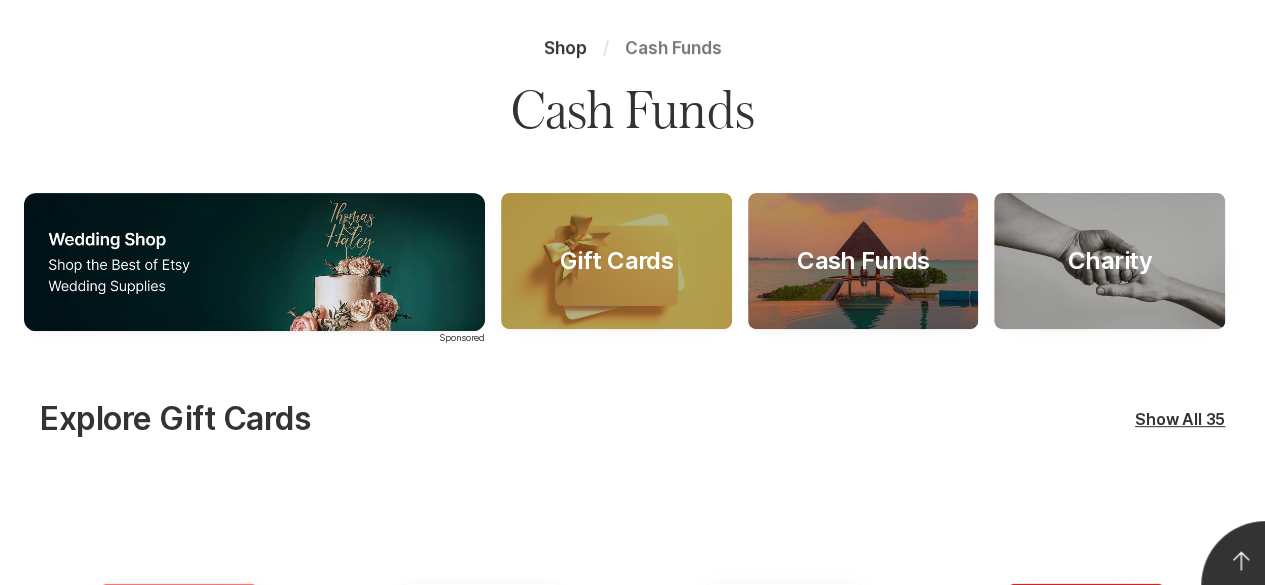 scroll, scrollTop: 0, scrollLeft: 0, axis: both 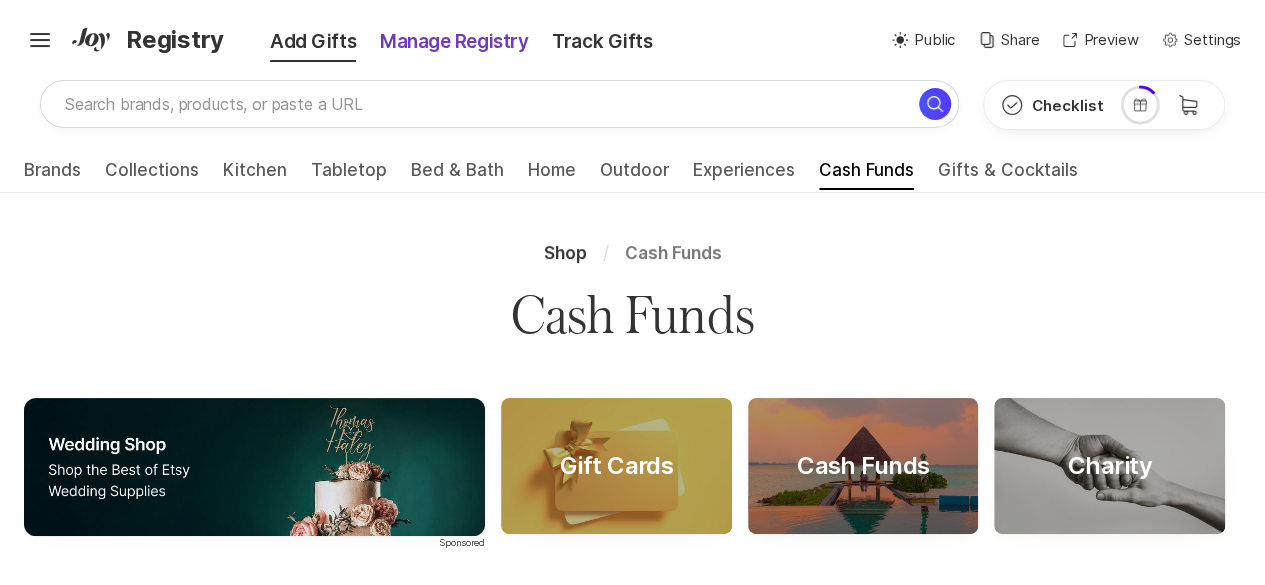 click on "Manage Registry" at bounding box center (454, 42) 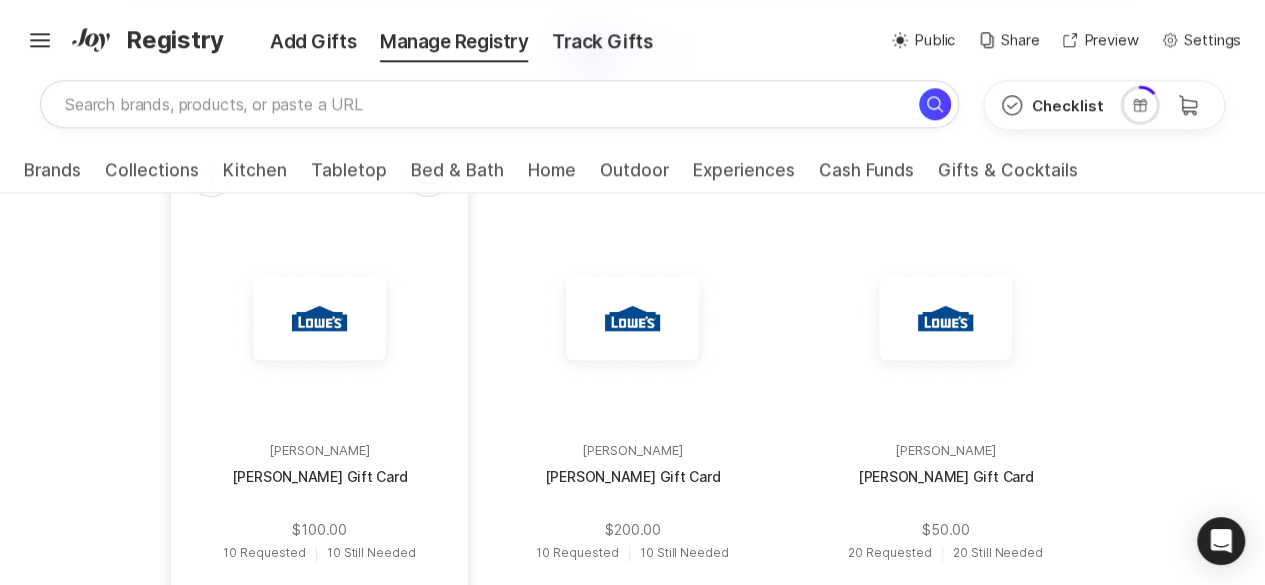 scroll, scrollTop: 894, scrollLeft: 0, axis: vertical 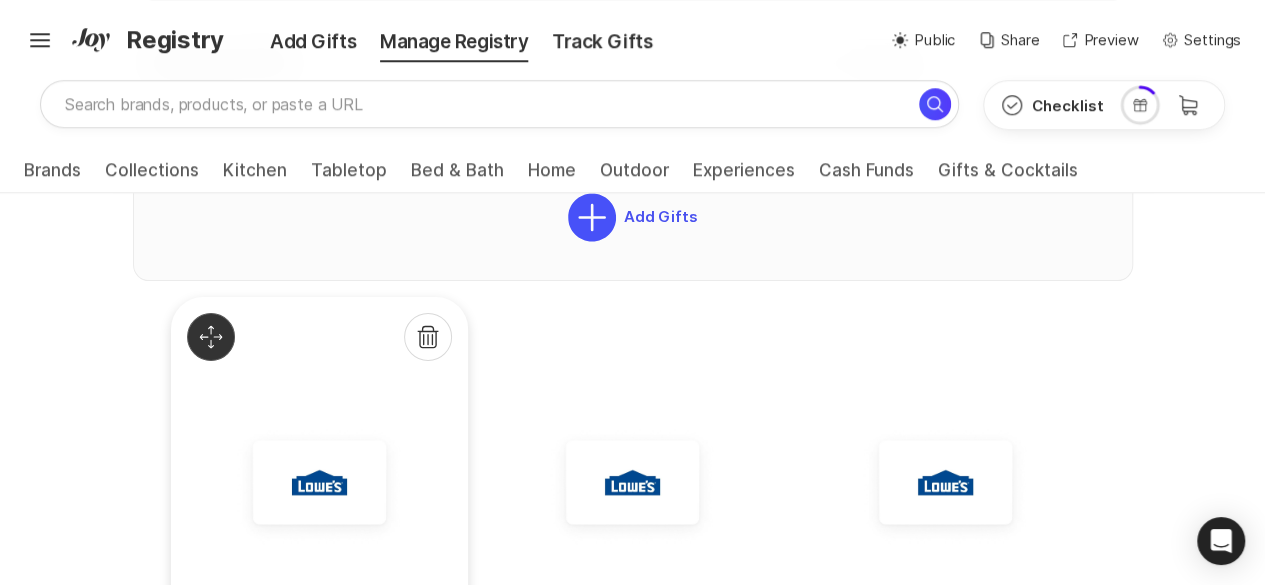 click on "Add Gifts [PERSON_NAME] [PERSON_NAME] Gift Card $100.00 10 Requested 10 Still Needed [PERSON_NAME] [PERSON_NAME] Gift Card $200.00 10 Requested 10 Still Needed [PERSON_NAME] [PERSON_NAME] Gift Card $50.00 20 Requested 20 Still Needed [PERSON_NAME] [PERSON_NAME] Gift Card $75.00 20 Requested 20 Still Needed Our Honeymoon Fund $10,000.00 There is so much potential here! $10,000 Goal Epic Wedding $8,000.00 Start your engines! $8,000 Goal Our Wedding Photographer $2,500.00 Start your engines! $2,500 Goal Our Wedding Music $500.00 It's good to have goals! $500 Goal New Tuxedo $500.00 There is so much potential here! $500 Goal Dinner for Two On Our Honeymoon $200.00 Start your engines! $200 Goal Round Trip Plane Tickets for Our Honeymoon $10,000.00 There is so much potential here! $10,000 Goal 60-Minute Couples Massage $300.00 It's good to have goals! $300 Goal Honeymoon Resort $5,000.00 There is so much potential here! $5,000 Goal My Dream Wedding Dress $1,000.00 It's good to have goals! $1,000 Goal Our Home Renovation Fund $5,000.00 It's good to have goals! Add Gifts" at bounding box center (633, 1556) 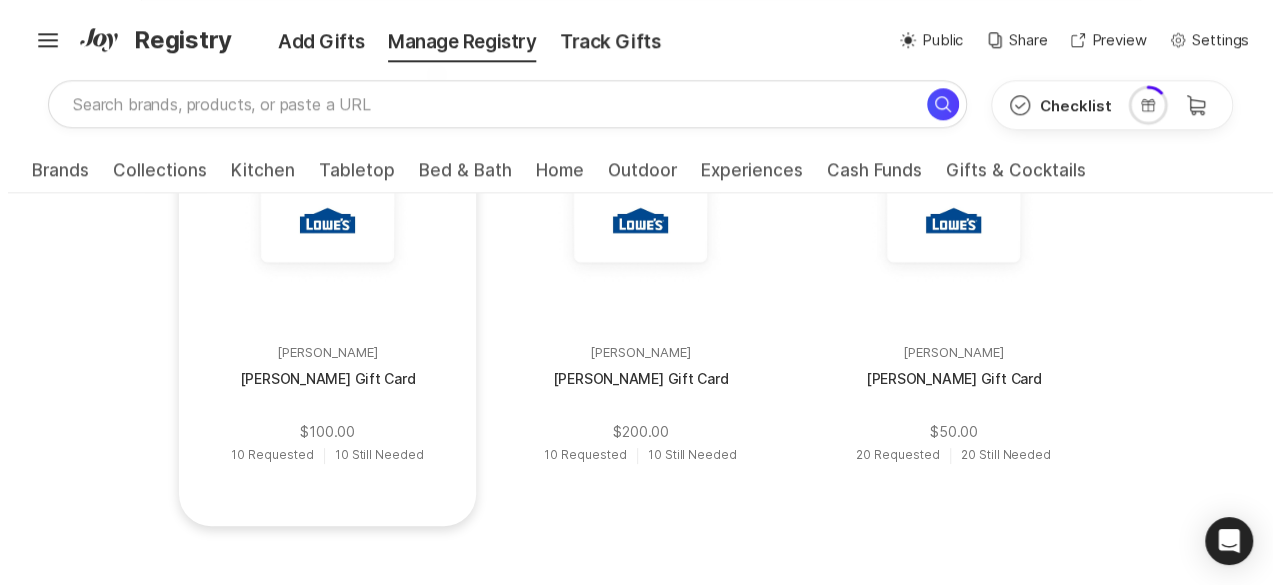 scroll, scrollTop: 1182, scrollLeft: 0, axis: vertical 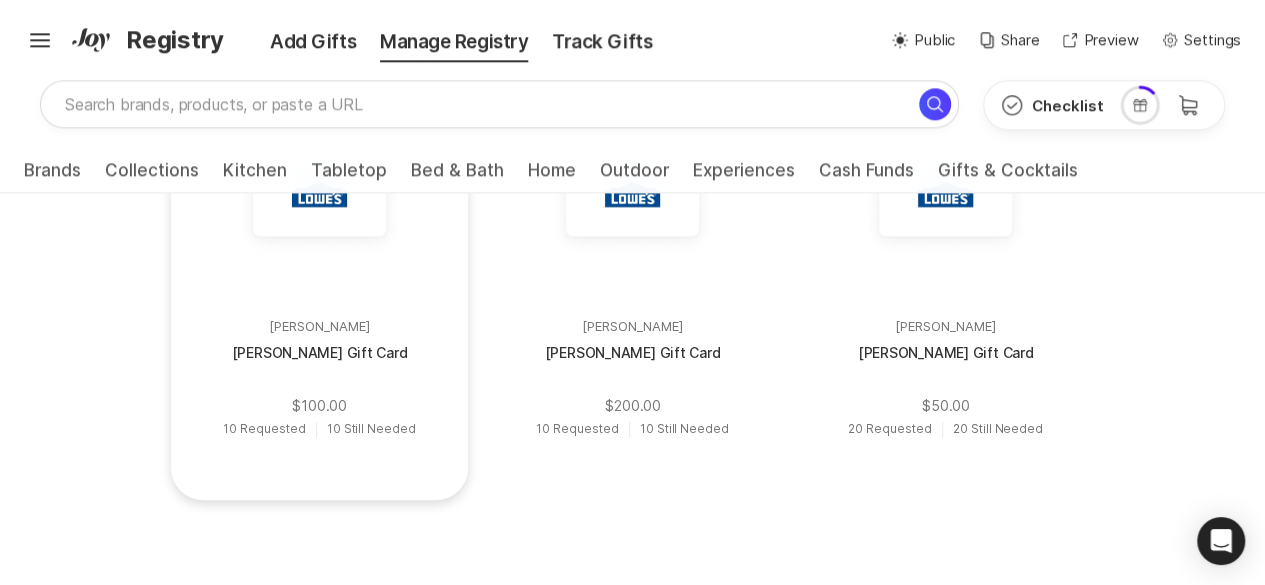 click on "[PERSON_NAME] Gift Card" at bounding box center [319, 366] 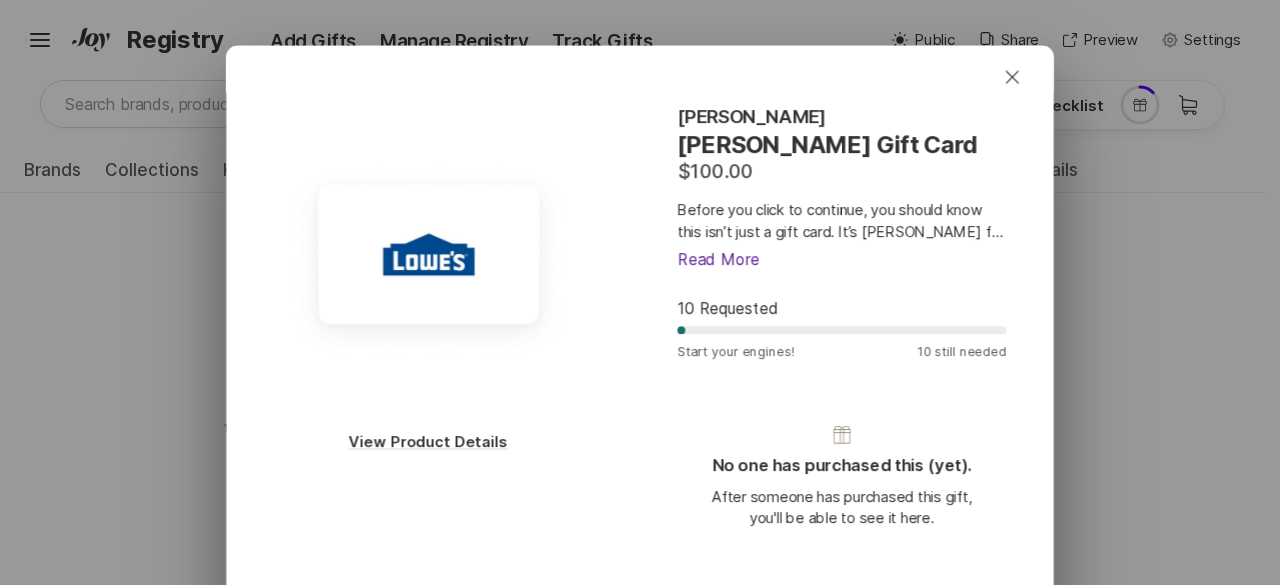 scroll, scrollTop: 40, scrollLeft: 0, axis: vertical 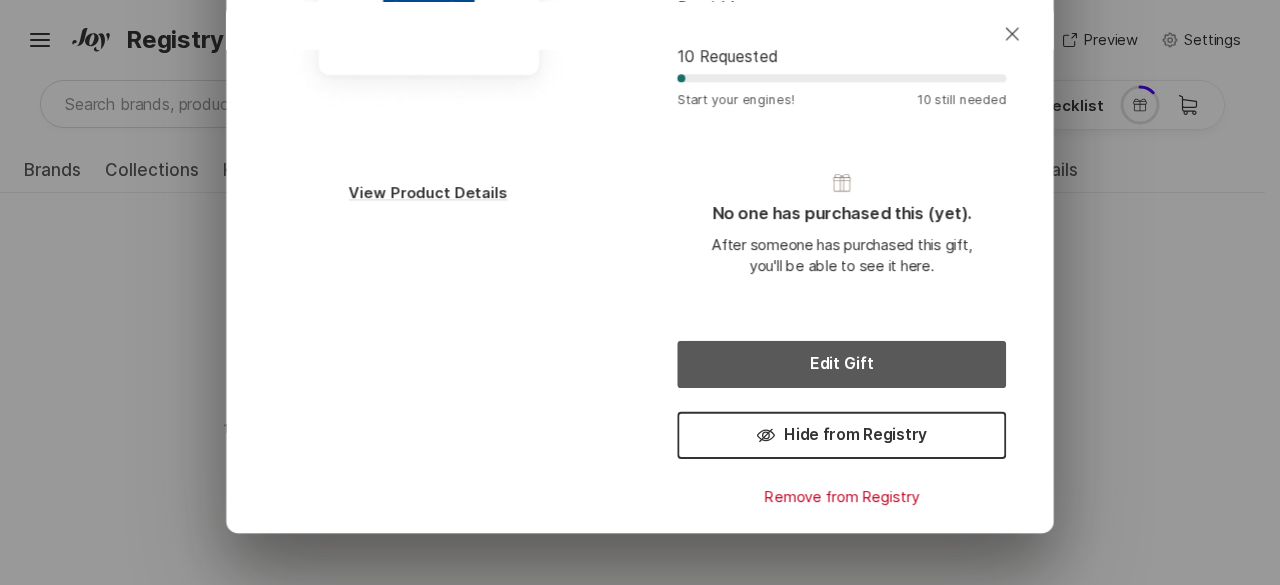 click on "Edit Gift" at bounding box center [841, 364] 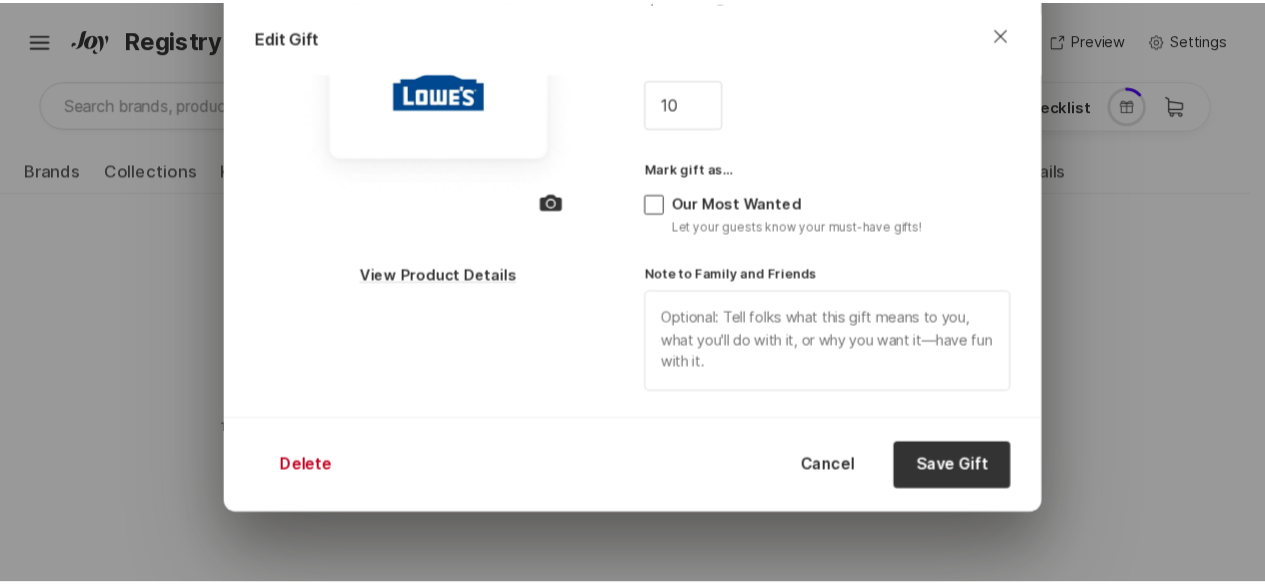 scroll, scrollTop: 213, scrollLeft: 0, axis: vertical 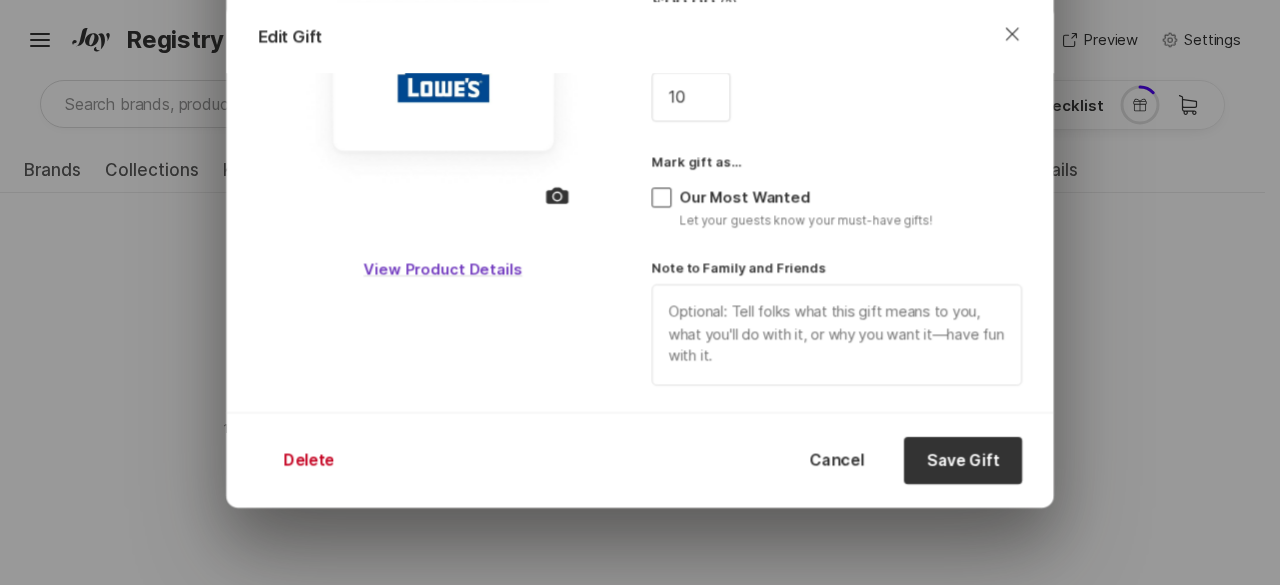 click on "View Product Details" at bounding box center [443, 269] 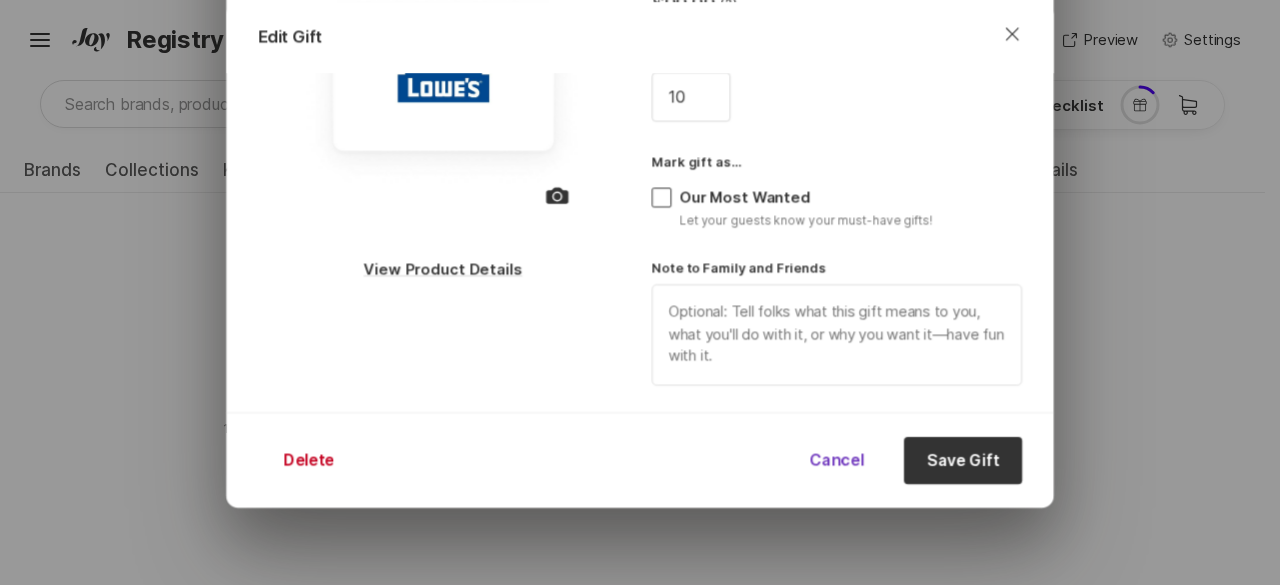 click on "Cancel" at bounding box center [837, 460] 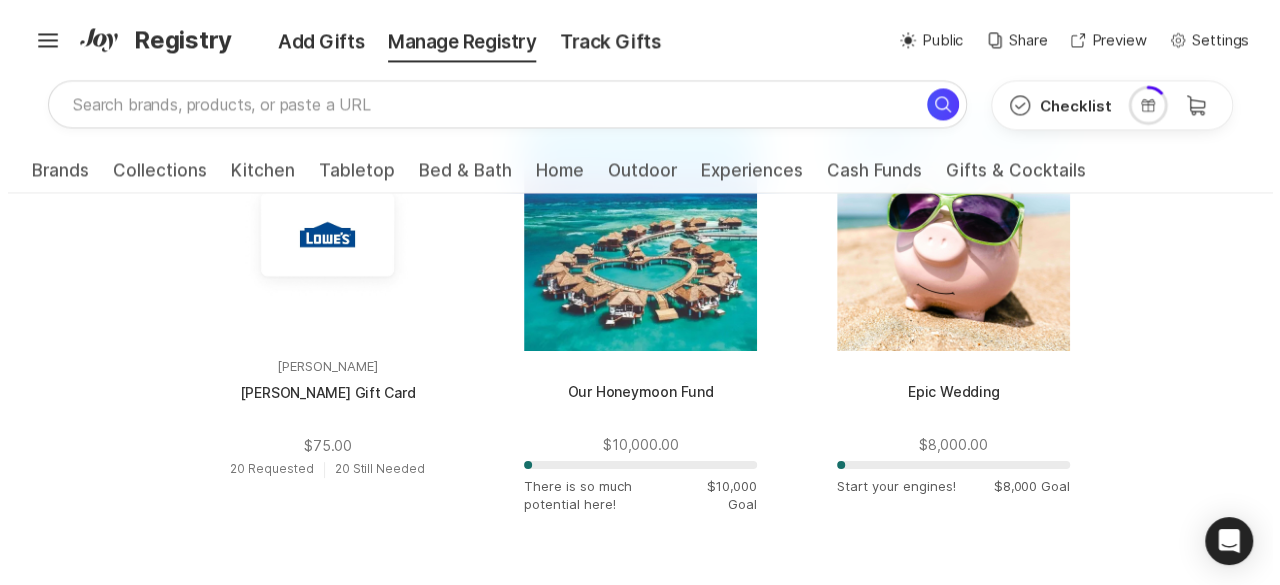 scroll, scrollTop: 1651, scrollLeft: 0, axis: vertical 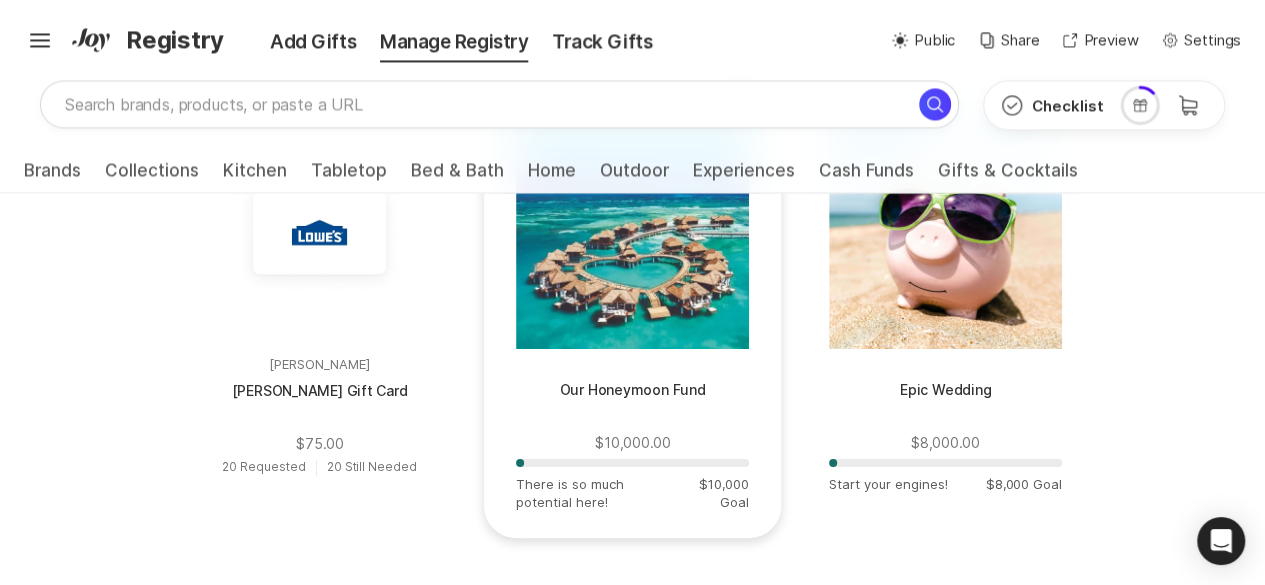 click at bounding box center [632, 232] 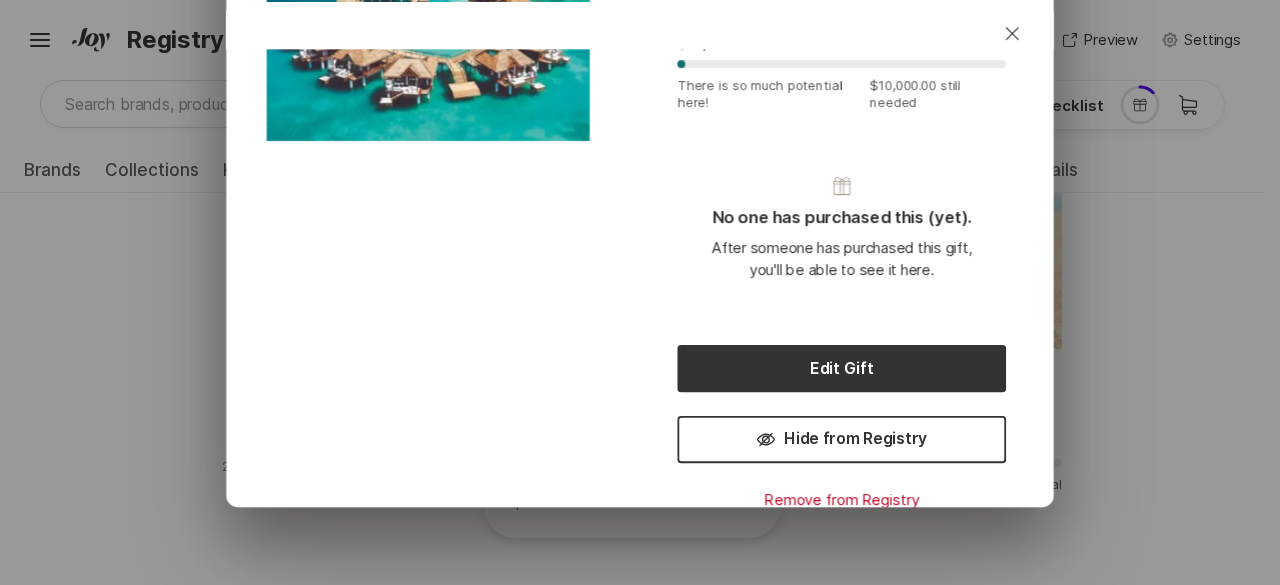 scroll, scrollTop: 276, scrollLeft: 0, axis: vertical 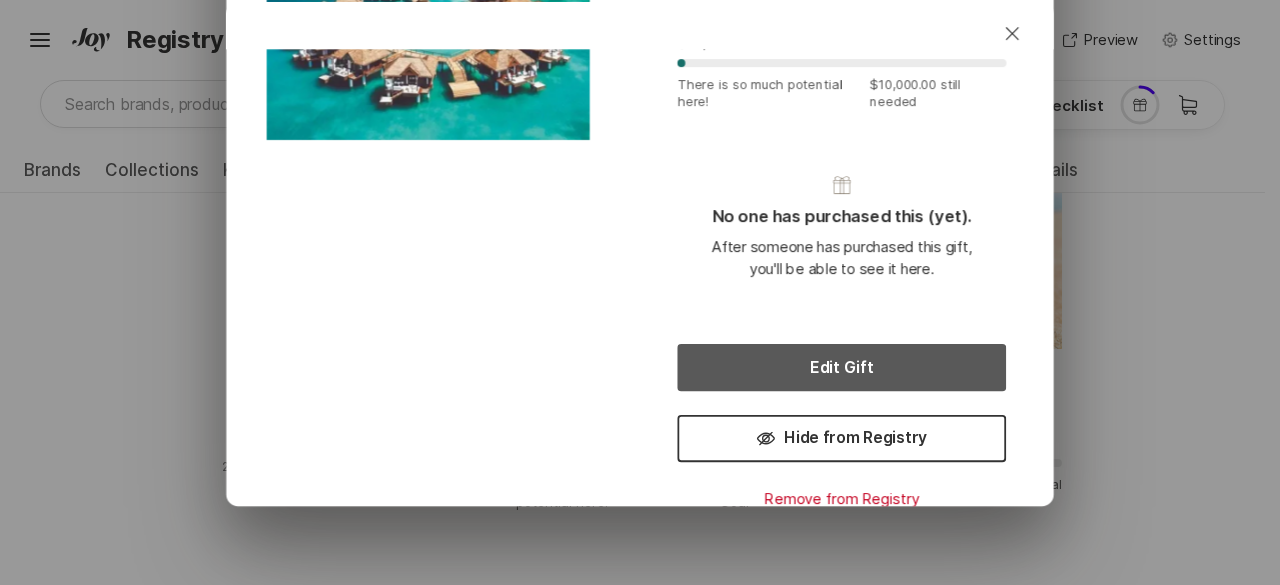 click on "Edit Gift" at bounding box center [841, 367] 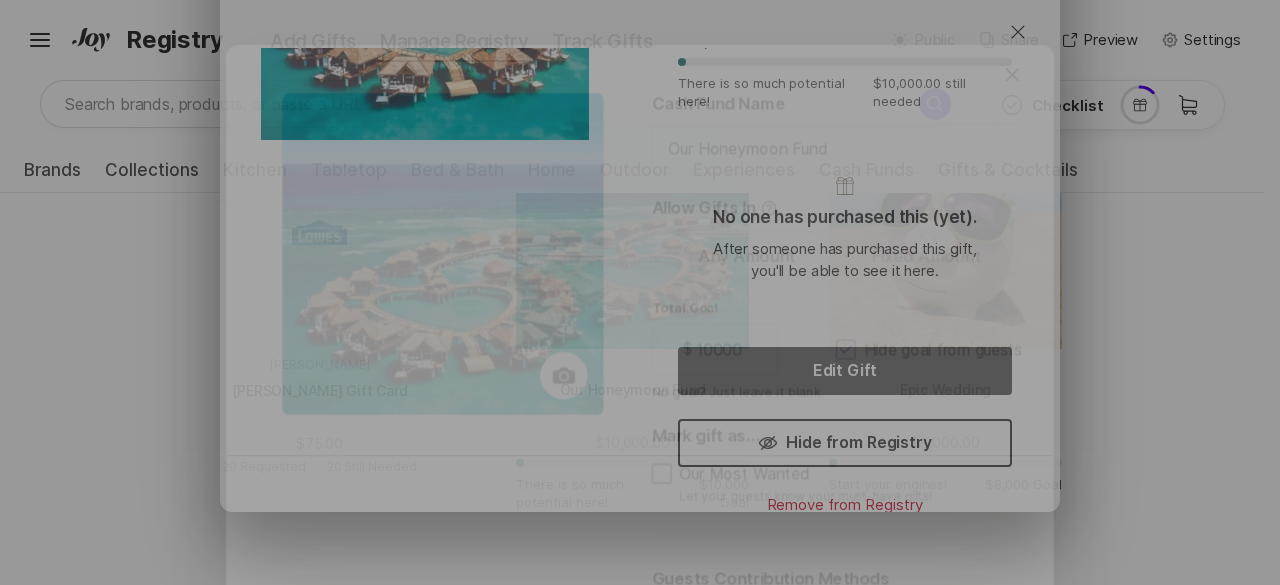 type on "x" 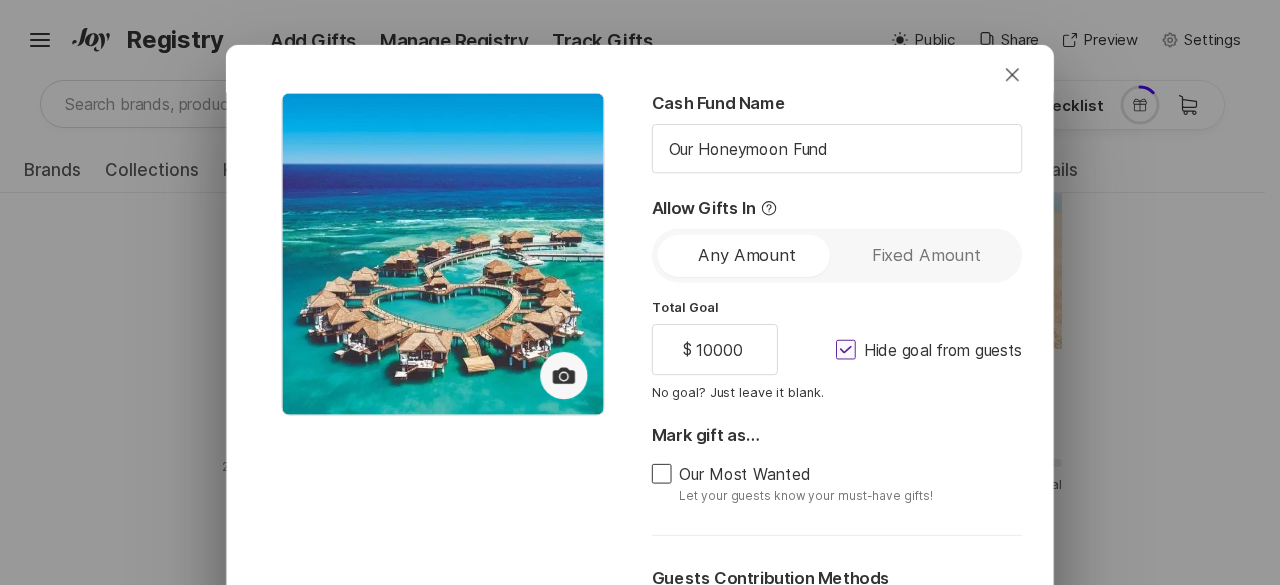 scroll, scrollTop: 8, scrollLeft: 0, axis: vertical 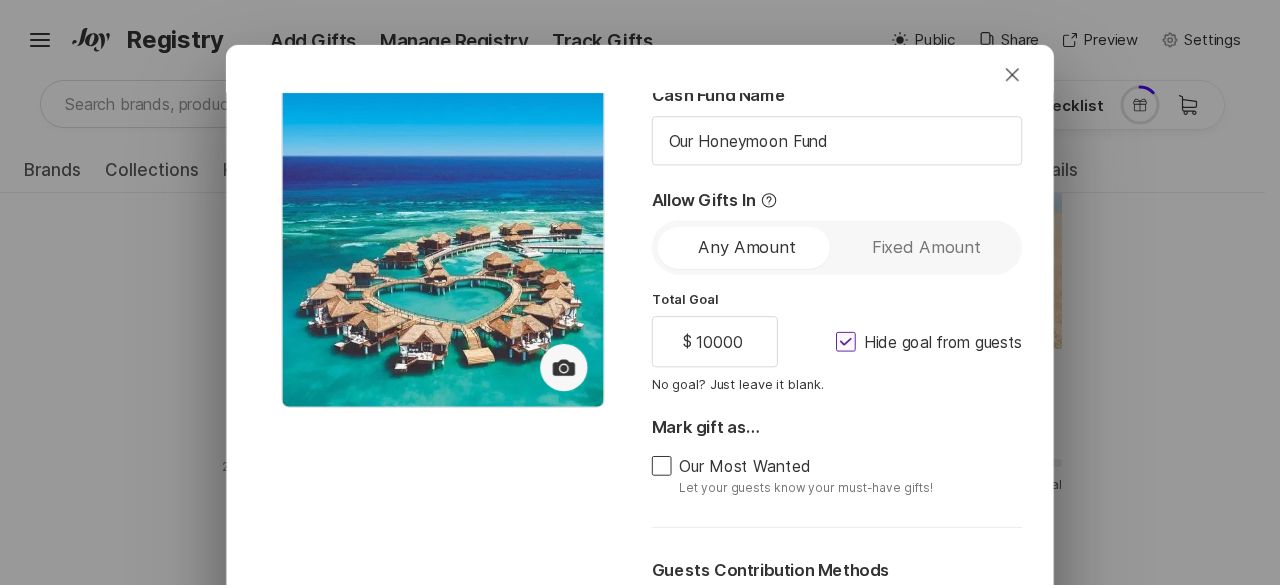 click 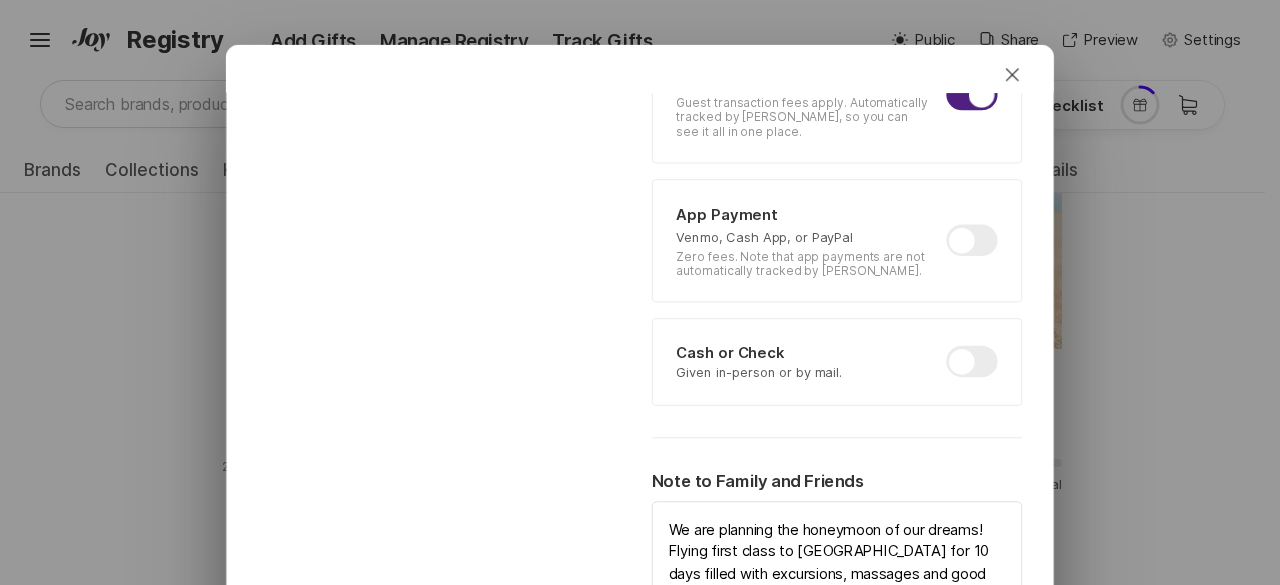 scroll, scrollTop: 620, scrollLeft: 0, axis: vertical 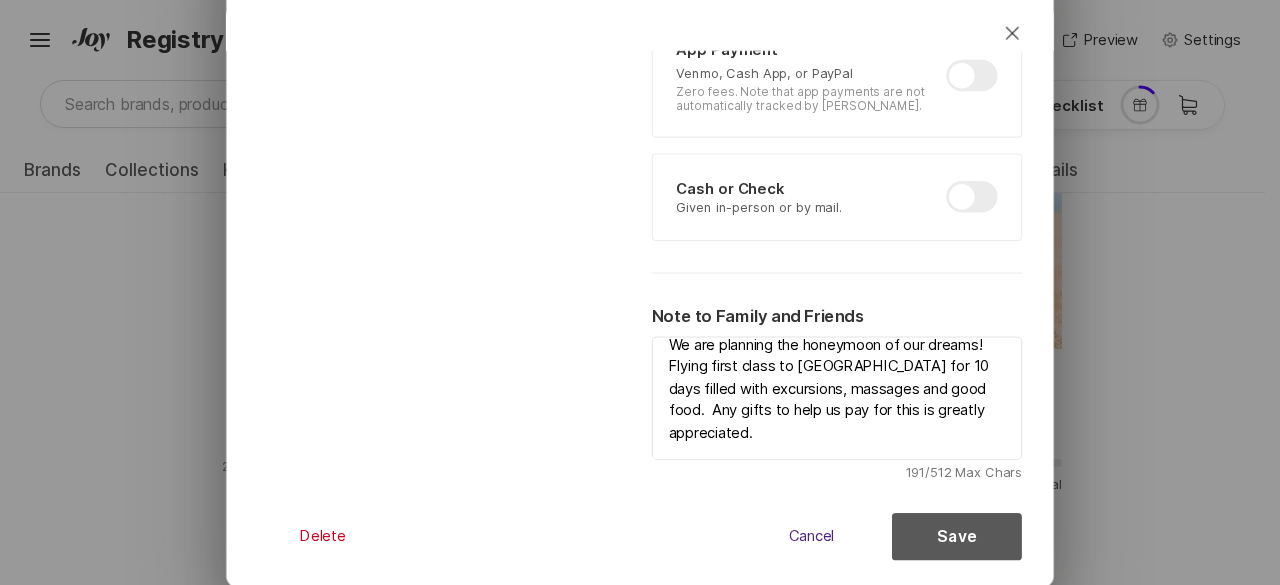 click on "Save" at bounding box center (957, 536) 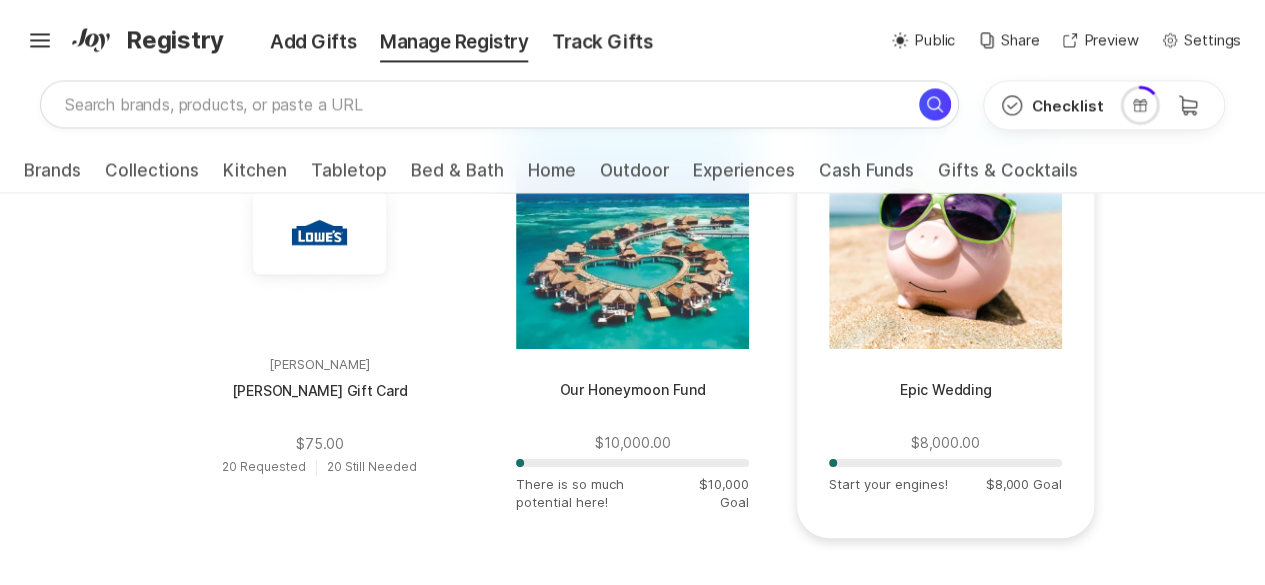 click at bounding box center [945, 232] 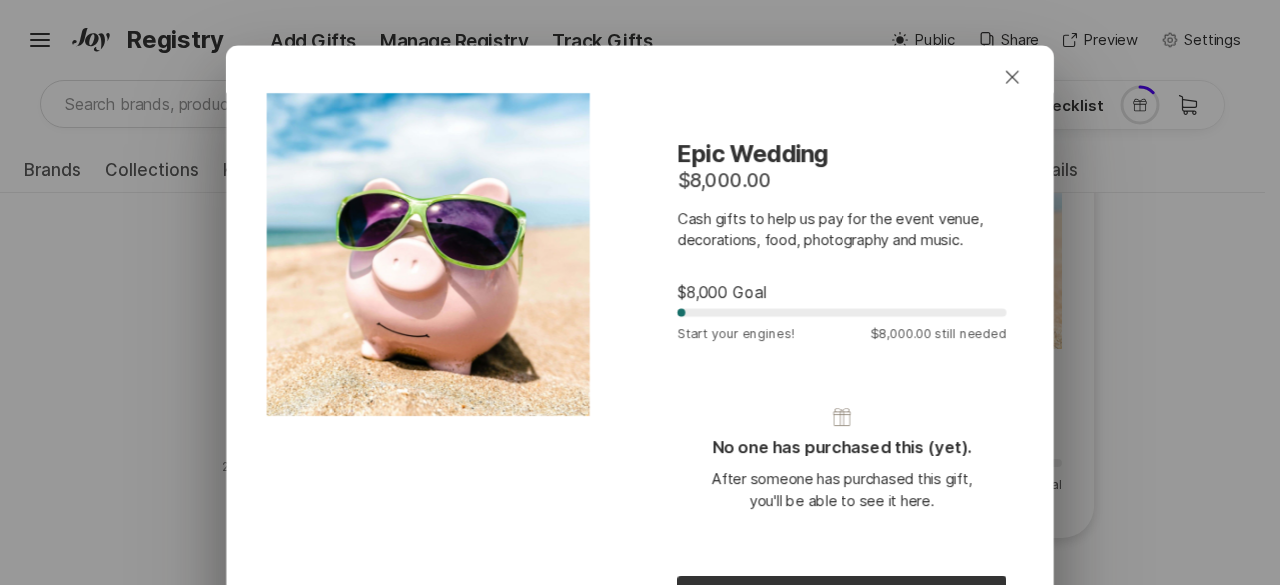 scroll, scrollTop: 251, scrollLeft: 0, axis: vertical 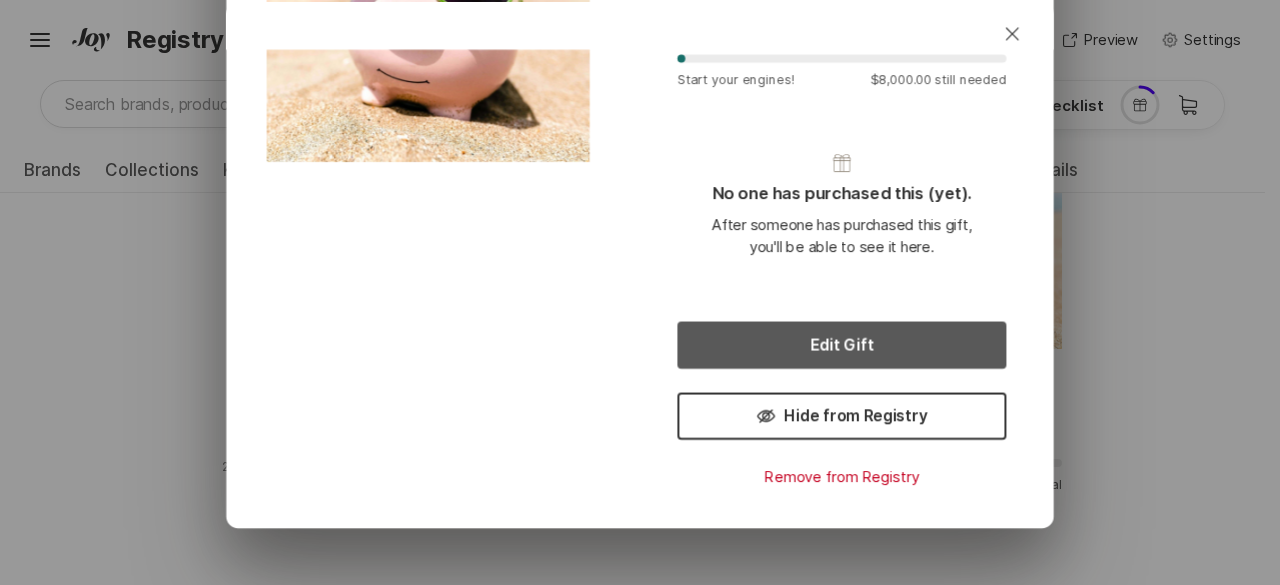 click on "Edit Gift" at bounding box center [841, 345] 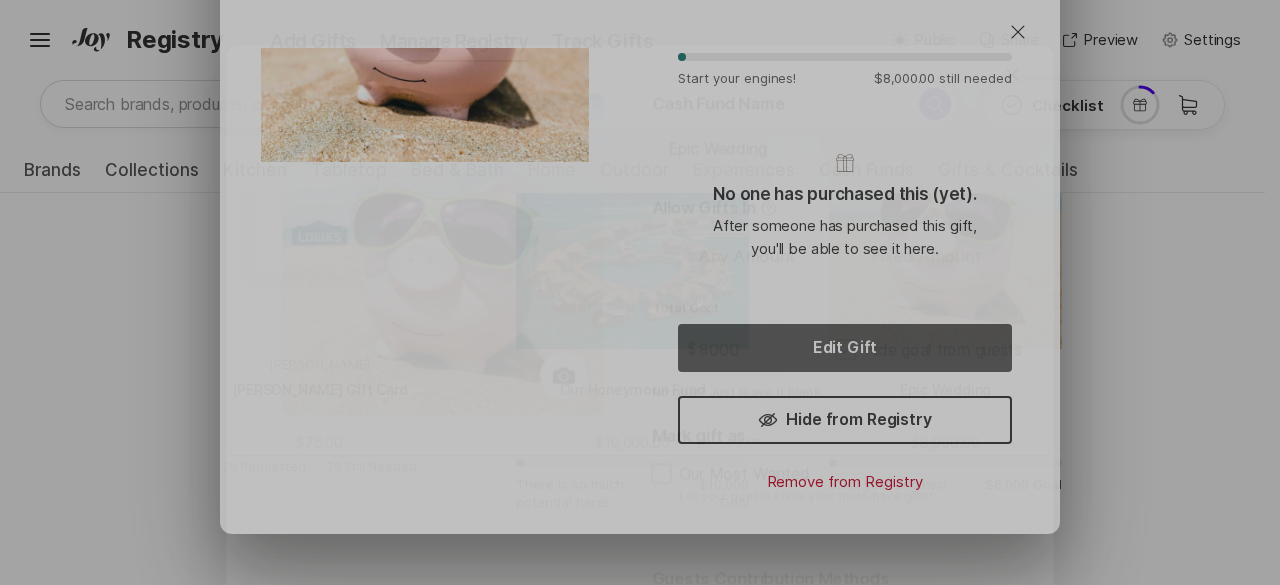 type on "x" 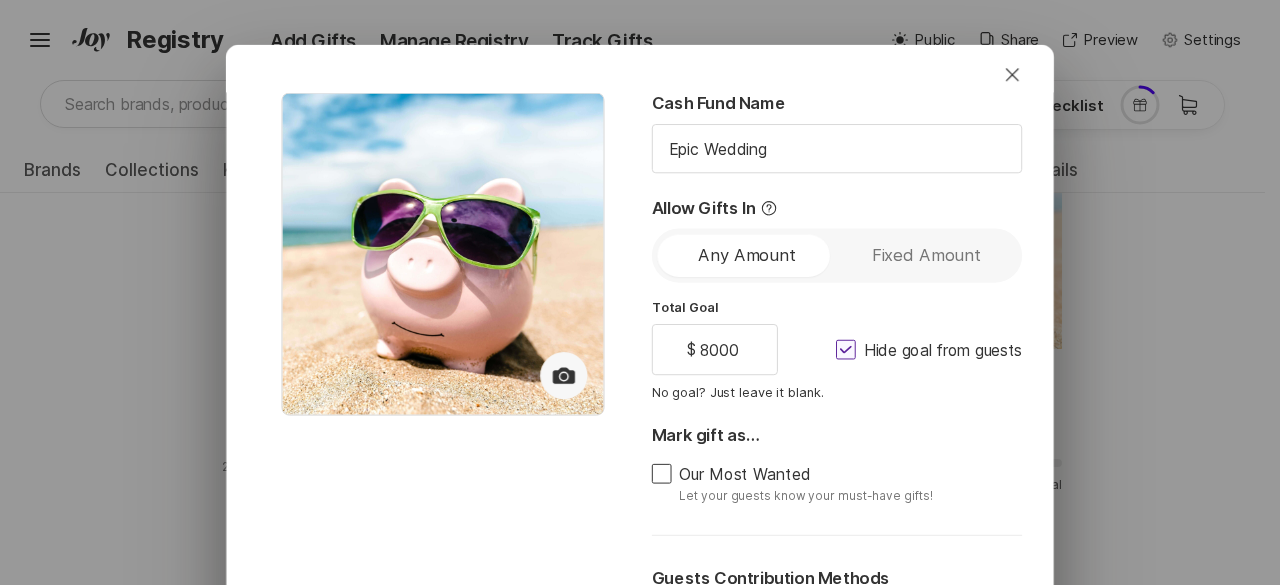 click 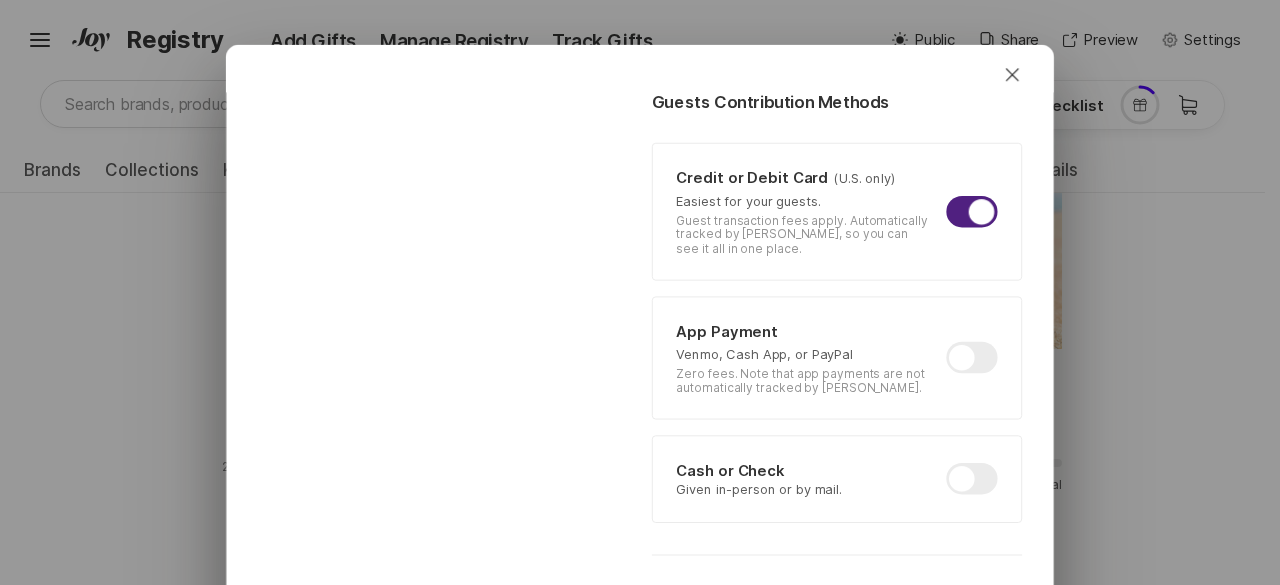 scroll, scrollTop: 620, scrollLeft: 0, axis: vertical 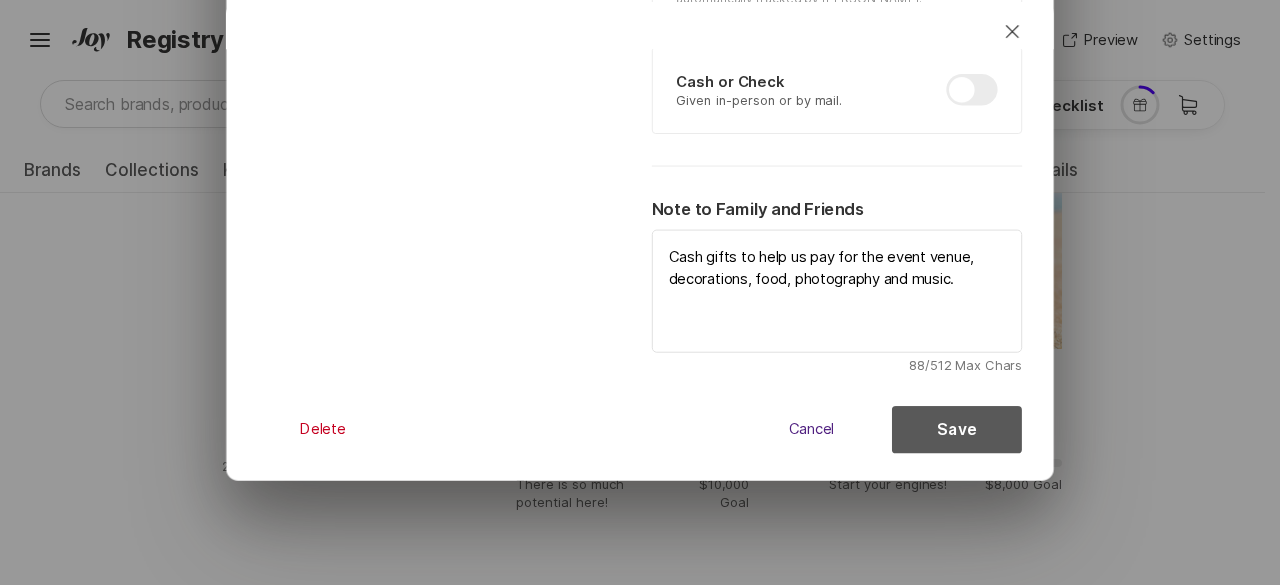click on "Save" at bounding box center (957, 429) 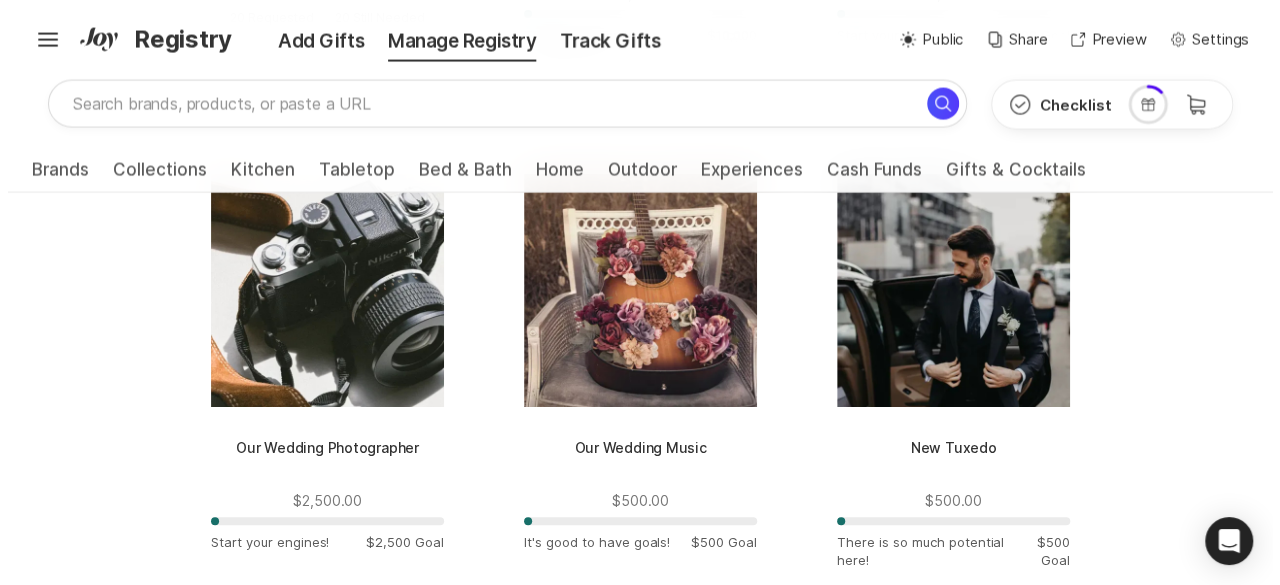 scroll, scrollTop: 2128, scrollLeft: 0, axis: vertical 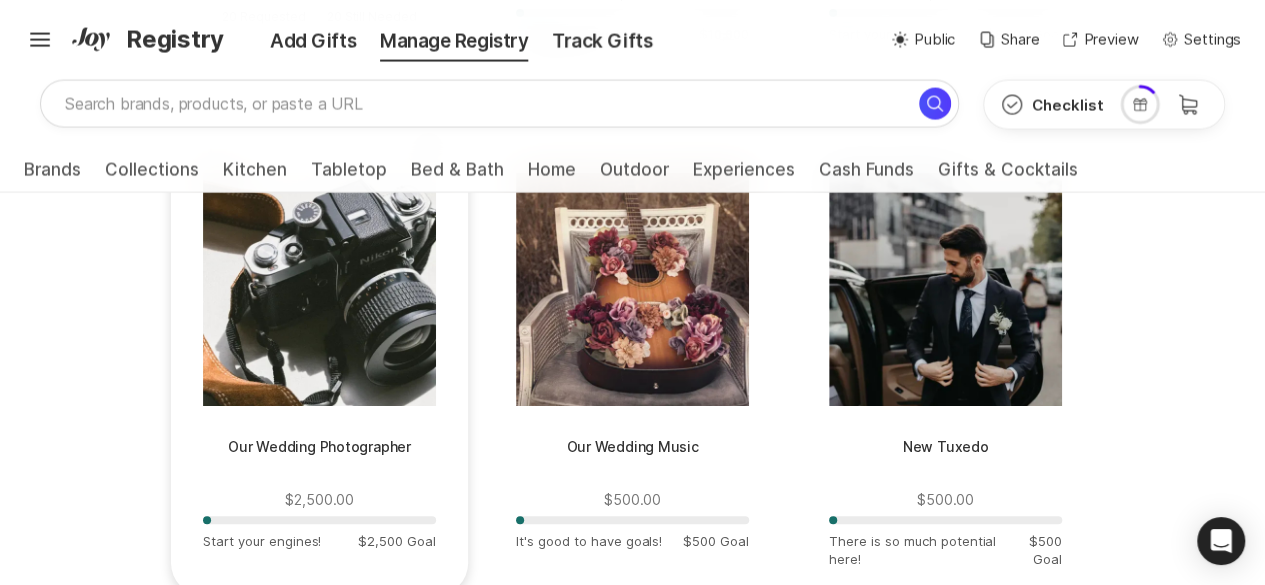 click at bounding box center (319, 289) 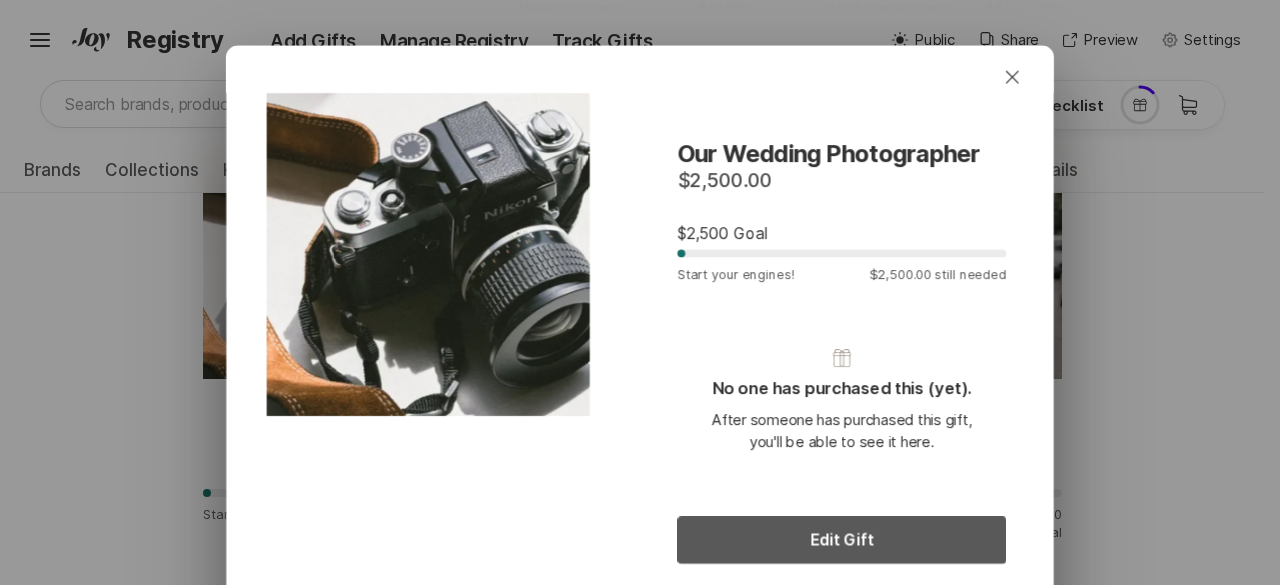 click on "Edit Gift" at bounding box center [841, 540] 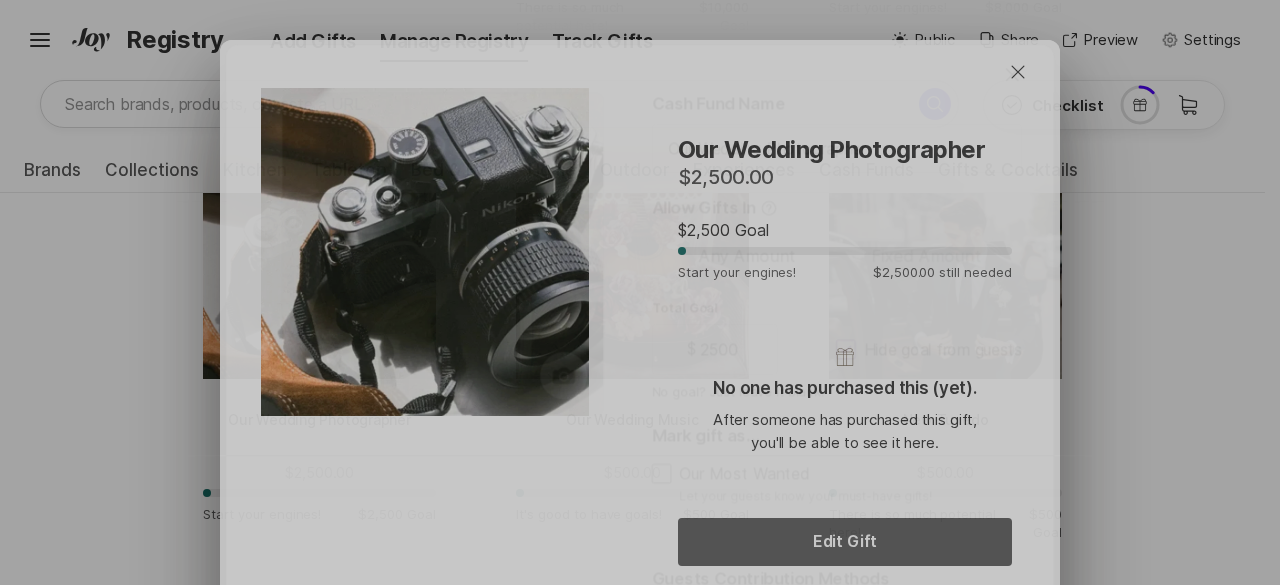type on "x" 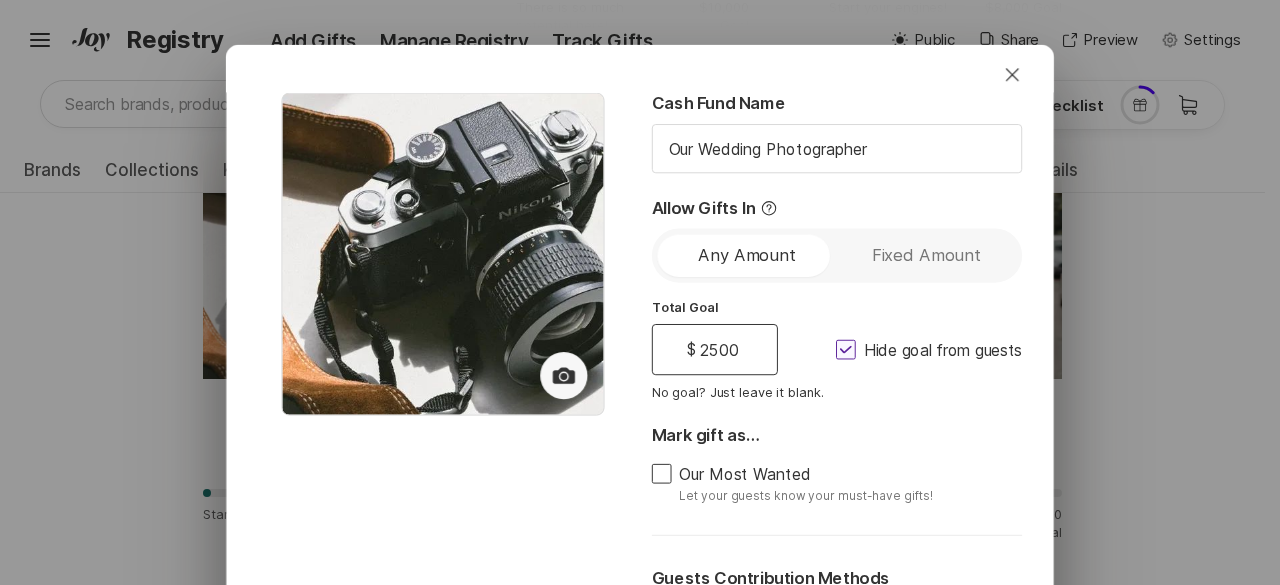 click on "2500" at bounding box center [719, 350] 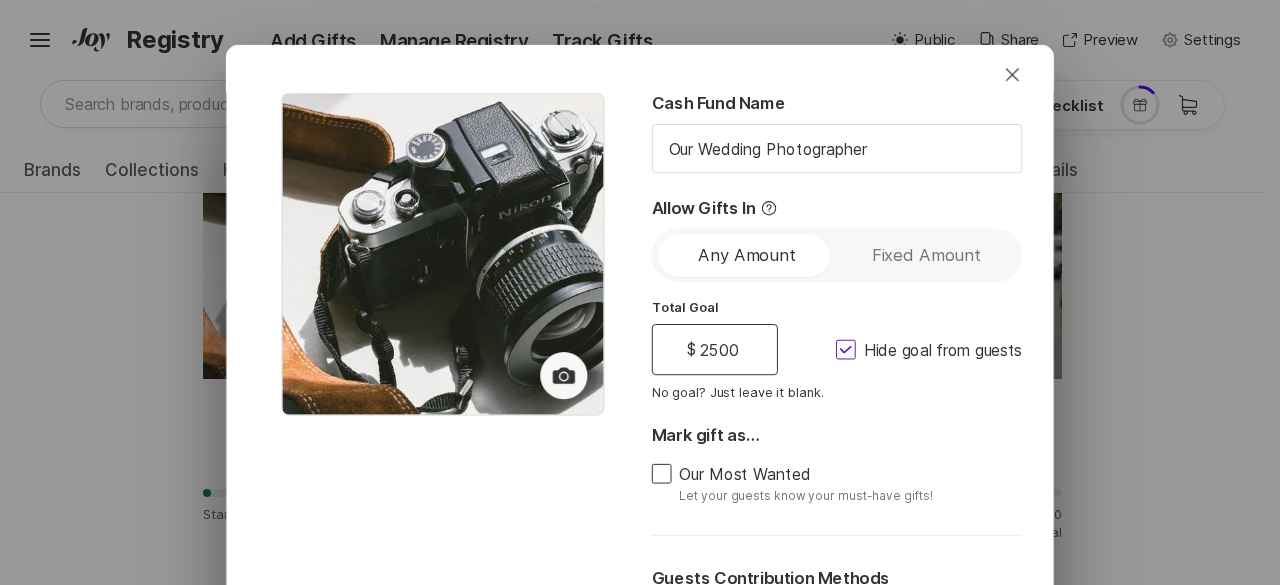 type on "250" 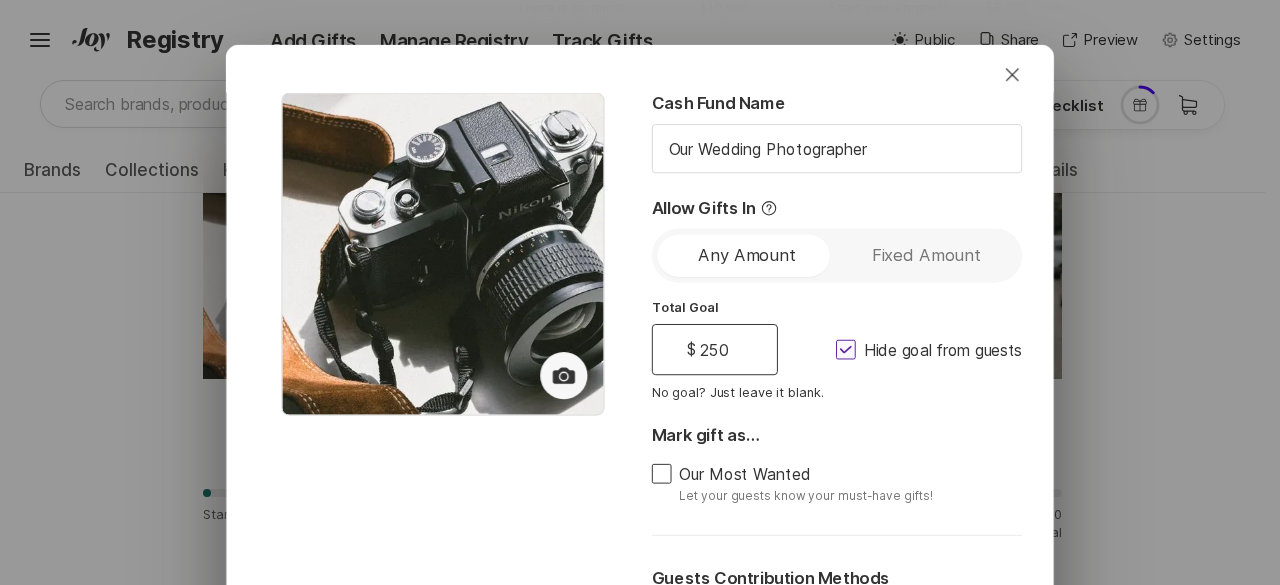 type on "x" 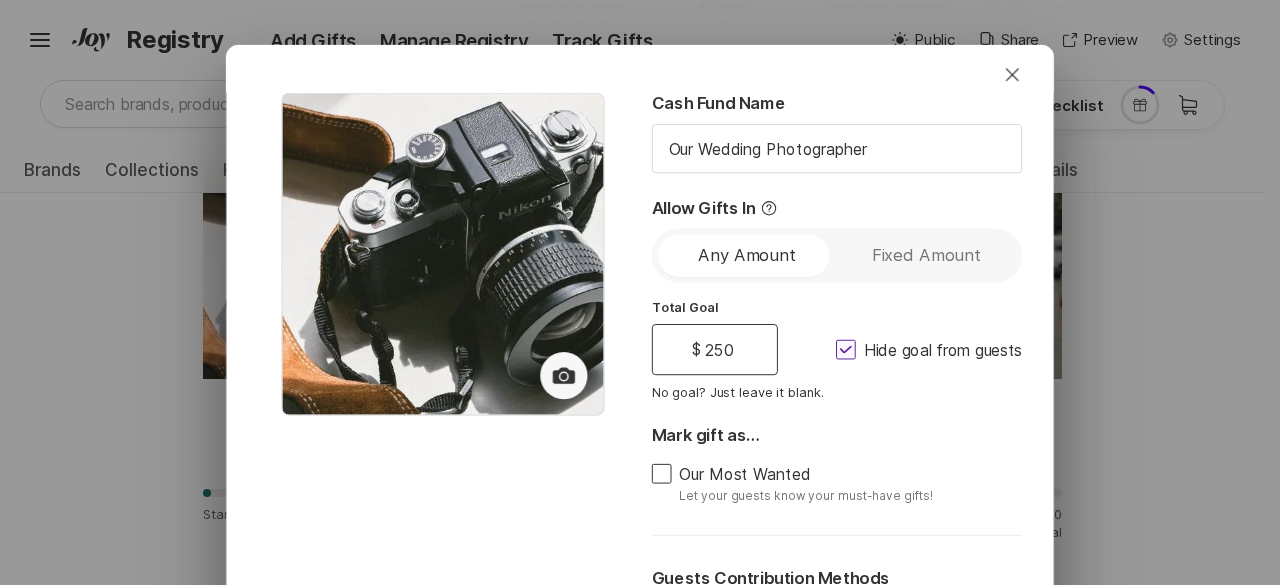 type on "25" 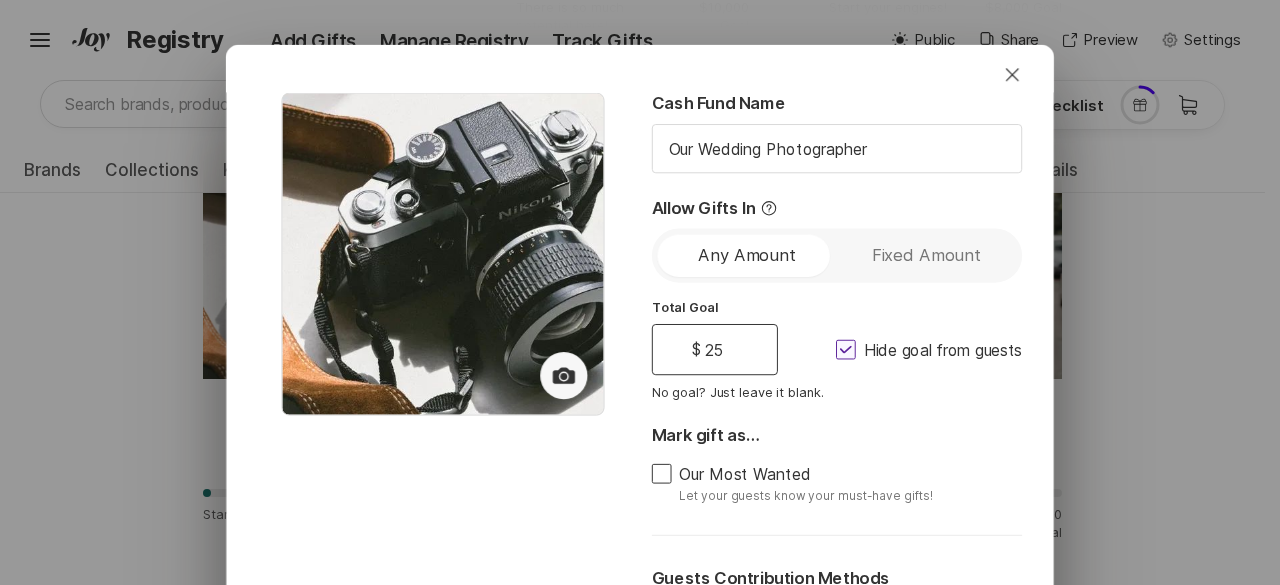 type on "x" 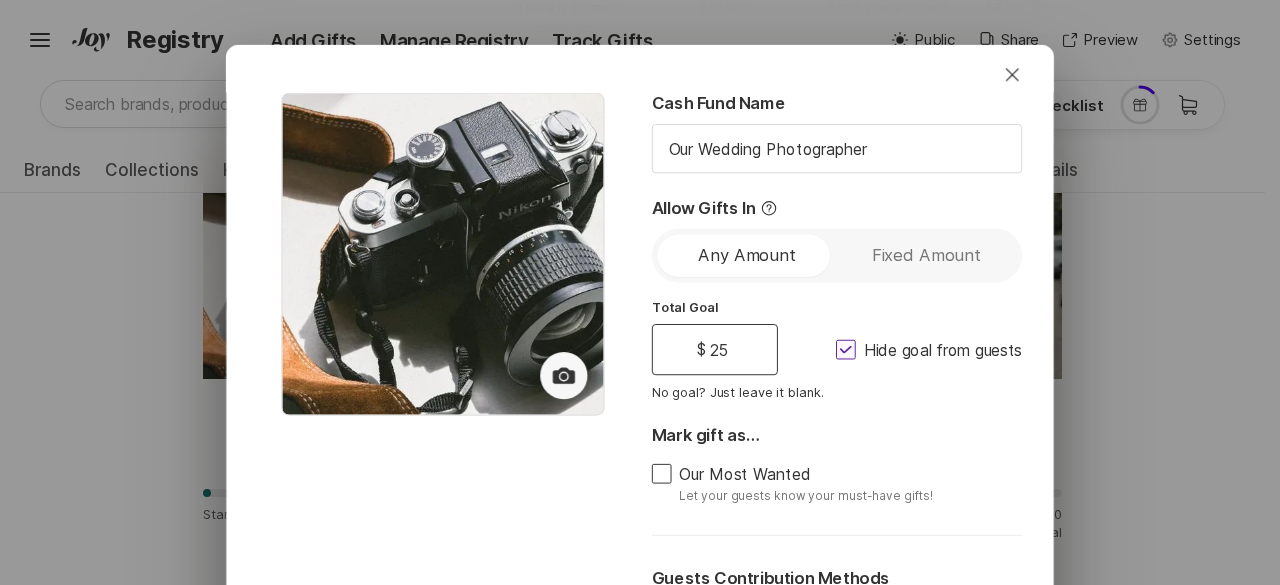 type on "2" 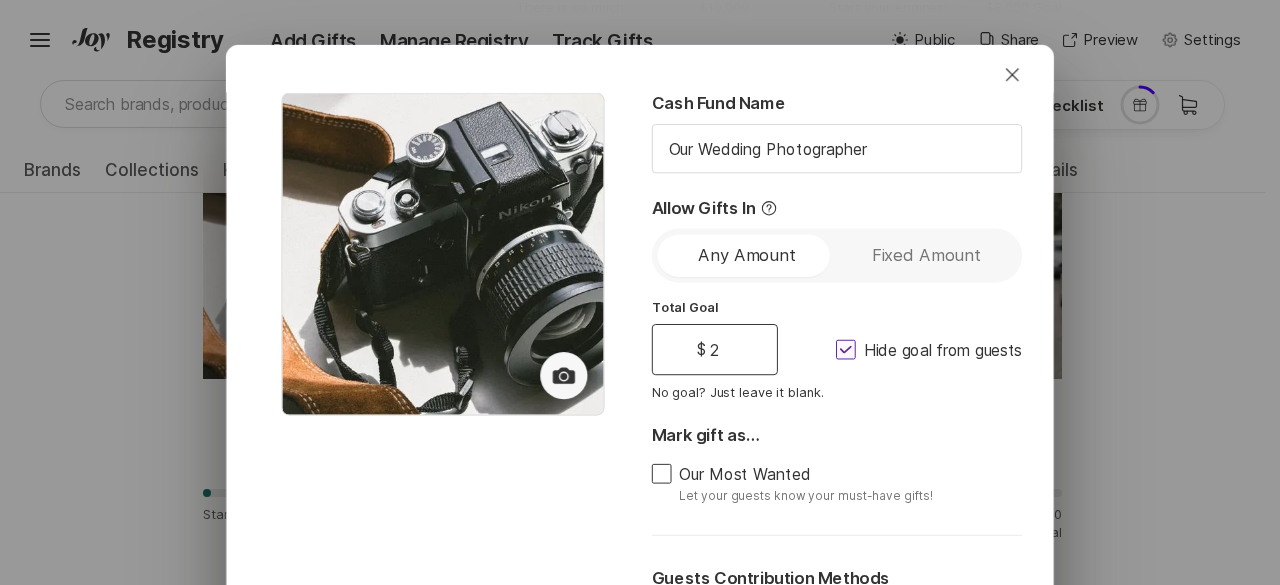 type on "x" 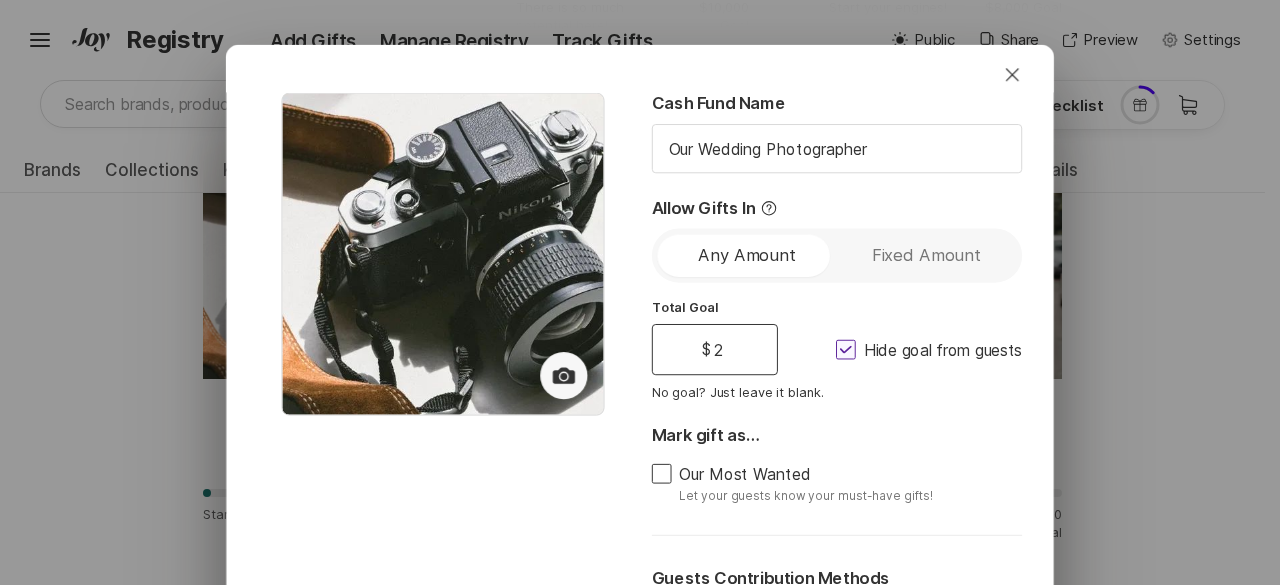 type 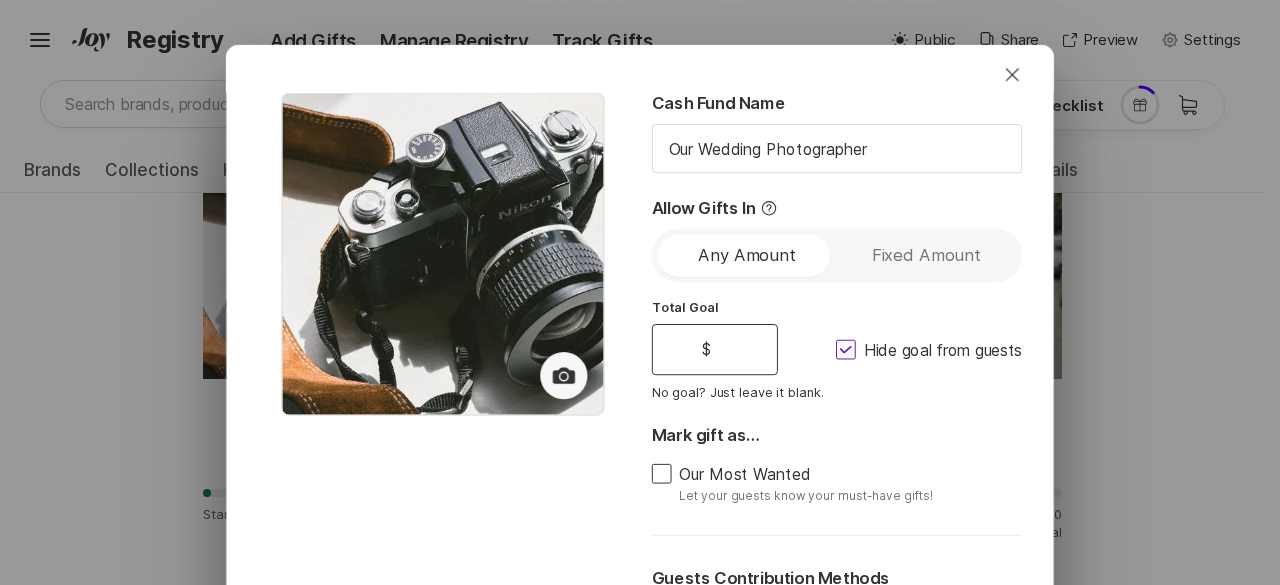 type on "x" 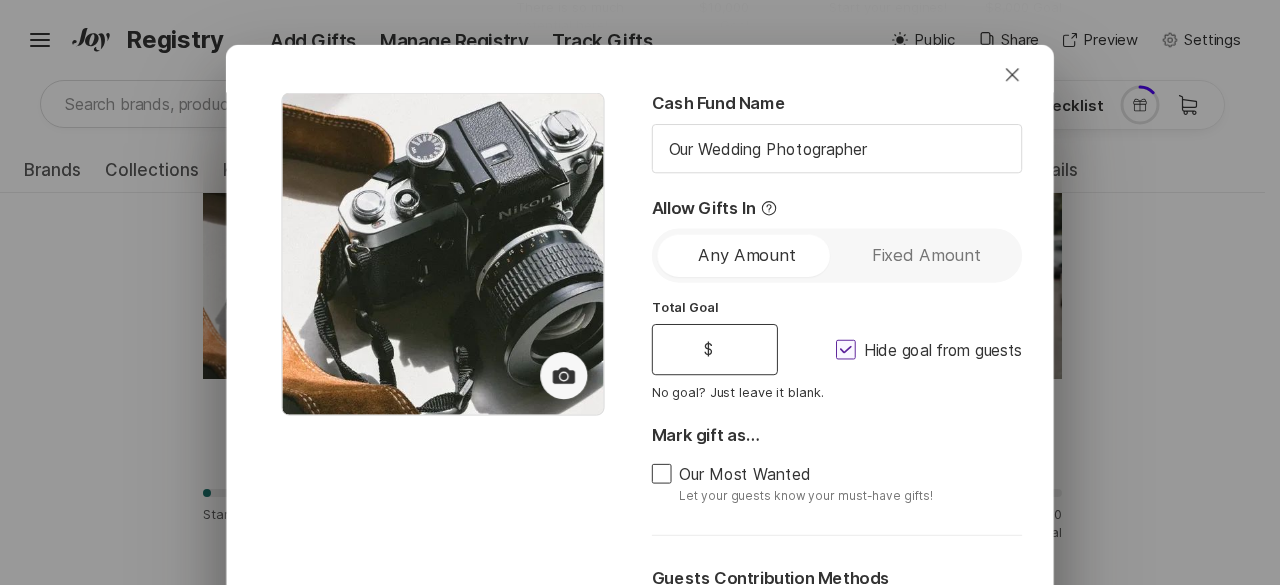 type on "1" 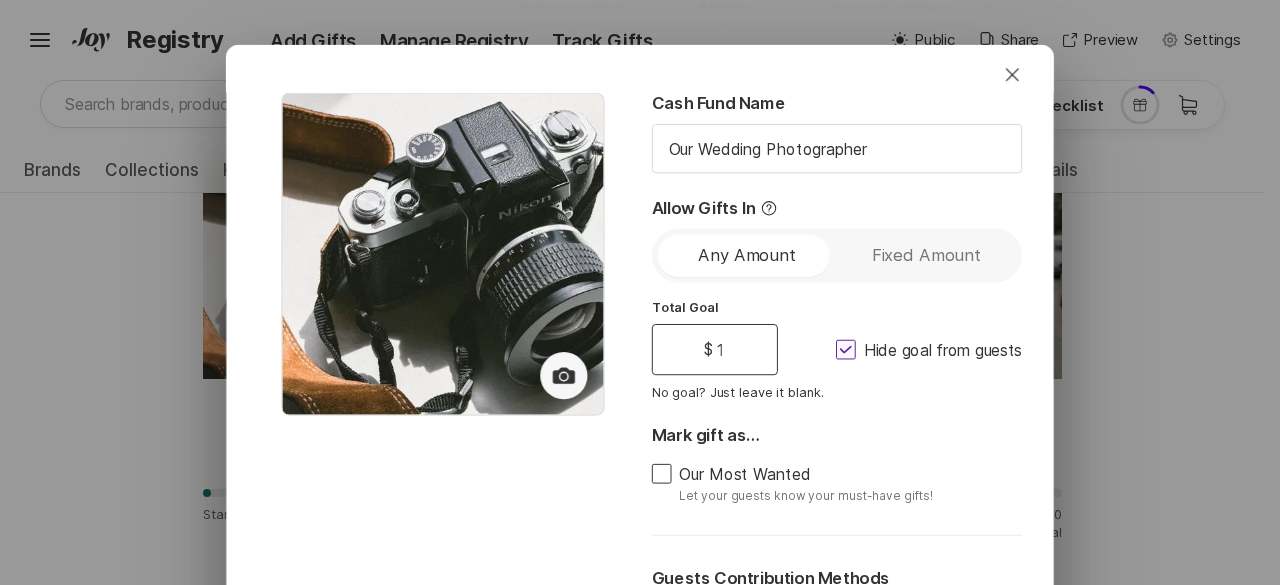 type on "x" 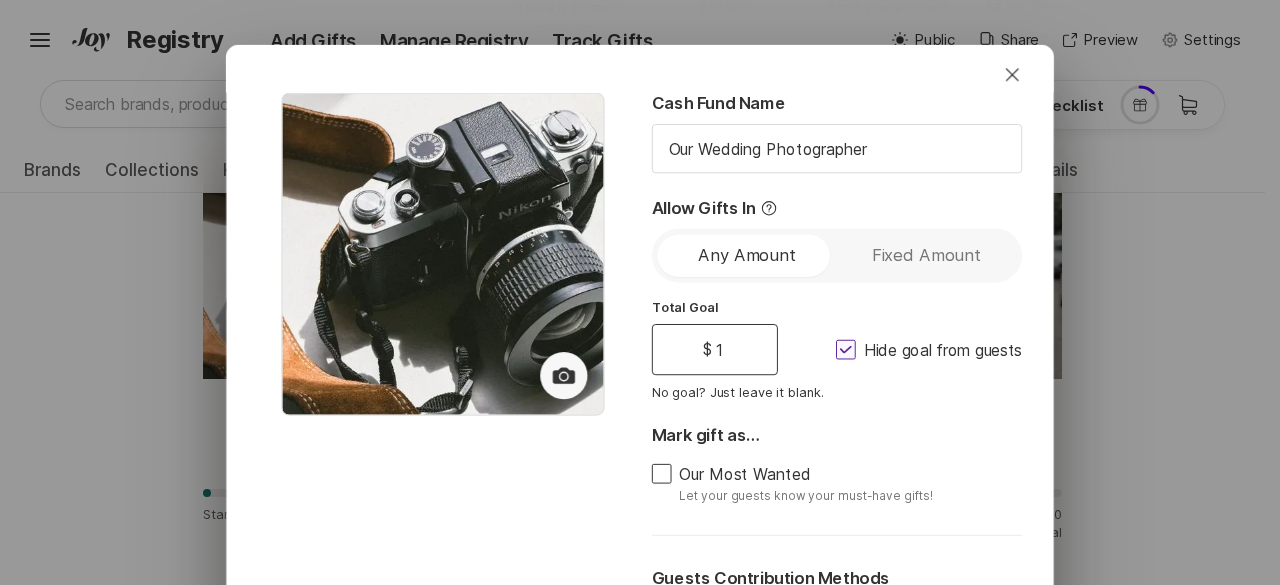 type on "10" 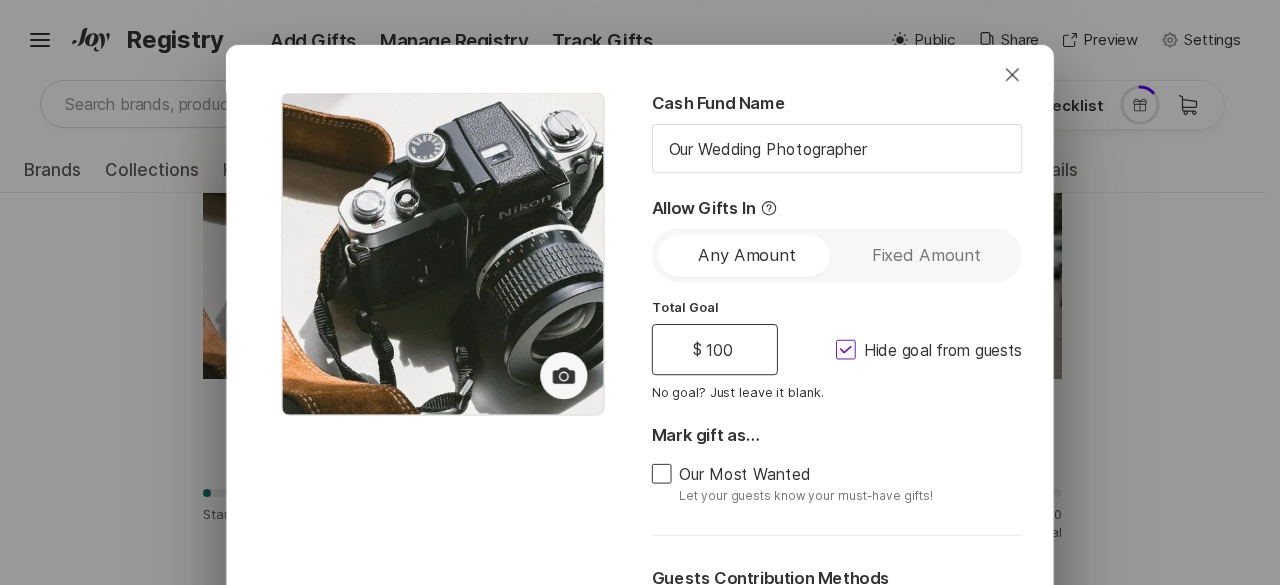 type on "1000" 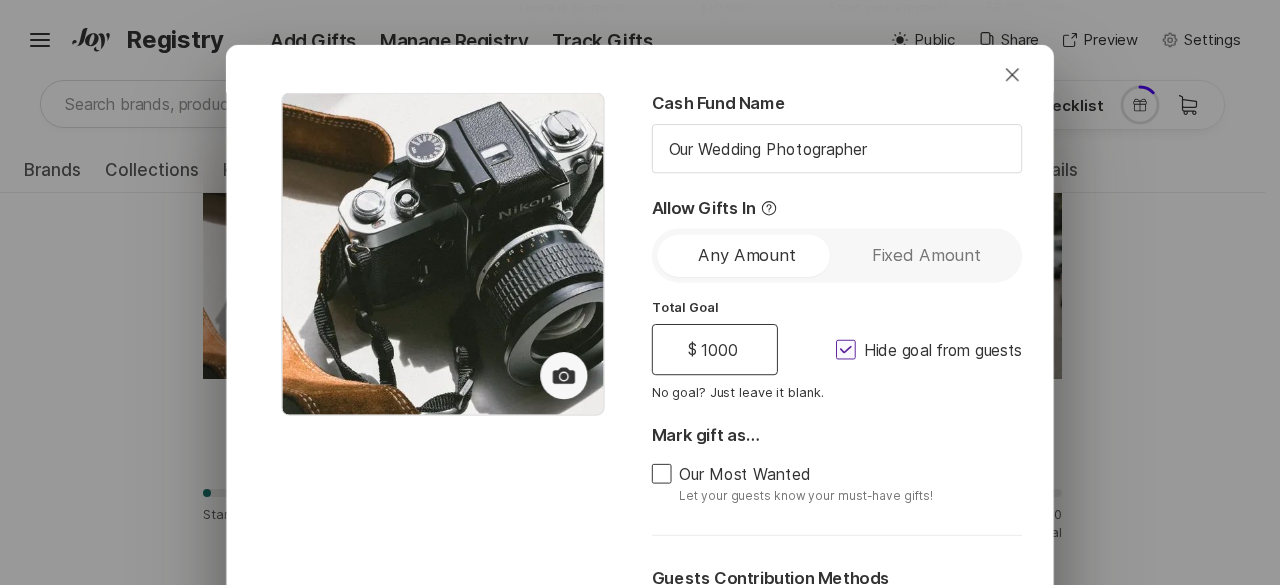 click 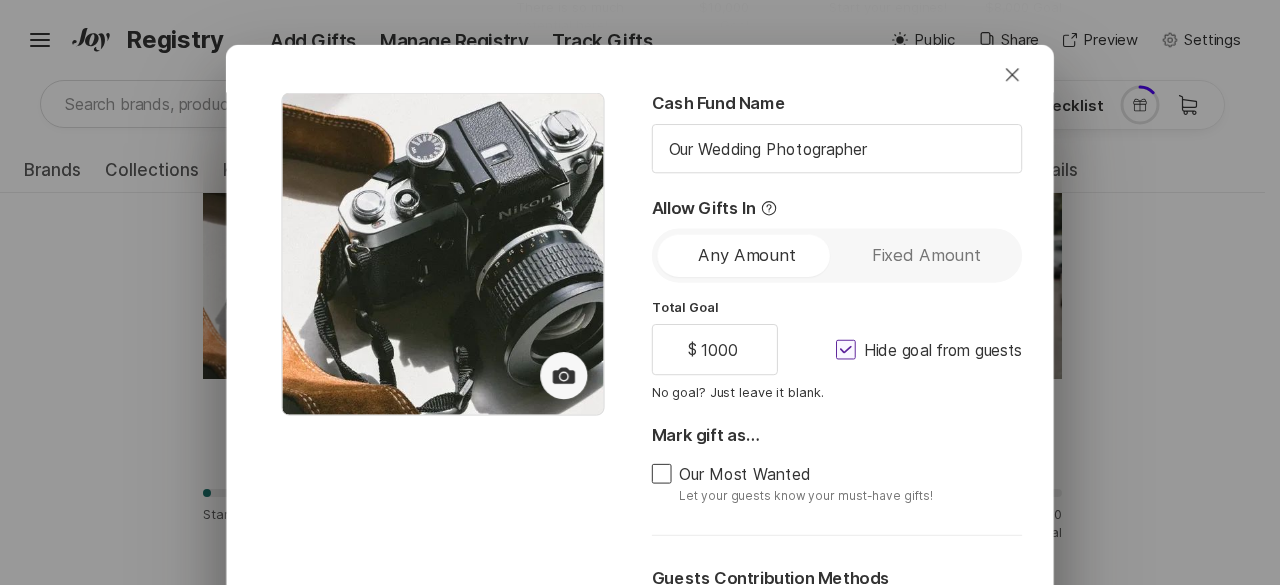 click on "Hide goal from guests" at bounding box center (835, 349) 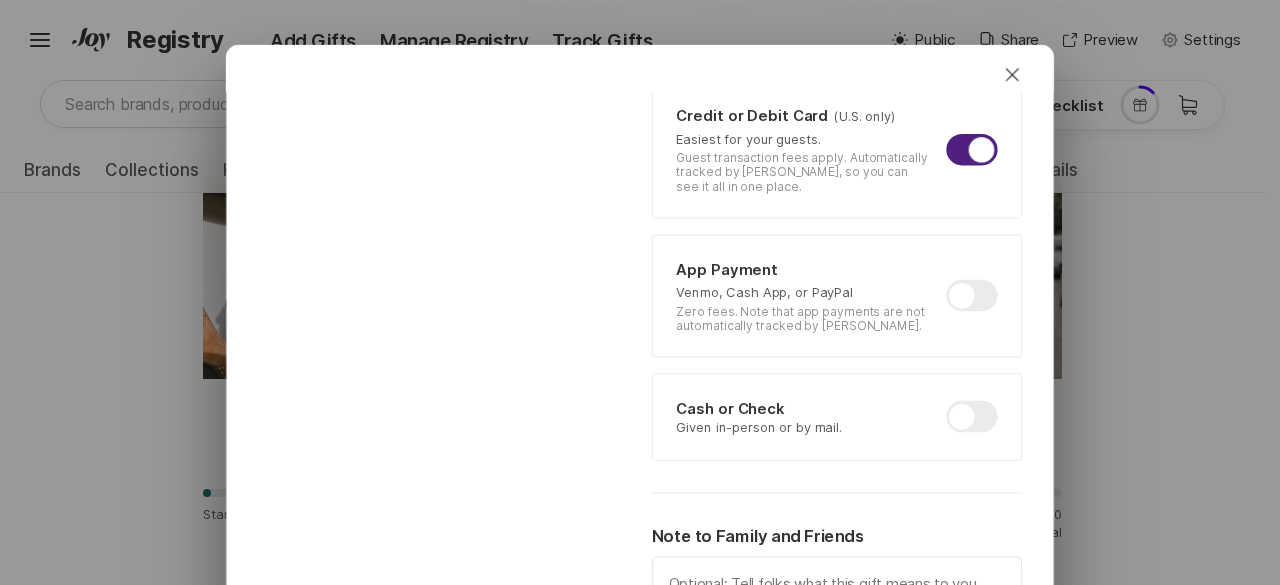 scroll, scrollTop: 620, scrollLeft: 0, axis: vertical 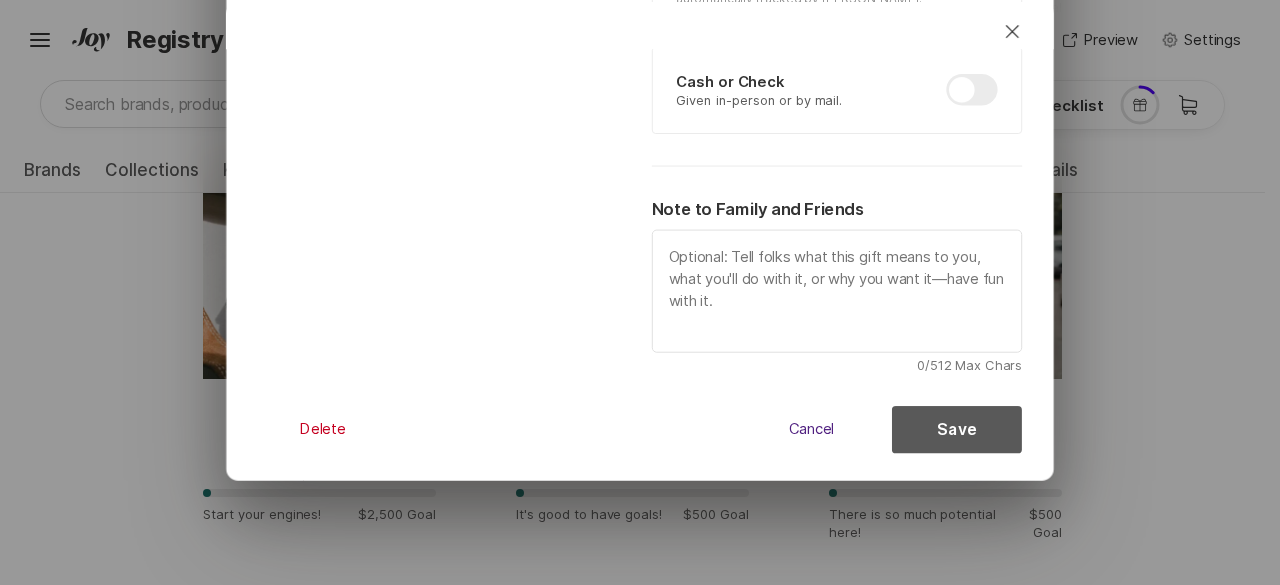 click on "Save" at bounding box center [957, 429] 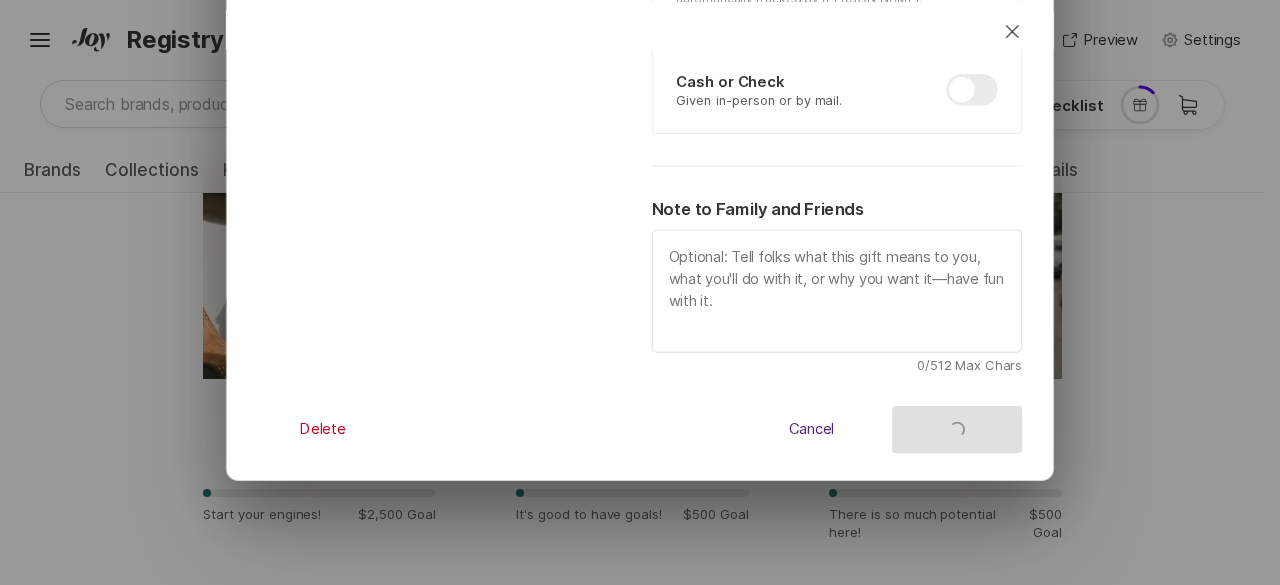 type on "x" 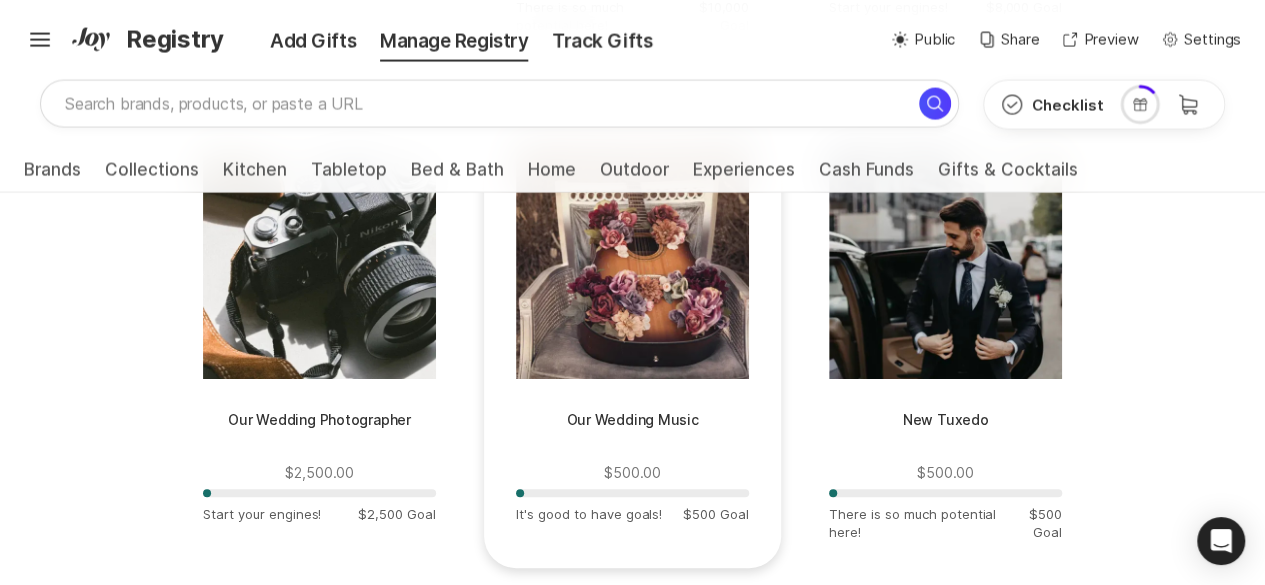 click at bounding box center [632, 262] 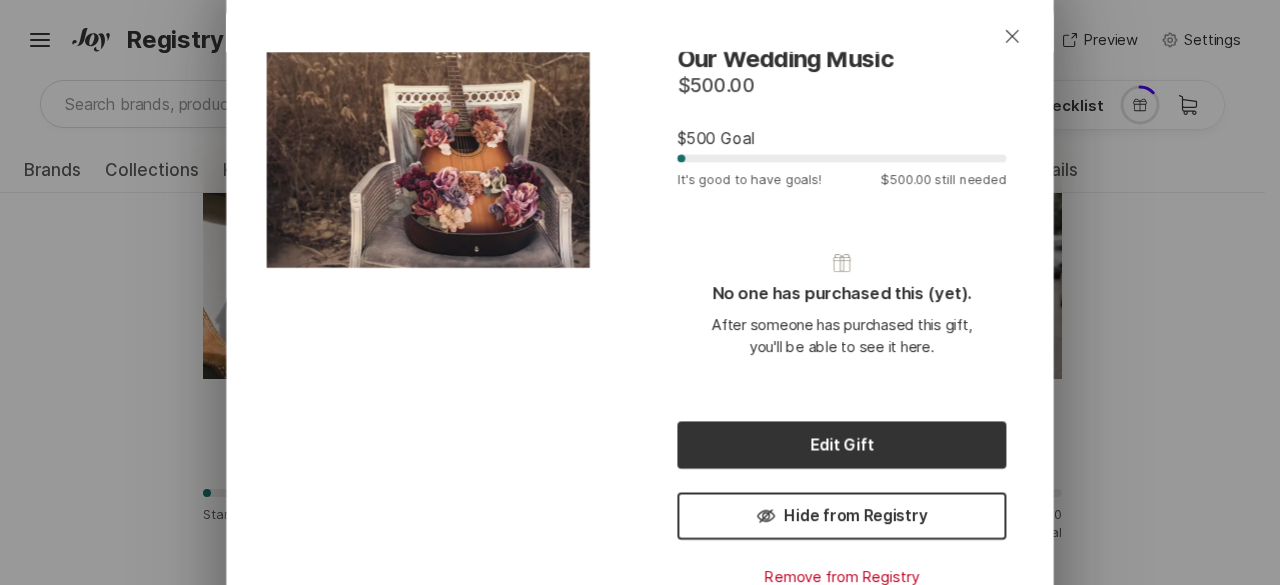 scroll, scrollTop: 107, scrollLeft: 0, axis: vertical 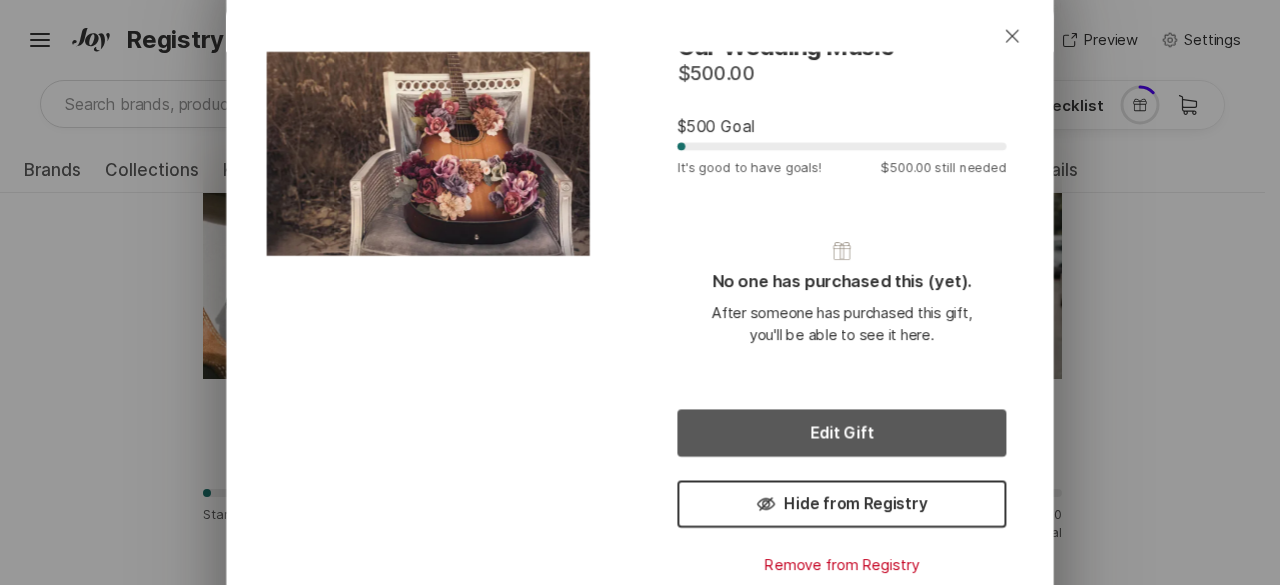 click on "Edit Gift" at bounding box center [841, 433] 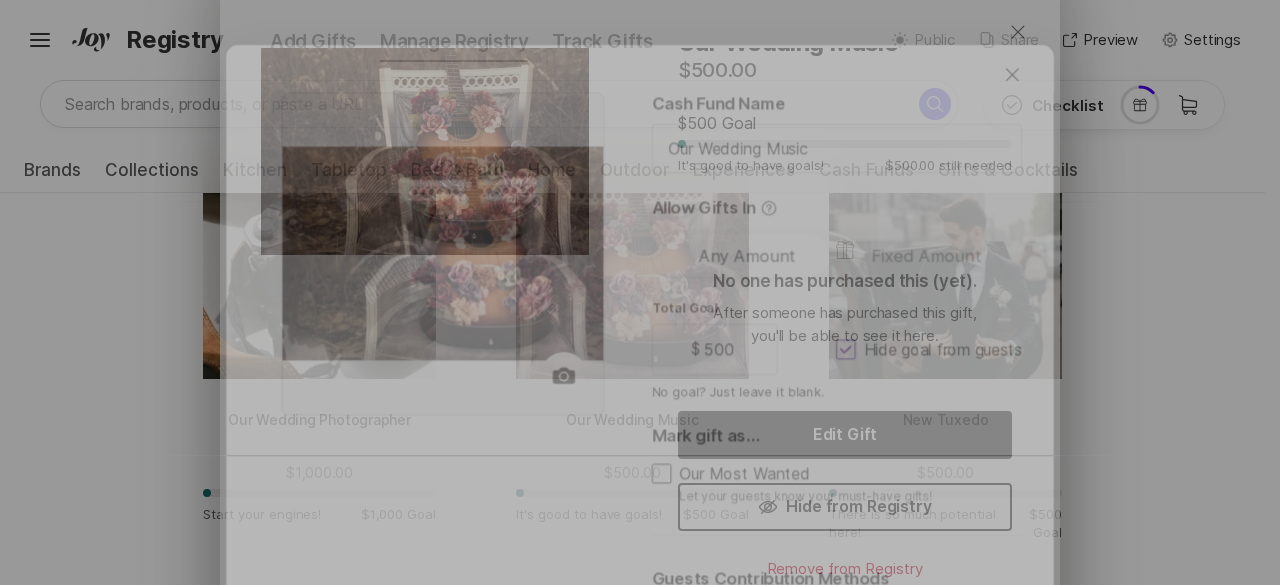 type on "x" 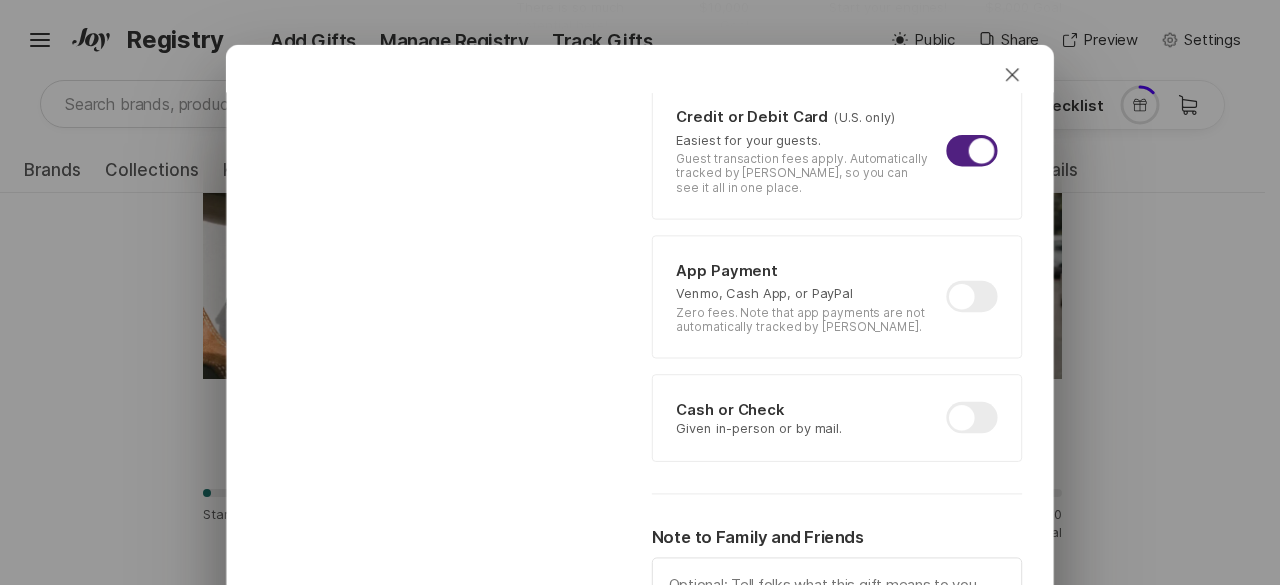 scroll, scrollTop: 620, scrollLeft: 0, axis: vertical 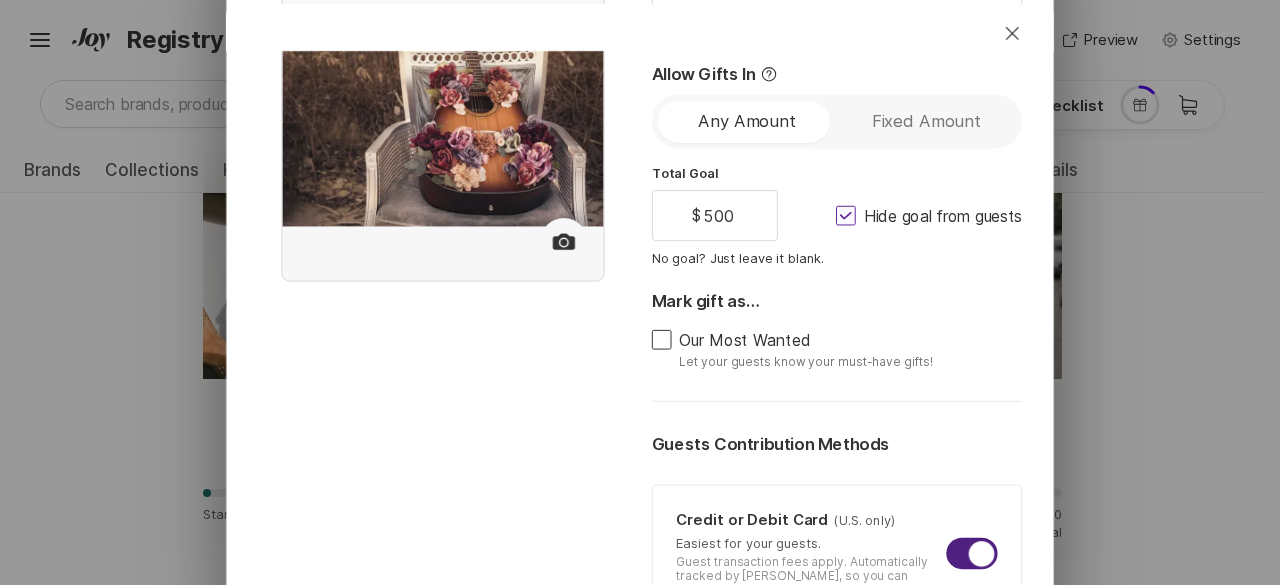 click 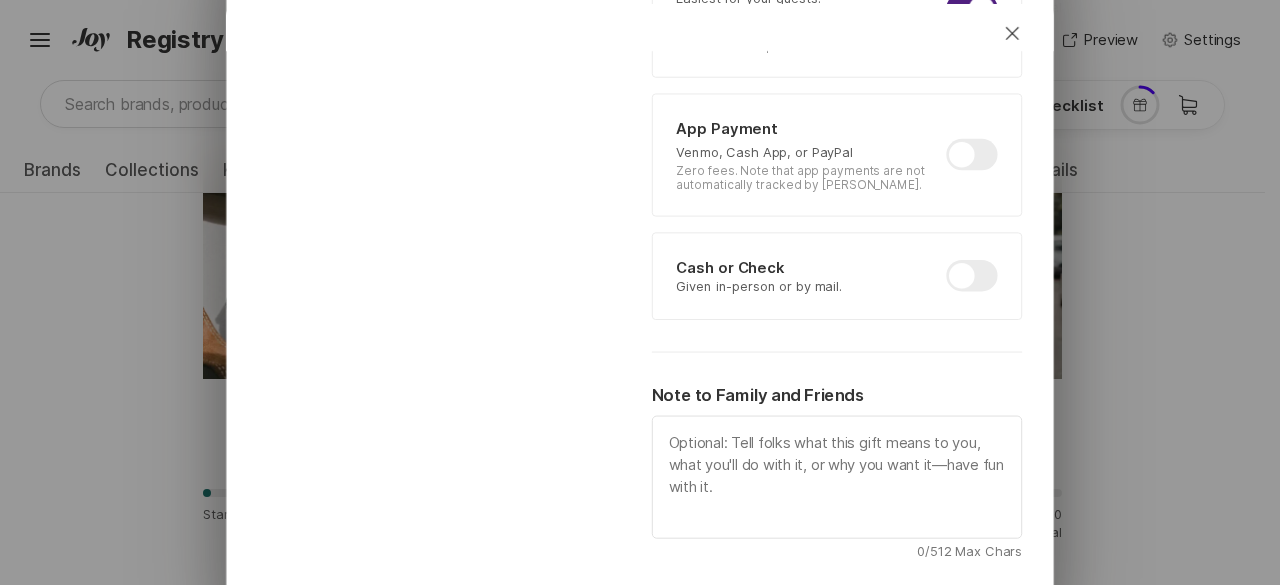 scroll, scrollTop: 620, scrollLeft: 0, axis: vertical 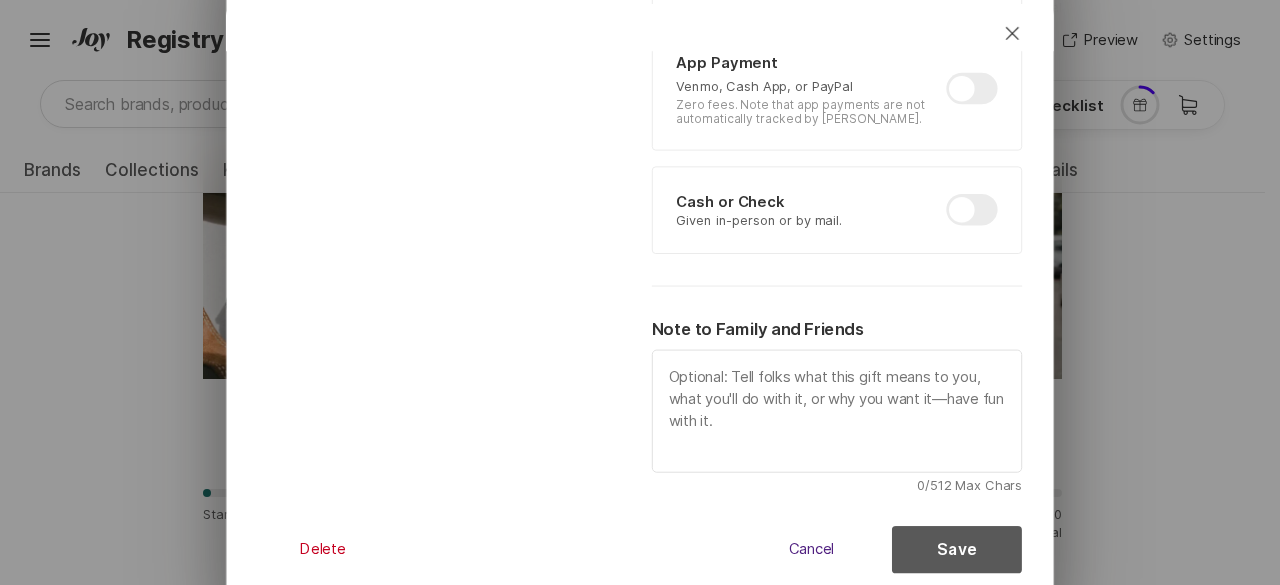 click on "Save" at bounding box center (957, 549) 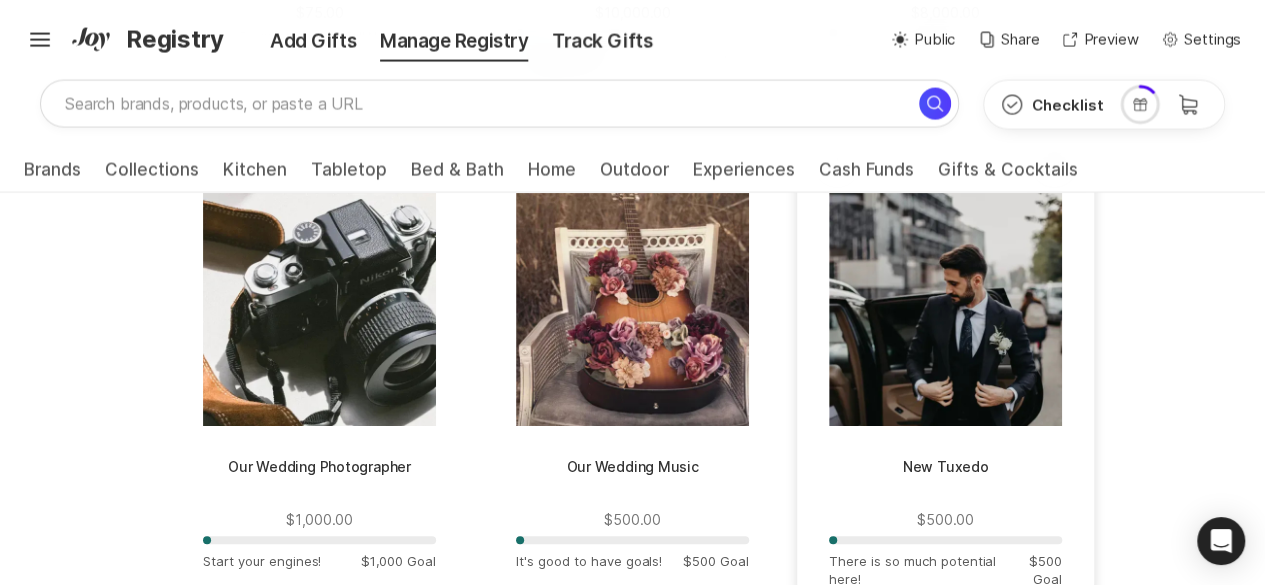 click at bounding box center (945, 309) 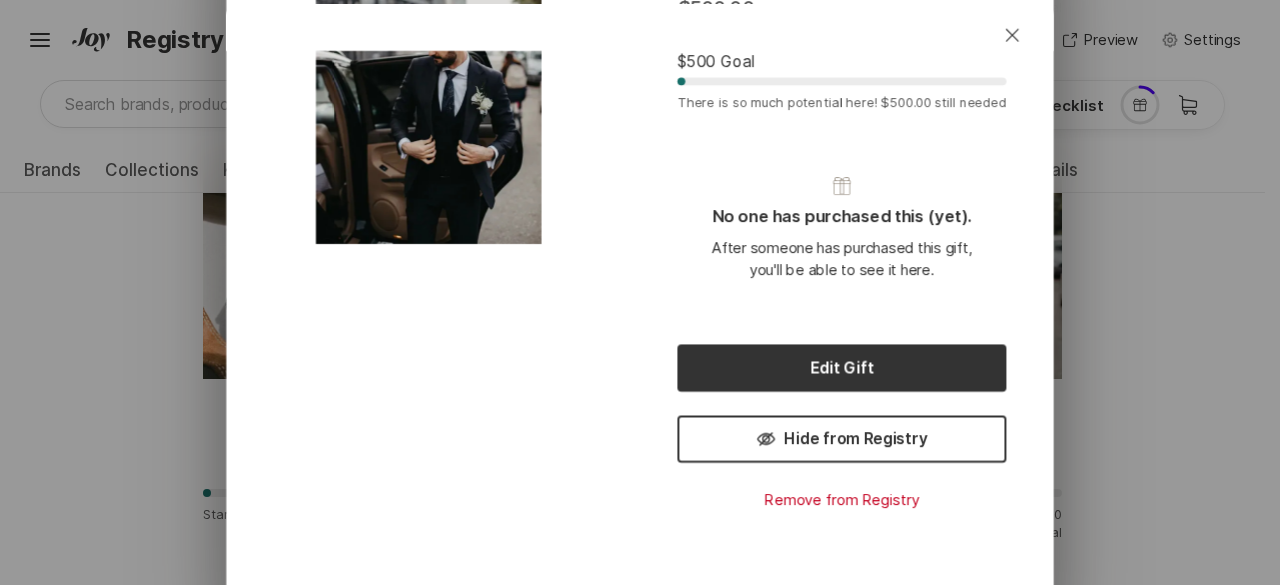 scroll, scrollTop: 302, scrollLeft: 0, axis: vertical 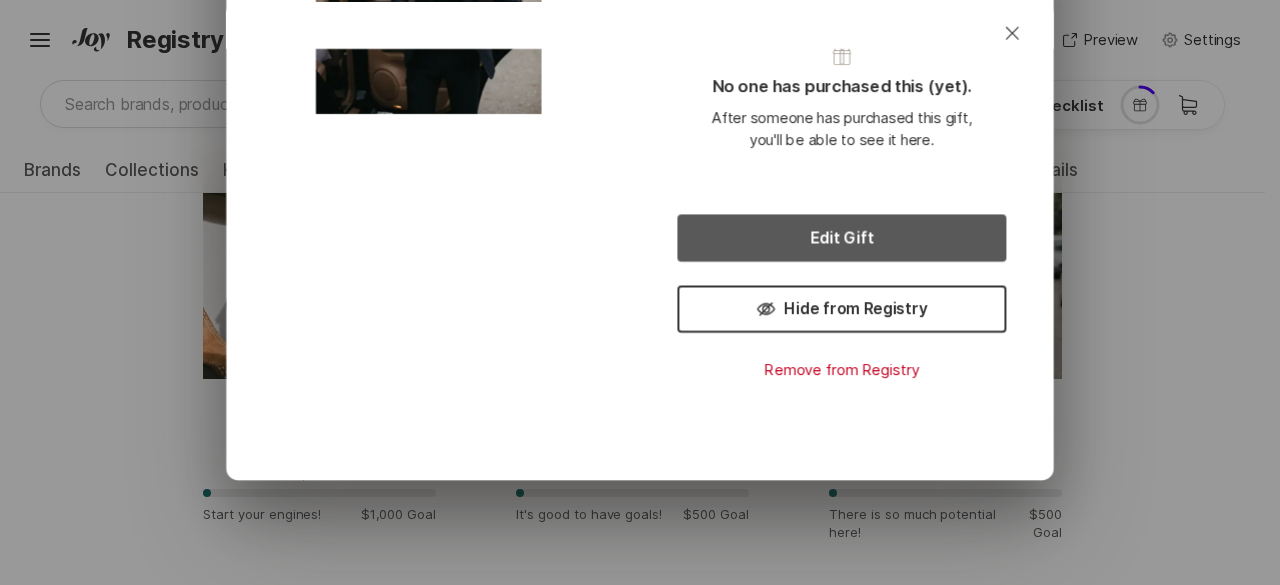 click on "Edit Gift" at bounding box center (841, 238) 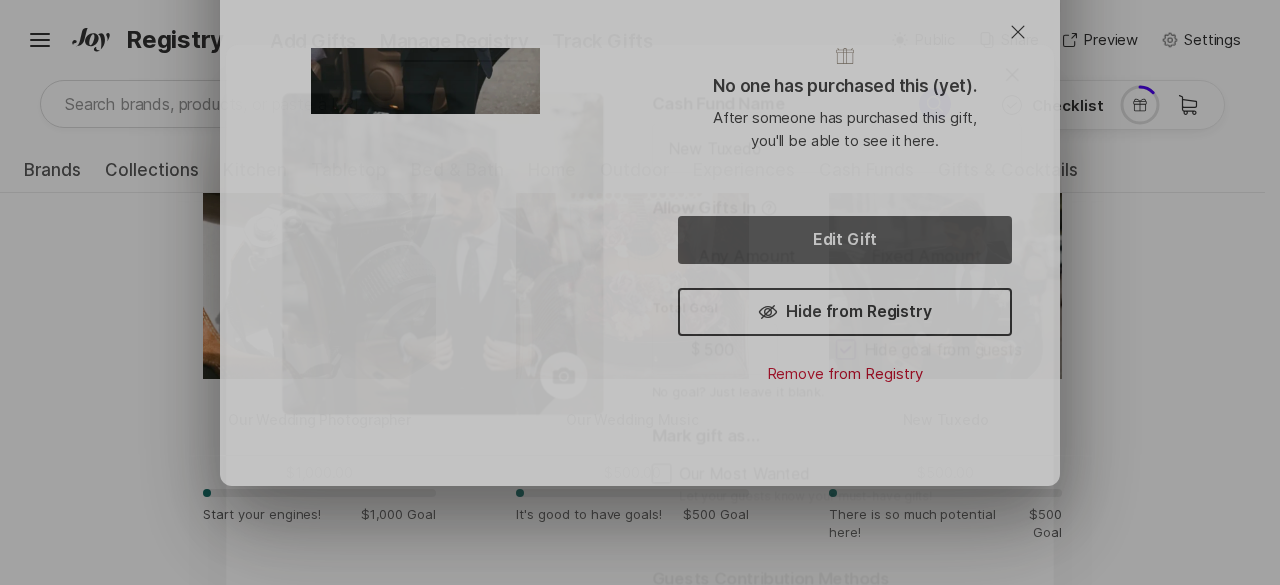 type on "x" 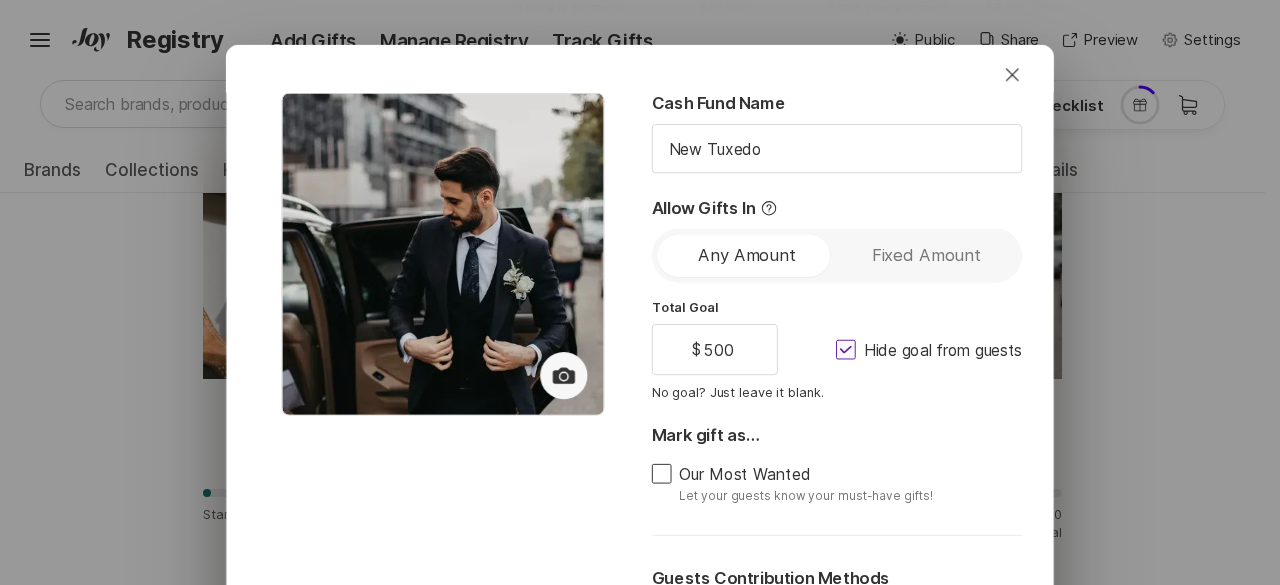 click at bounding box center (846, 350) 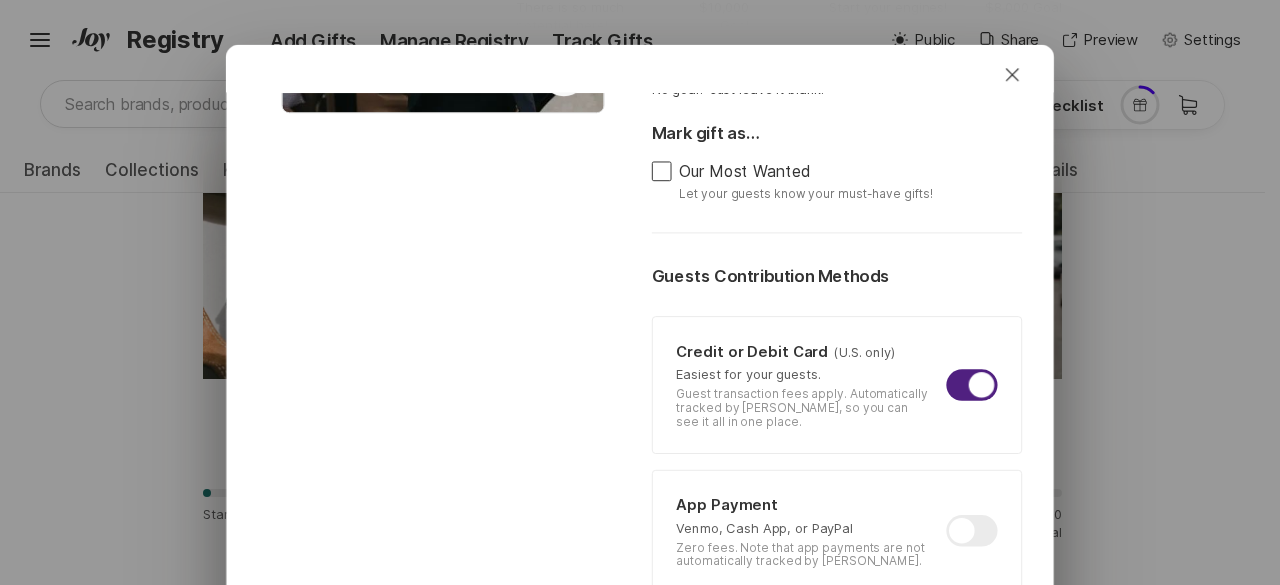 scroll, scrollTop: 620, scrollLeft: 0, axis: vertical 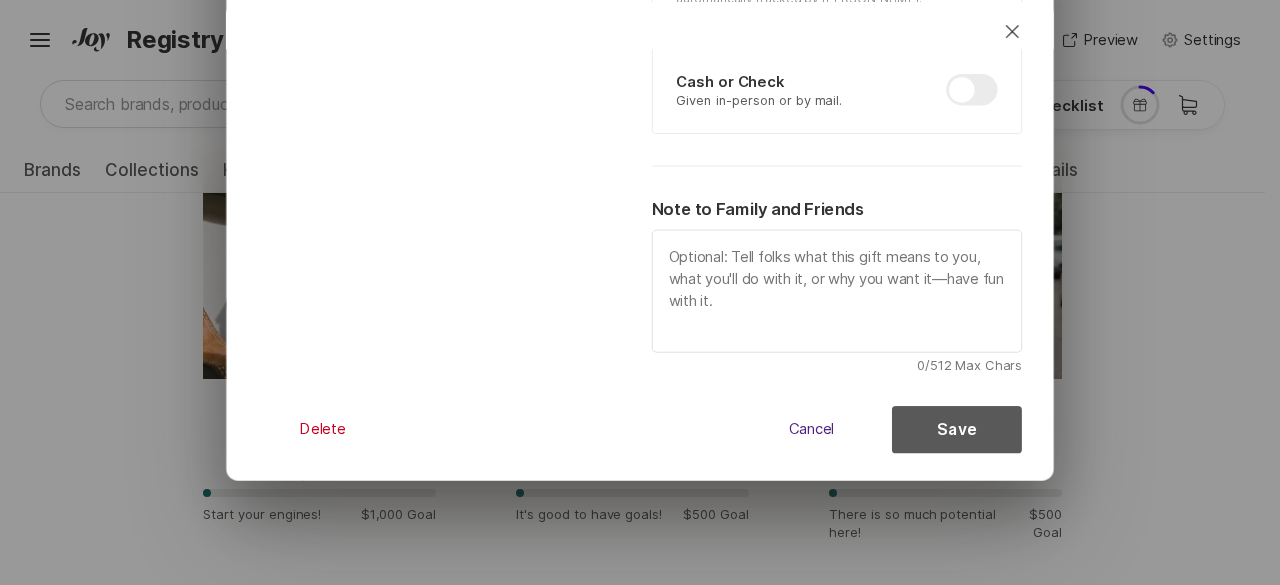 click on "Save" at bounding box center (957, 429) 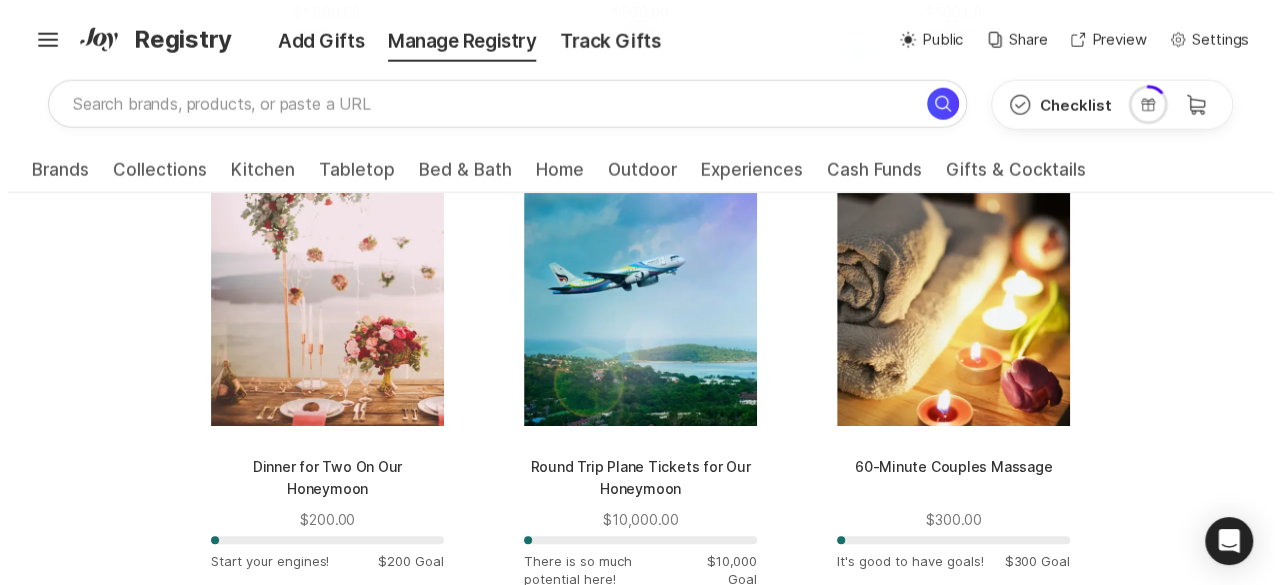 scroll, scrollTop: 2608, scrollLeft: 0, axis: vertical 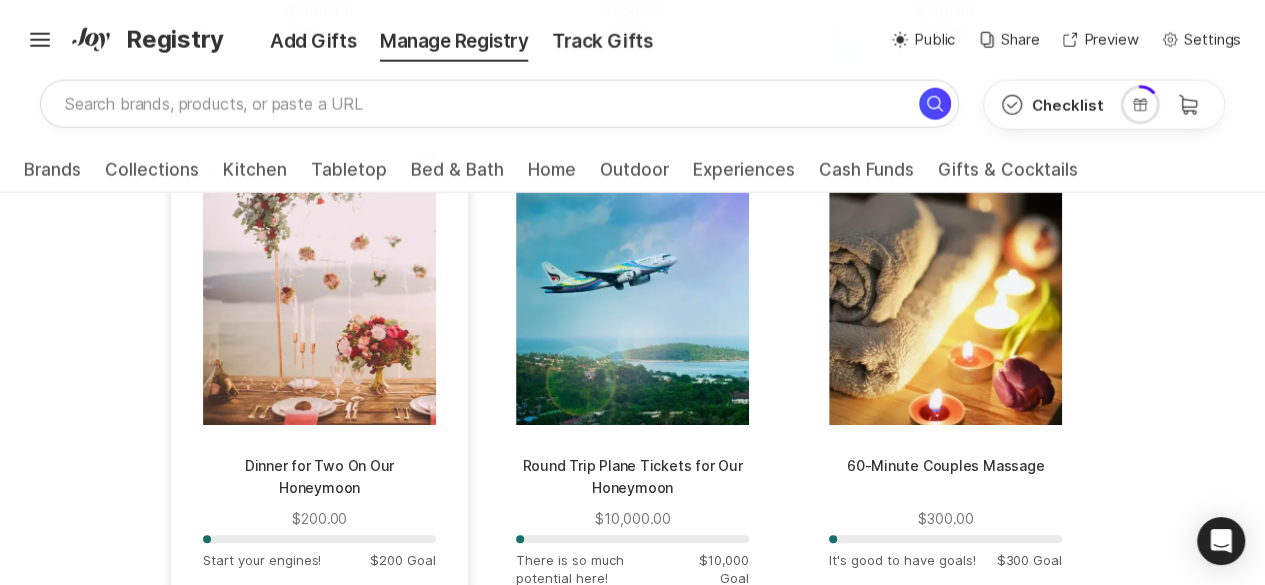 click at bounding box center [319, 308] 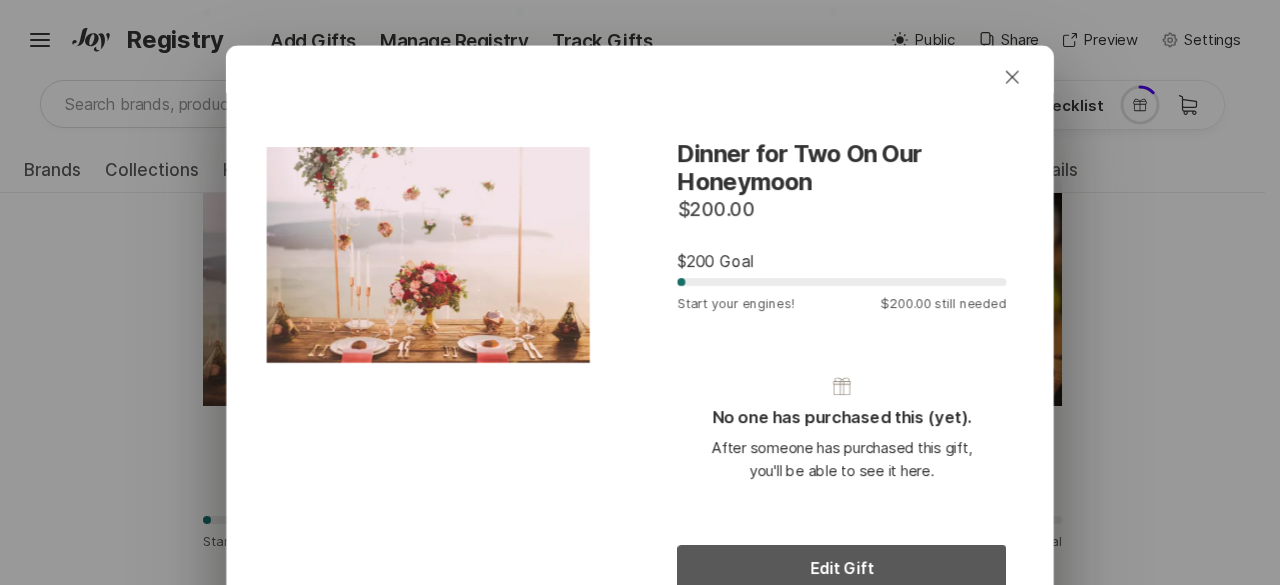 click on "Edit Gift" at bounding box center (841, 568) 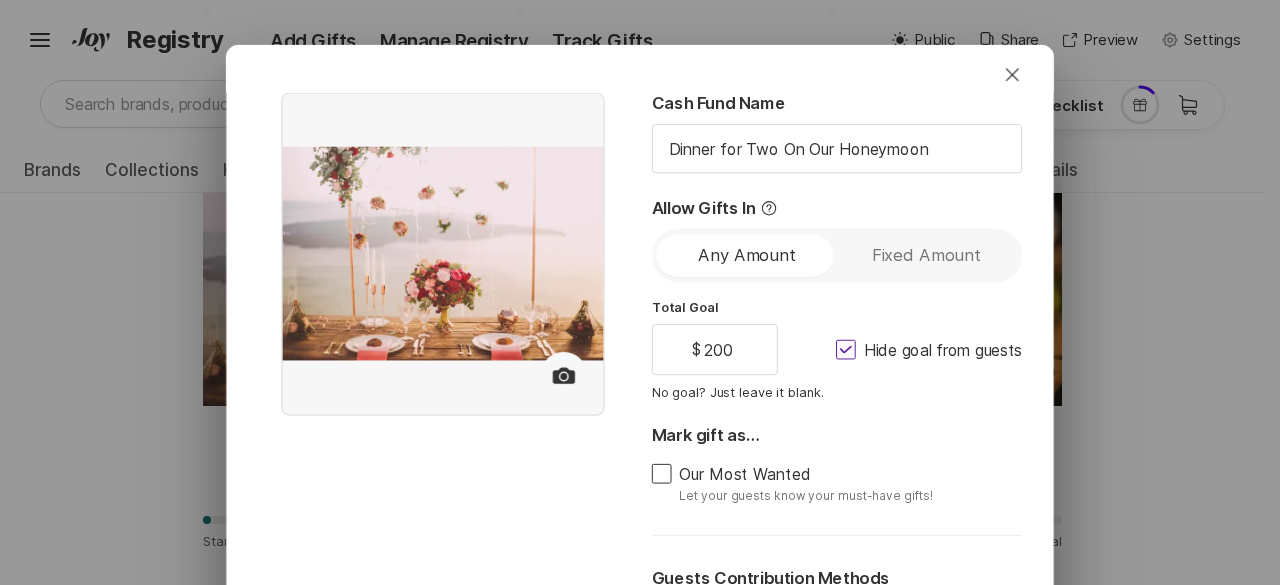 type on "x" 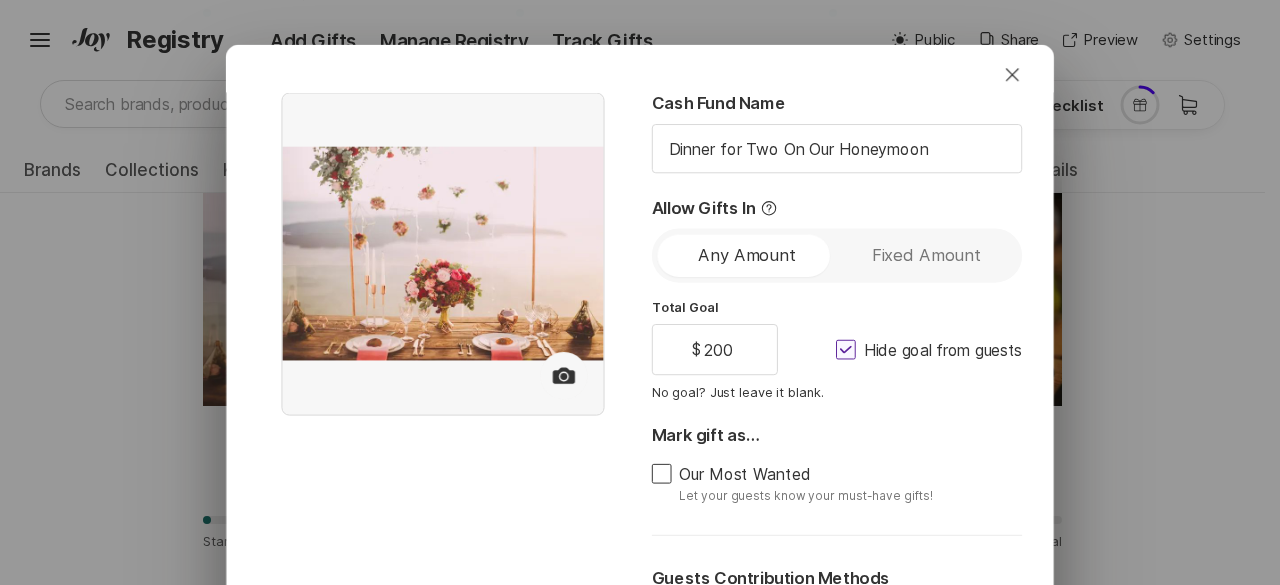click at bounding box center [846, 350] 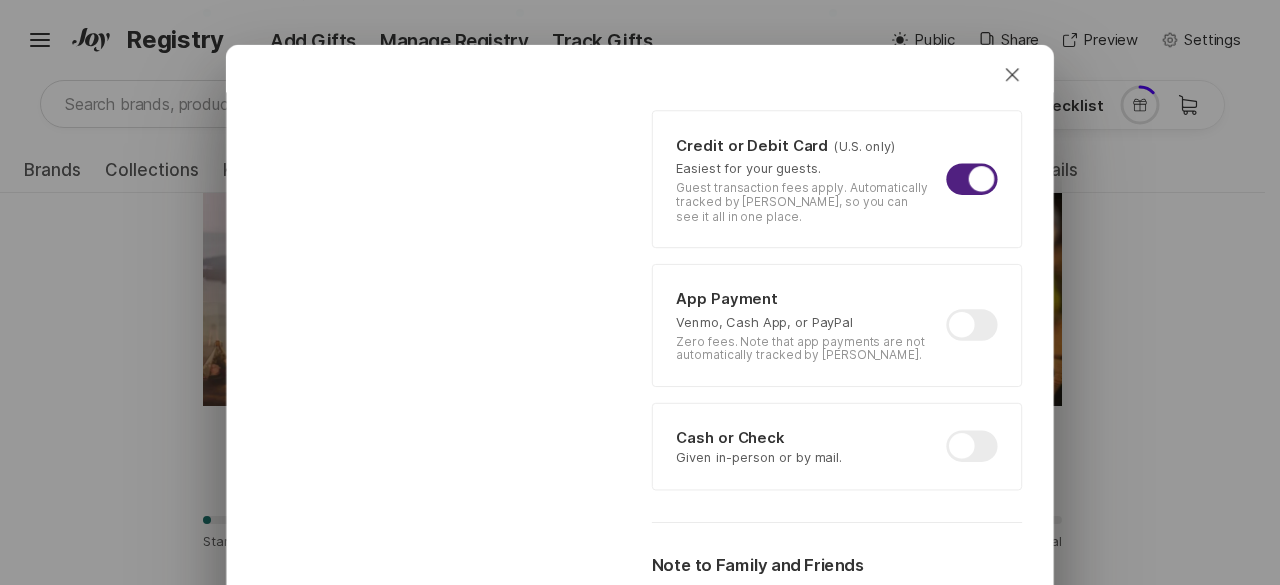 scroll, scrollTop: 620, scrollLeft: 0, axis: vertical 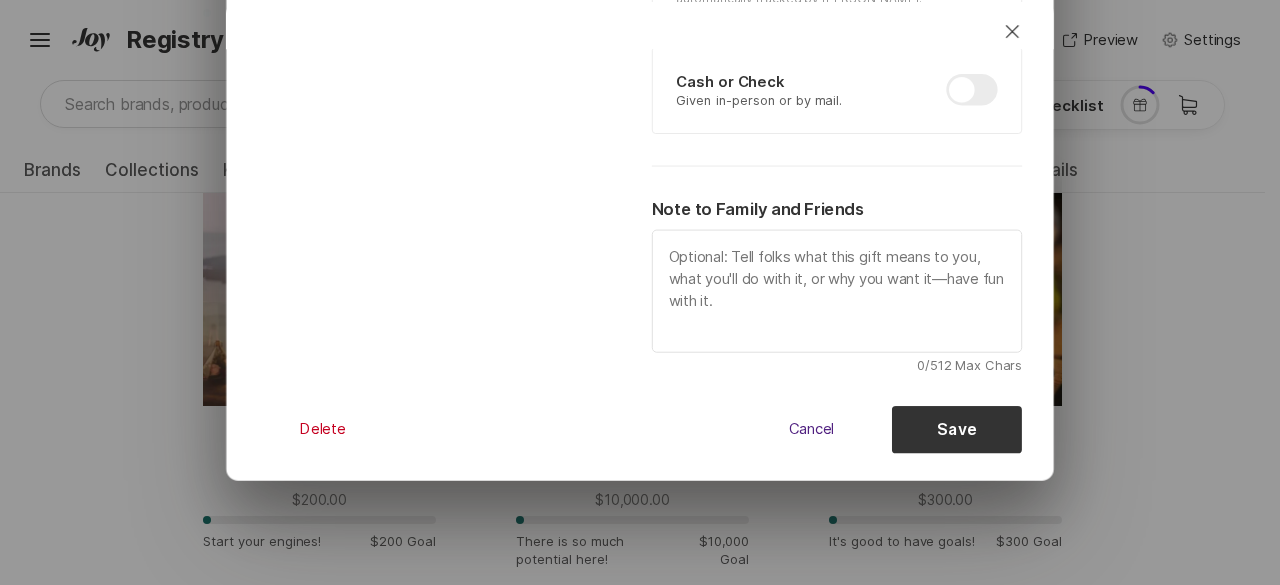 click on "Save" at bounding box center [957, 429] 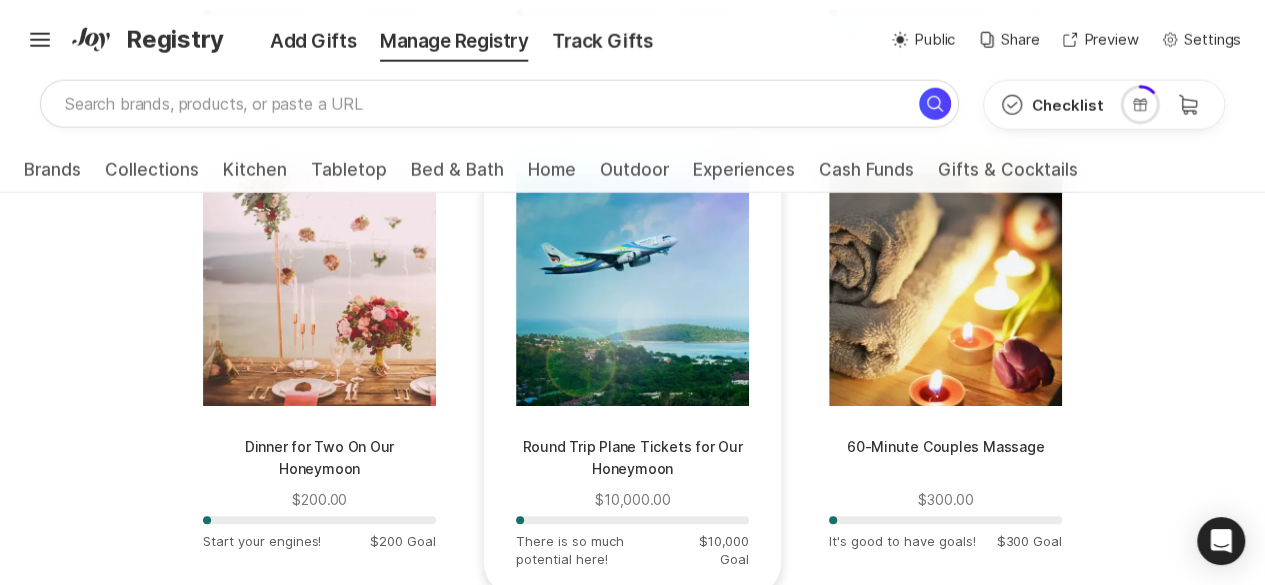 click at bounding box center [632, 289] 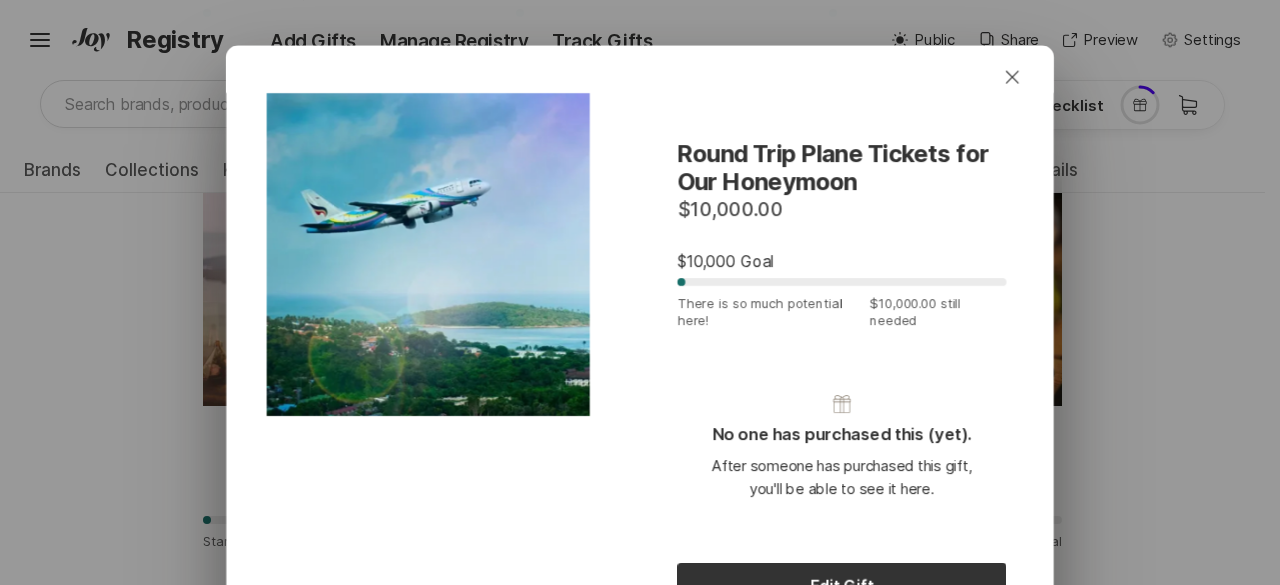 click on "Round Trip Plane Tickets for Our Honeymoon $10,000.00 $10,000 Goal There is so much potential here! $10,000.00 still needed No one has purchased this (yet).   After someone has purchased this gift, you'll be able to see it here.   Edit Gift Hide from Registry Remove from Registry" at bounding box center (842, 438) 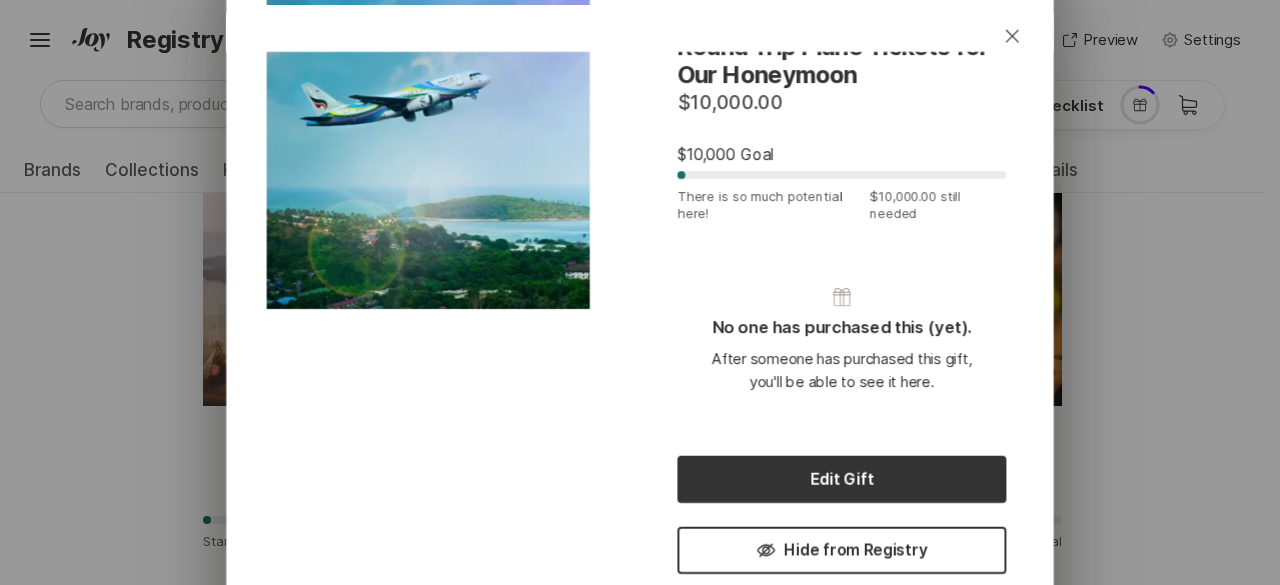 scroll, scrollTop: 114, scrollLeft: 0, axis: vertical 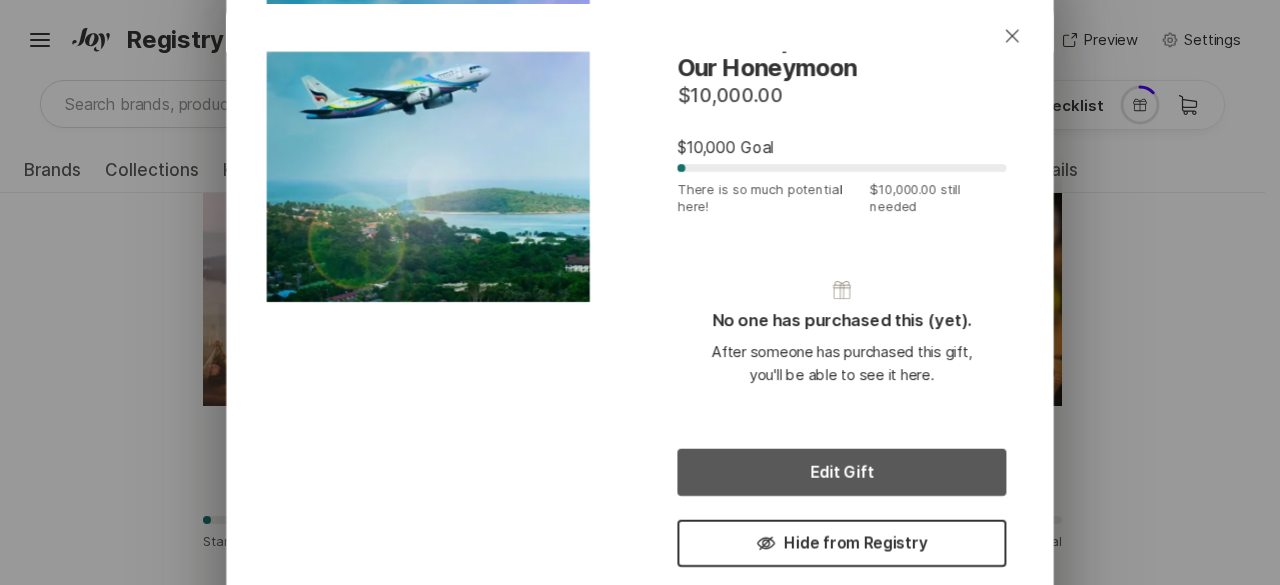 click on "Edit Gift" at bounding box center (841, 472) 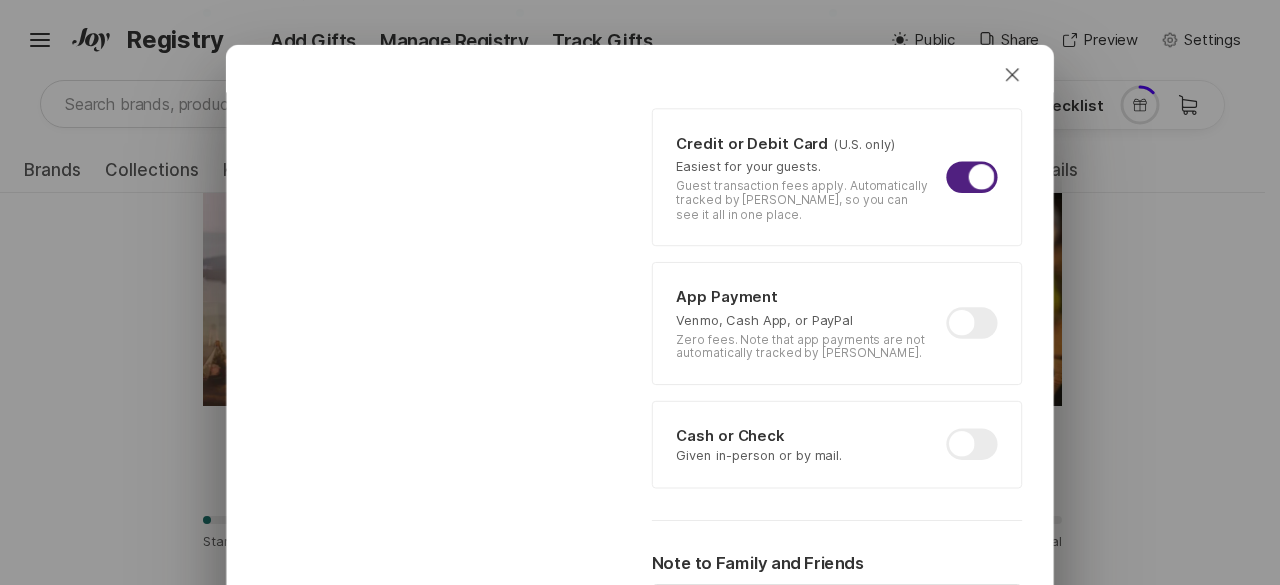 scroll, scrollTop: 620, scrollLeft: 0, axis: vertical 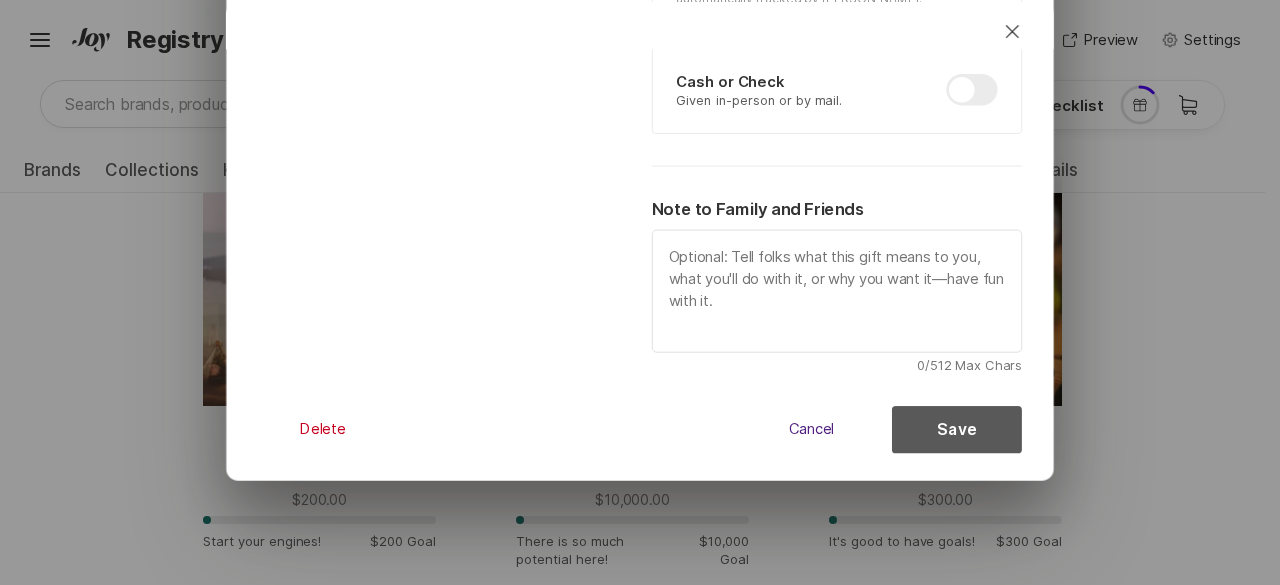 click on "Save" at bounding box center [957, 429] 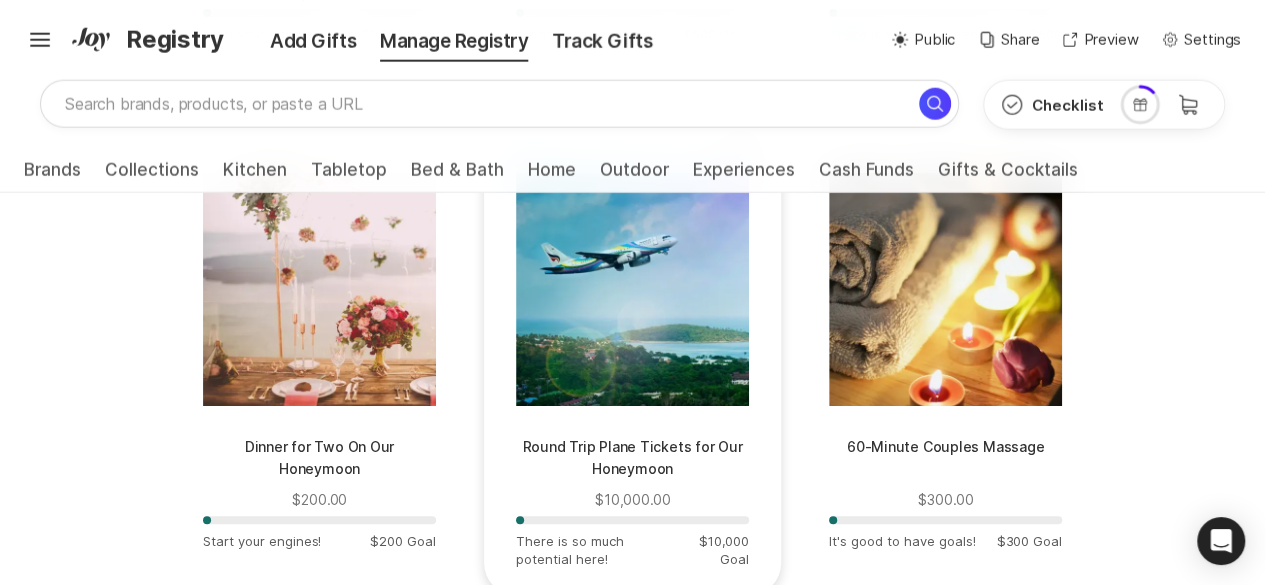 click at bounding box center (632, 289) 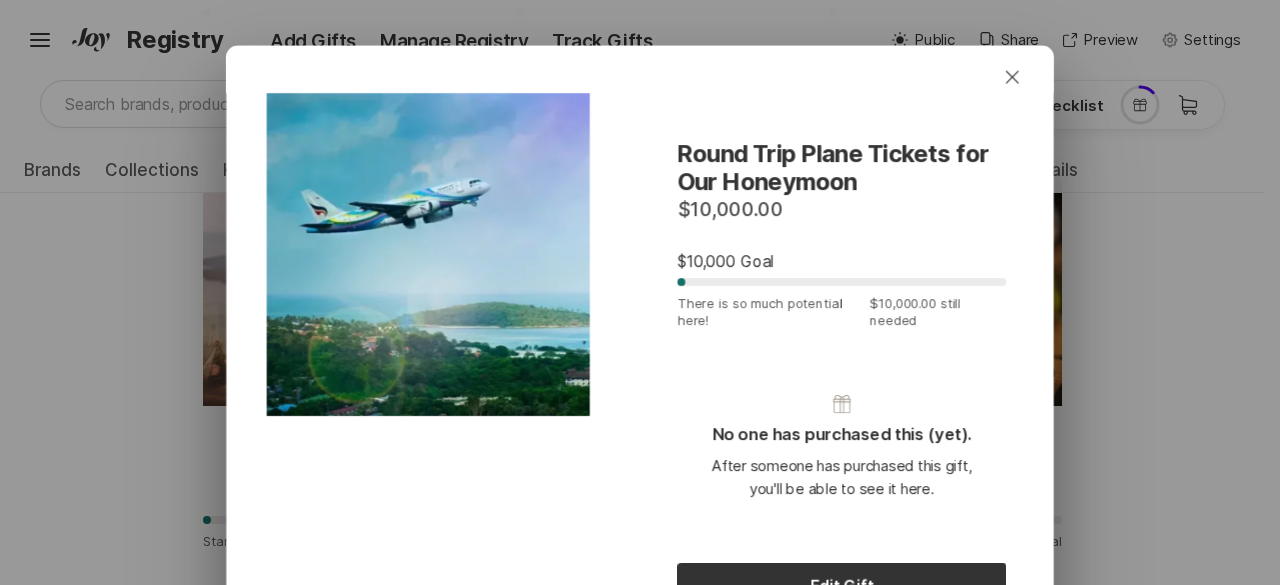 scroll, scrollTop: 80, scrollLeft: 0, axis: vertical 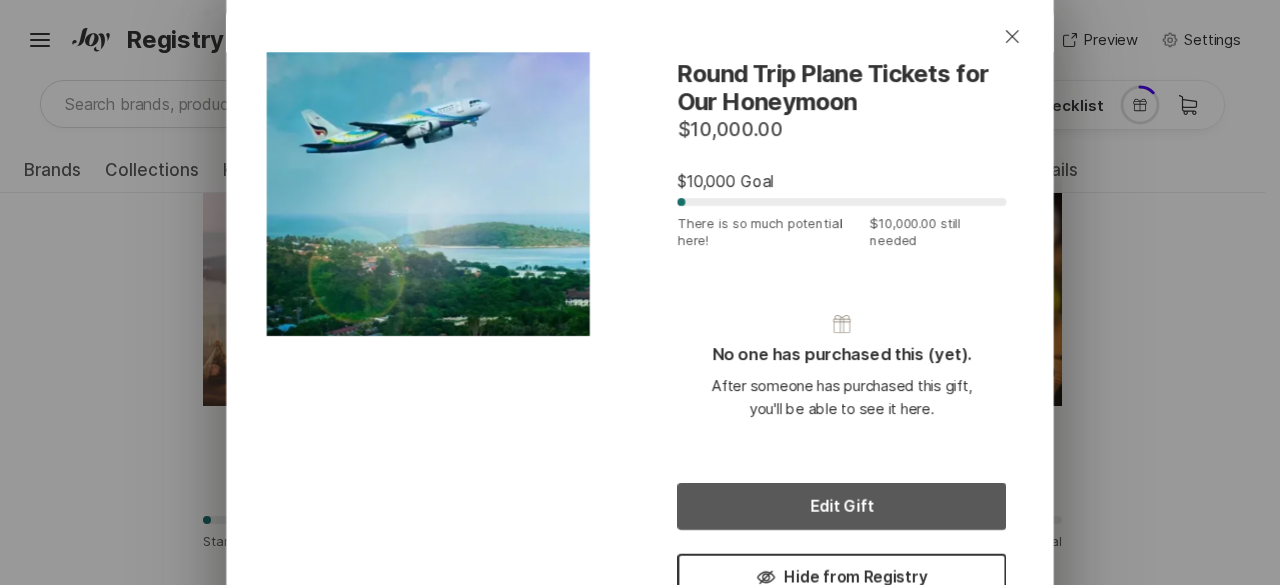 click on "Edit Gift" at bounding box center (841, 506) 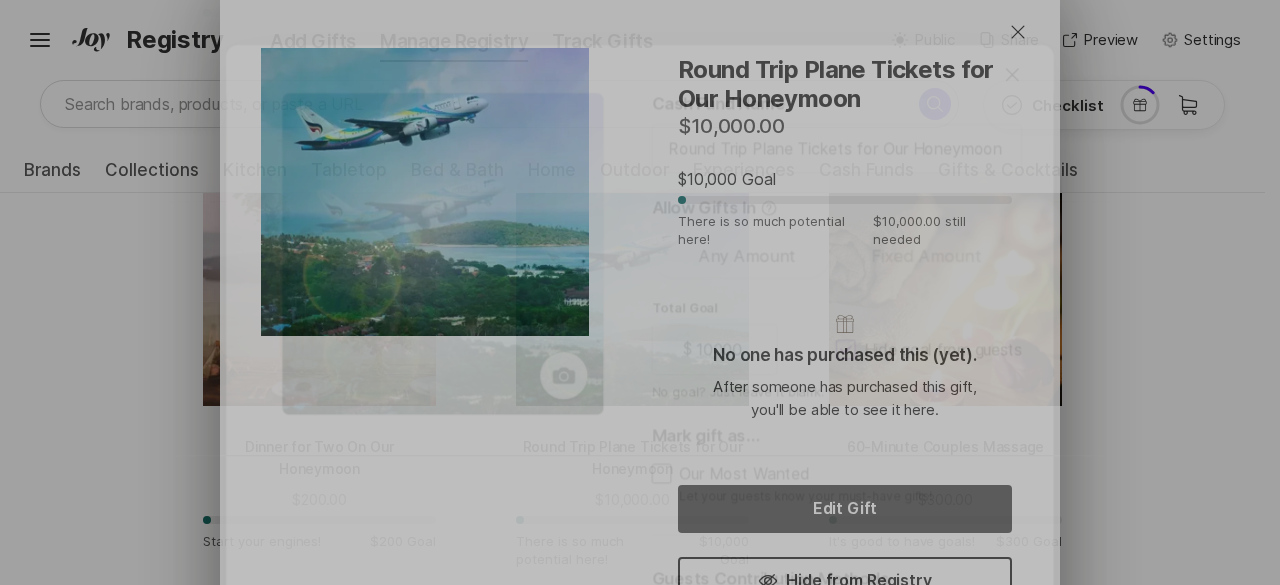 type on "x" 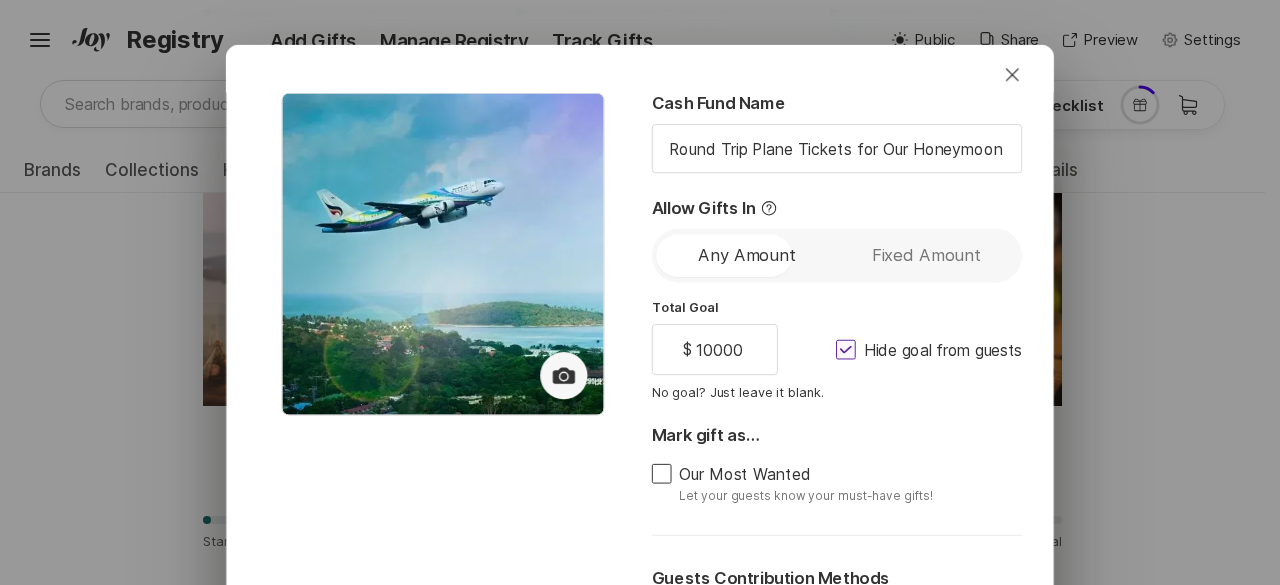 scroll, scrollTop: 2614, scrollLeft: 0, axis: vertical 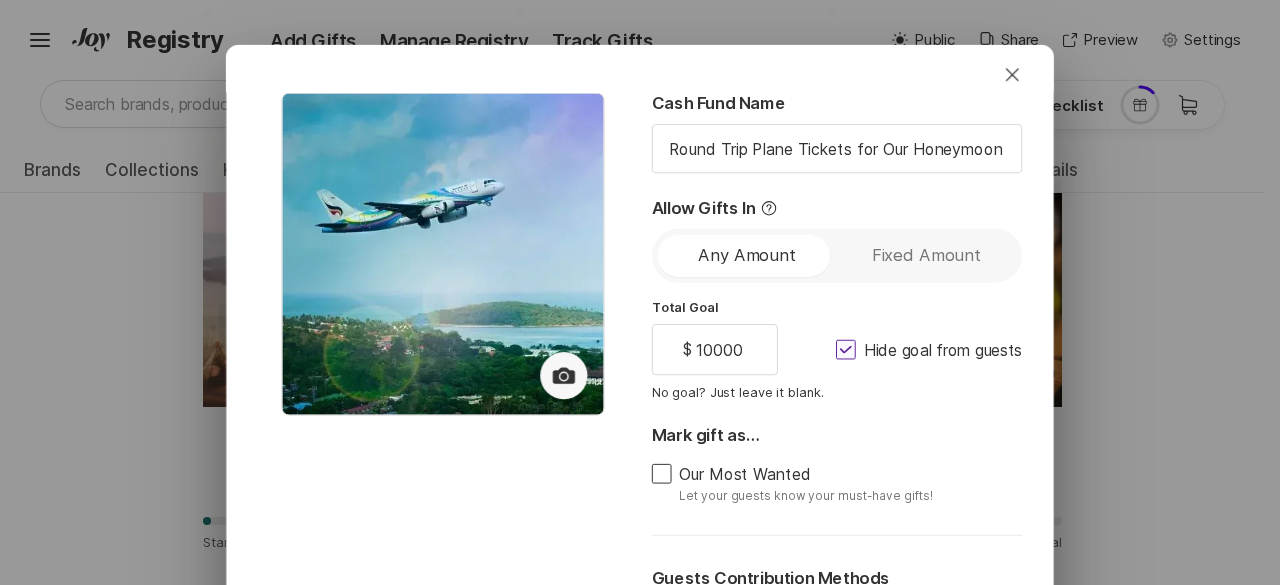 click 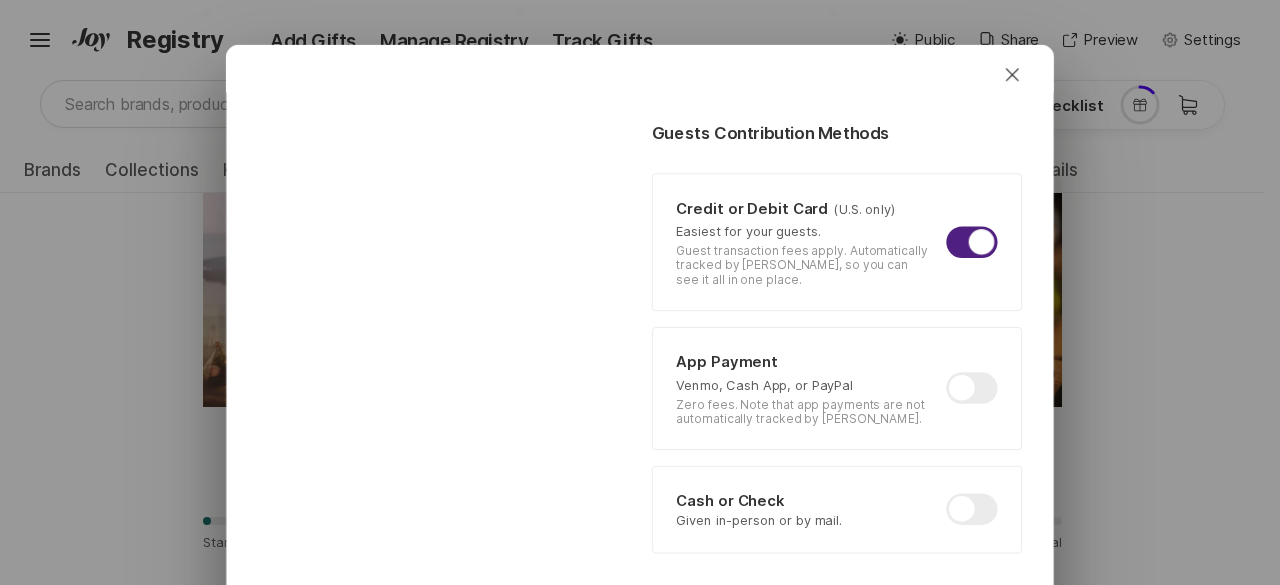 scroll, scrollTop: 620, scrollLeft: 0, axis: vertical 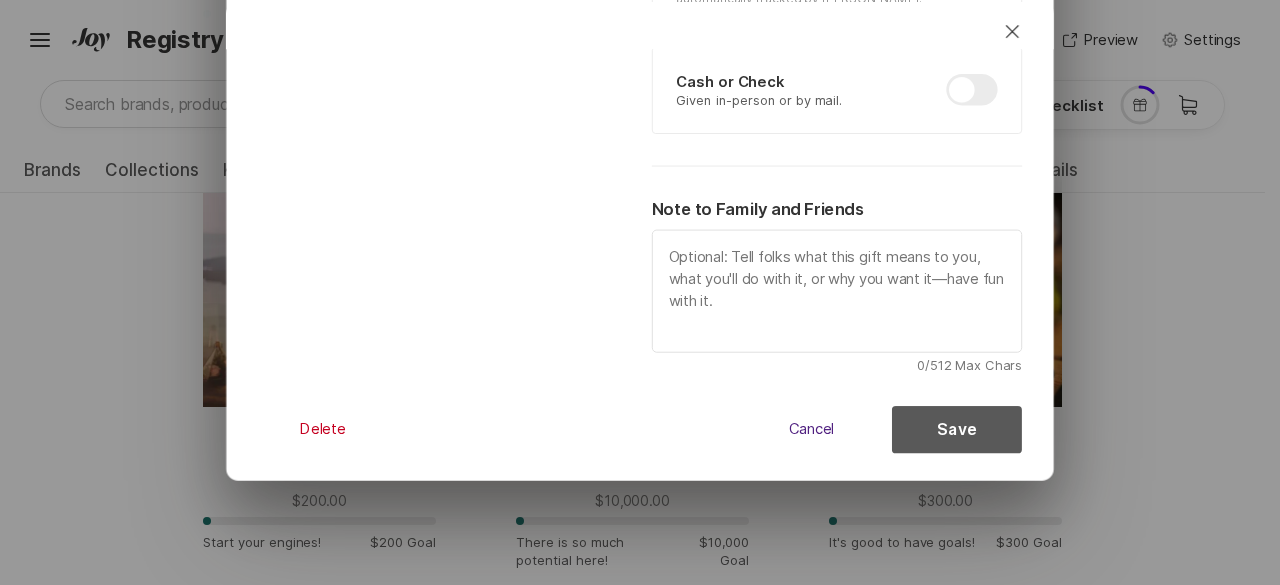 click on "Save" at bounding box center (957, 429) 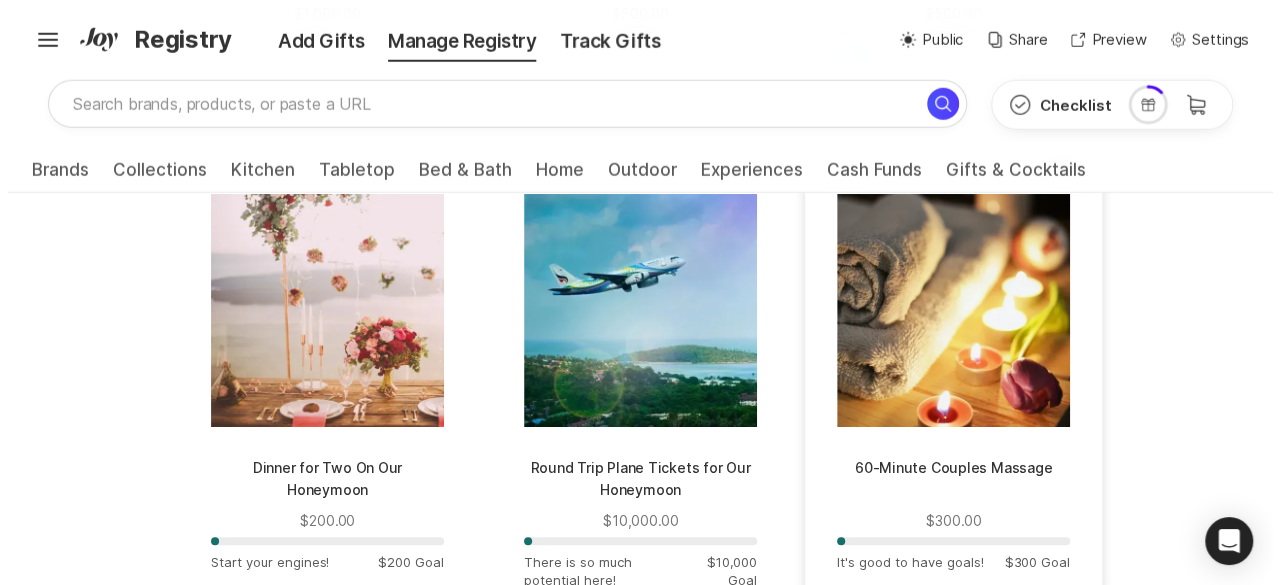 scroll, scrollTop: 2608, scrollLeft: 0, axis: vertical 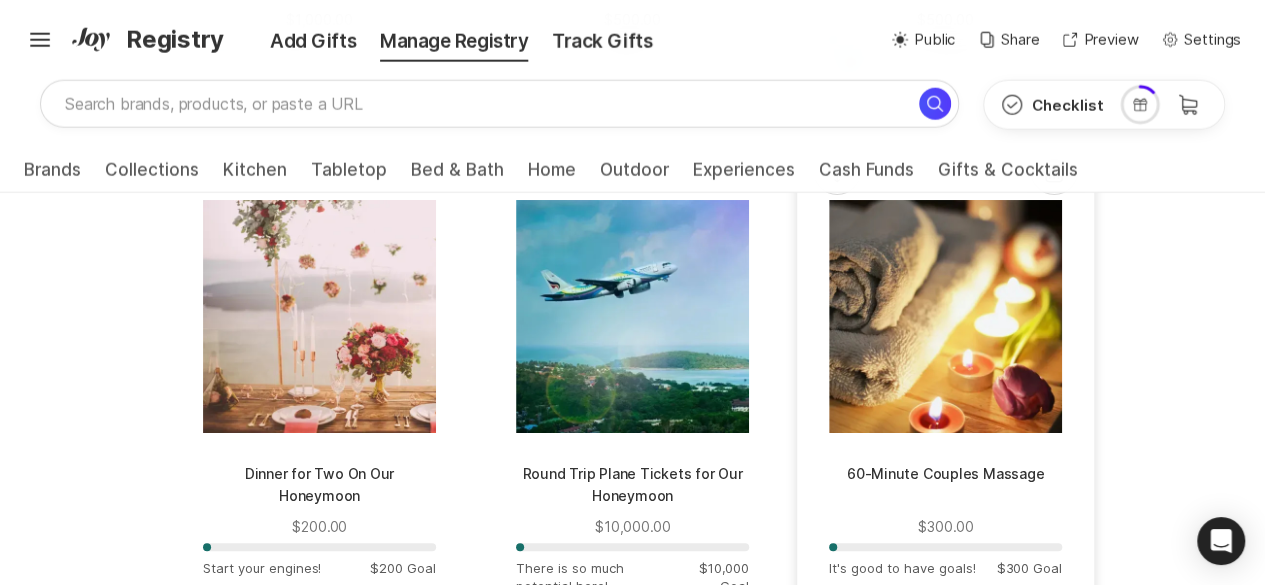 click at bounding box center [945, 316] 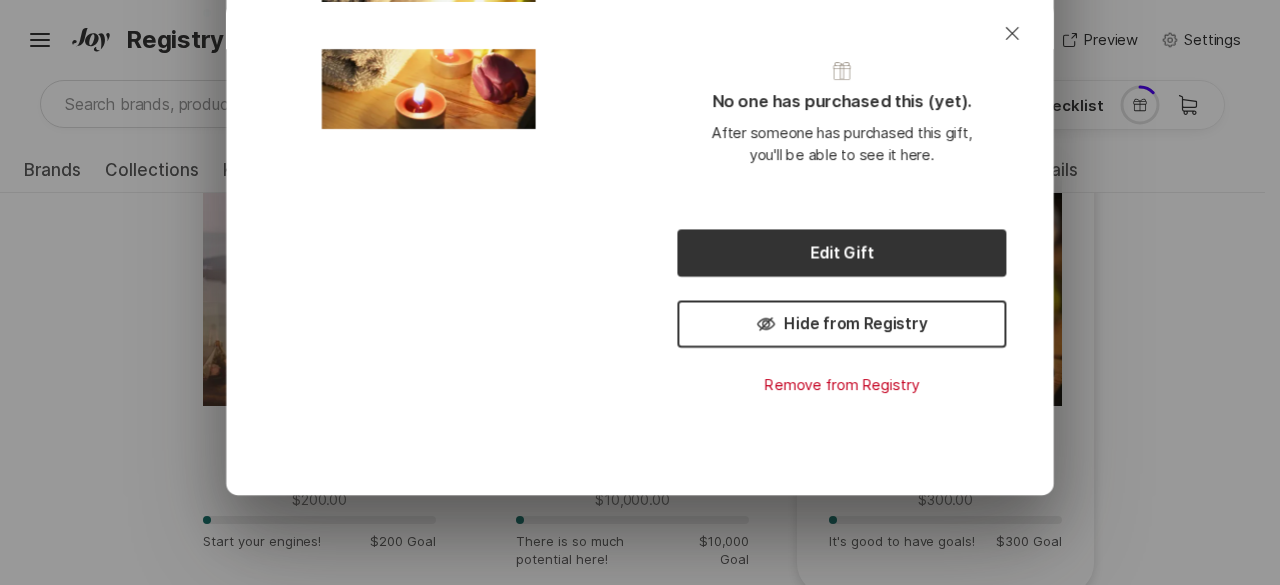 scroll, scrollTop: 288, scrollLeft: 0, axis: vertical 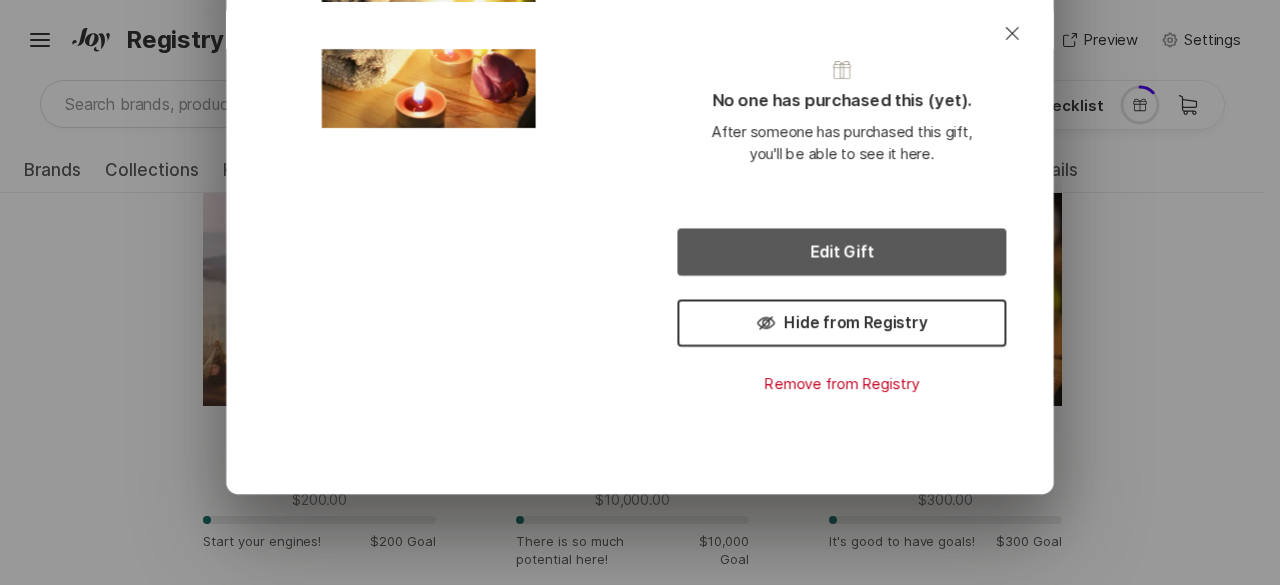 click on "Edit Gift" at bounding box center (841, 252) 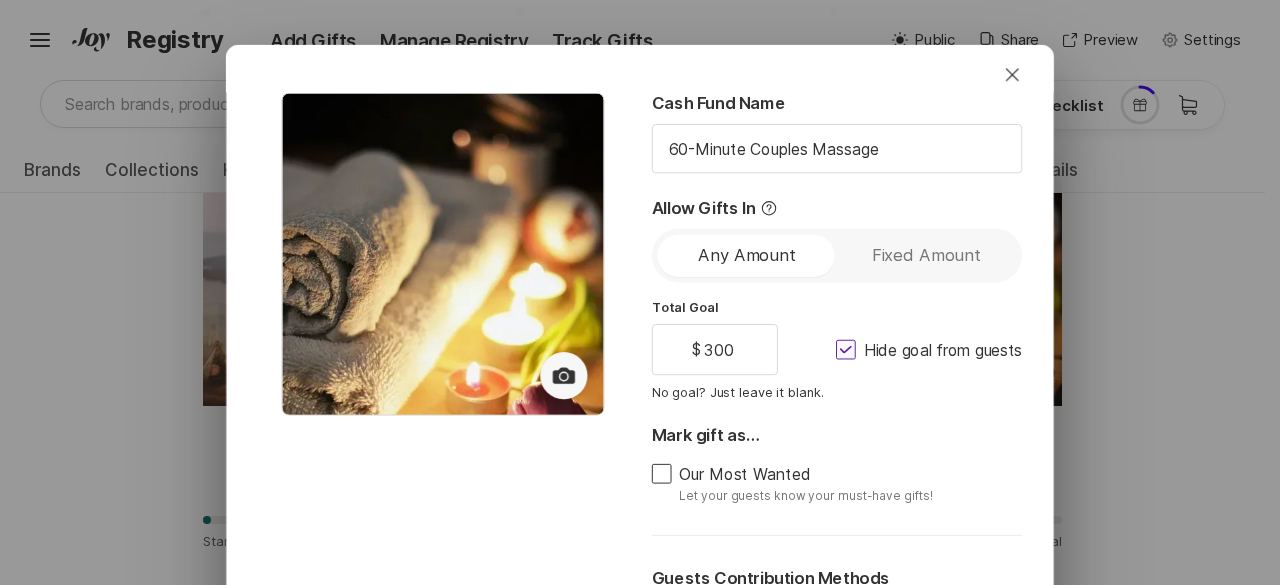 type on "x" 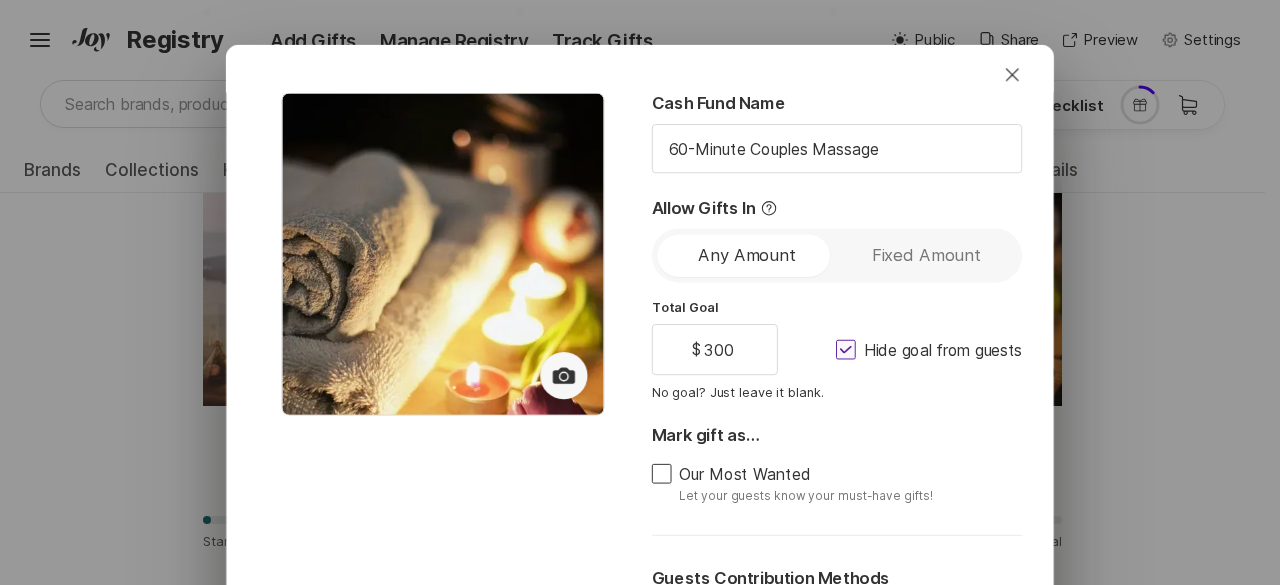 click 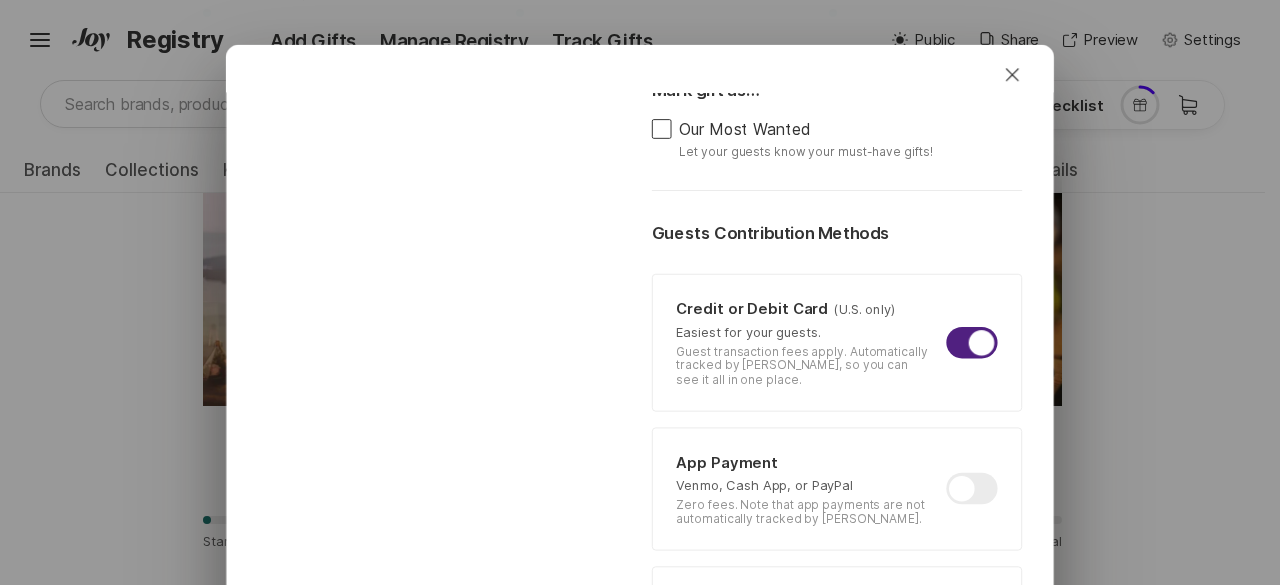 scroll, scrollTop: 620, scrollLeft: 0, axis: vertical 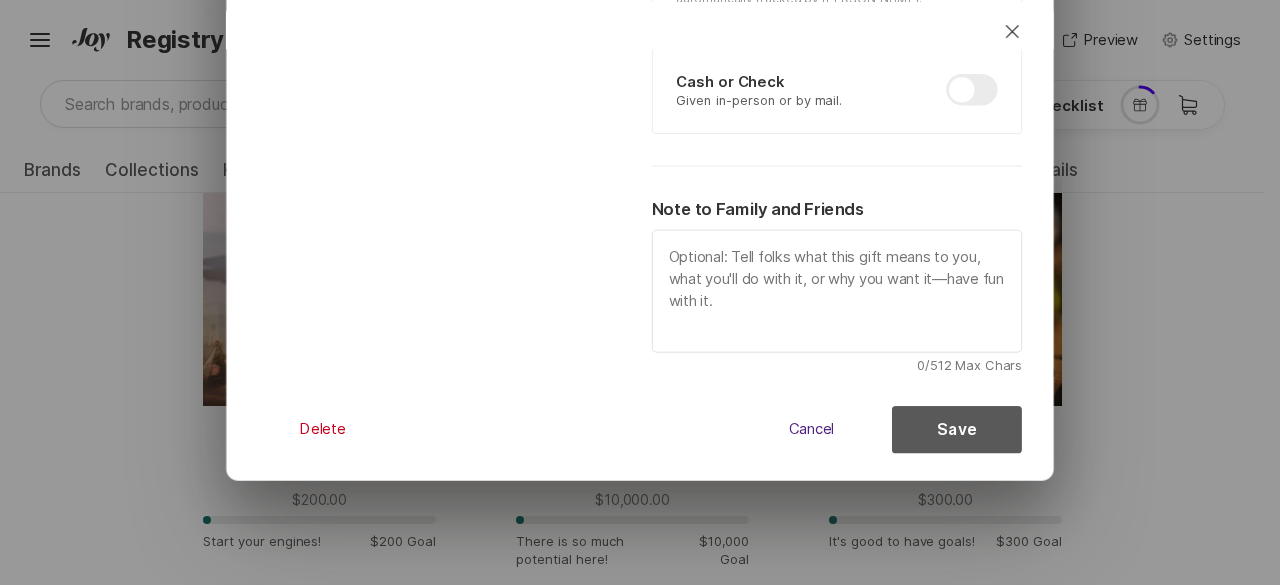 click on "Save" at bounding box center (957, 429) 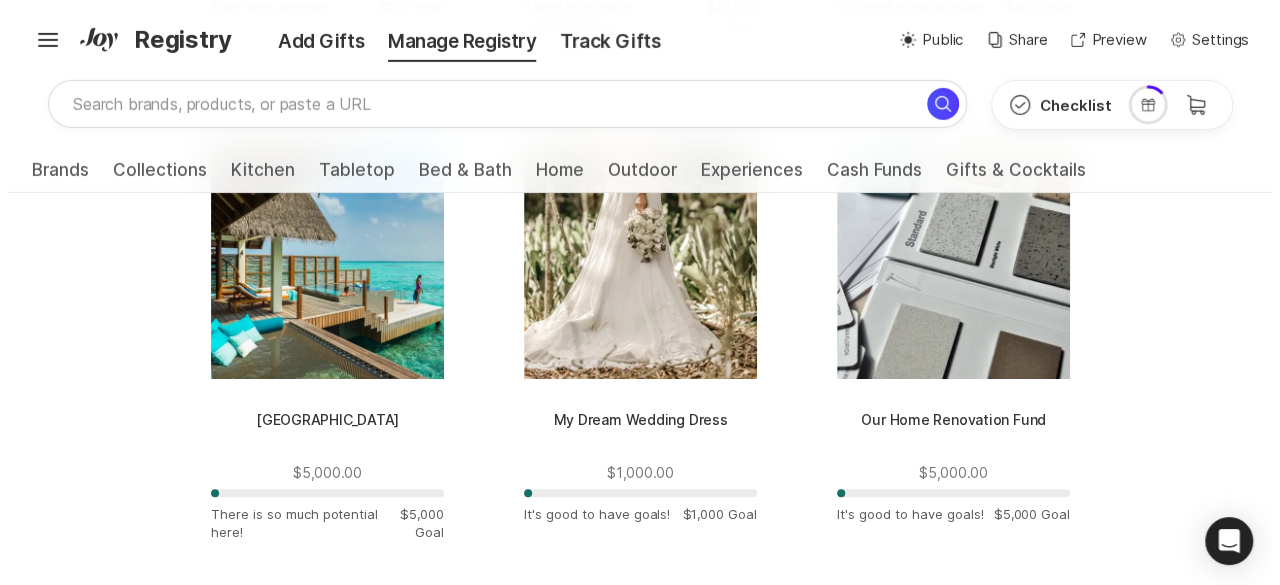 scroll, scrollTop: 3150, scrollLeft: 0, axis: vertical 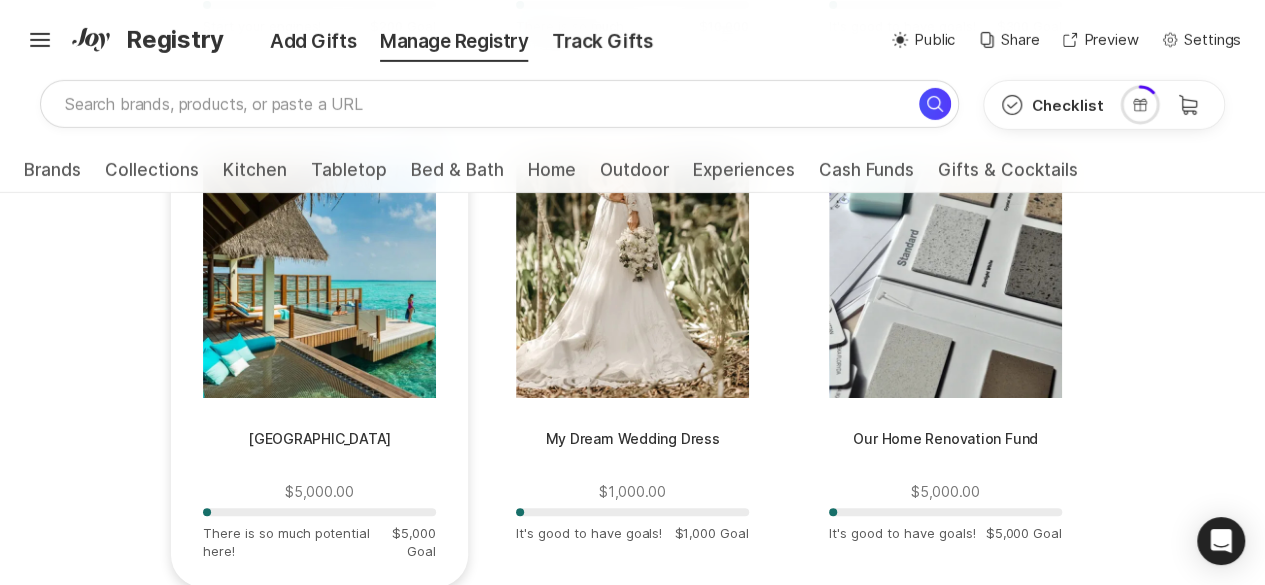 click at bounding box center [319, 281] 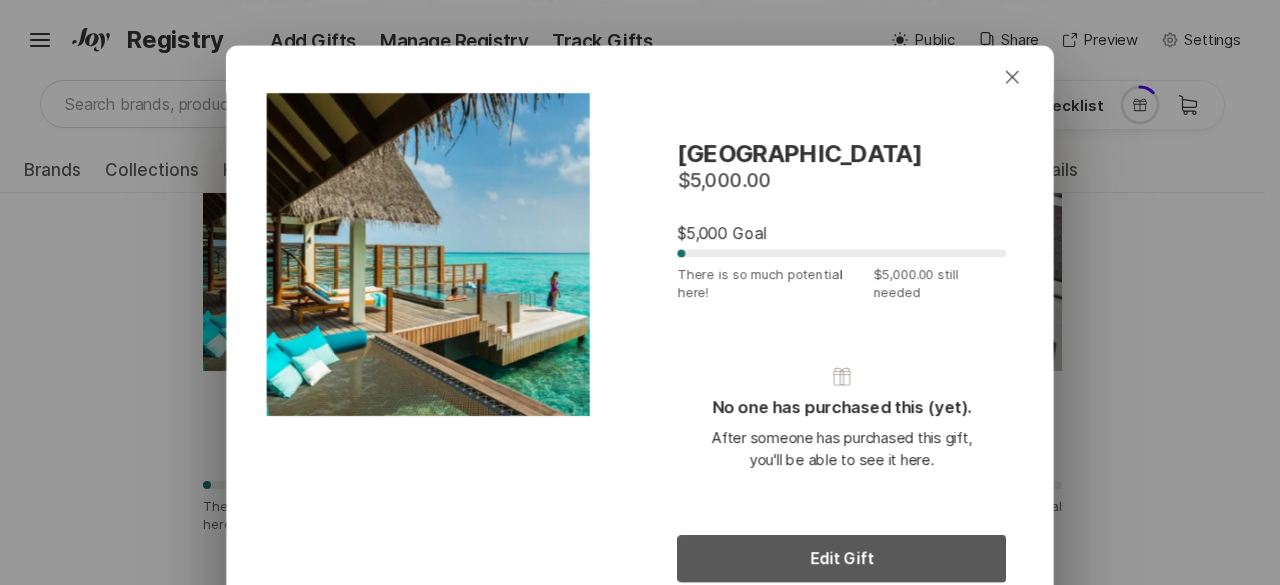 click on "Edit Gift" at bounding box center [841, 558] 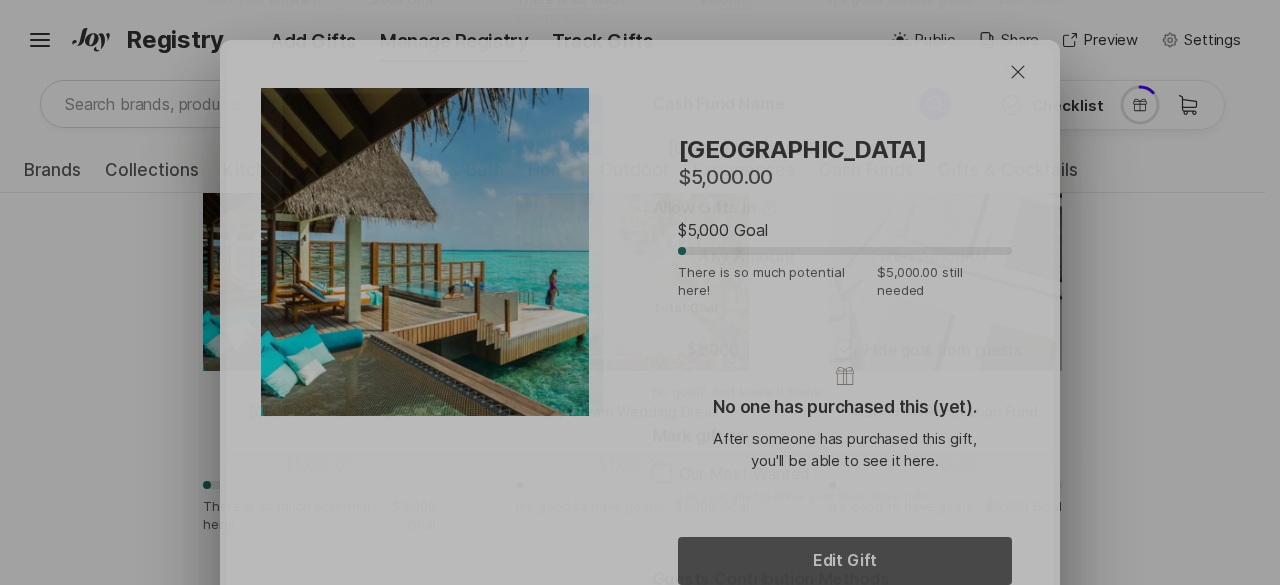 type on "x" 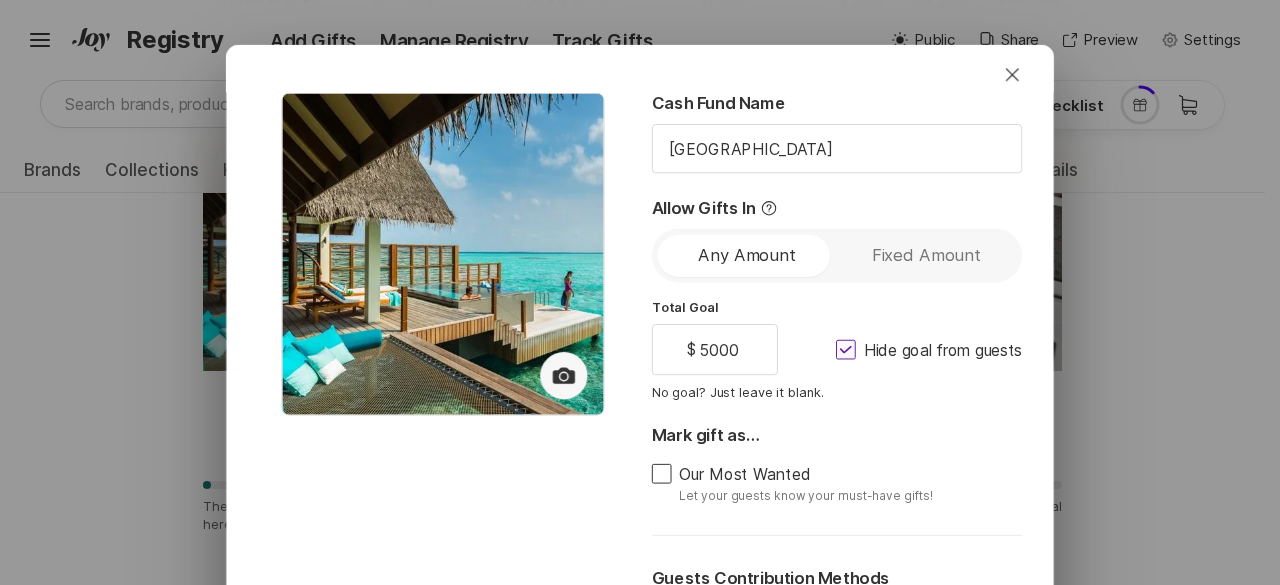 click at bounding box center [846, 350] 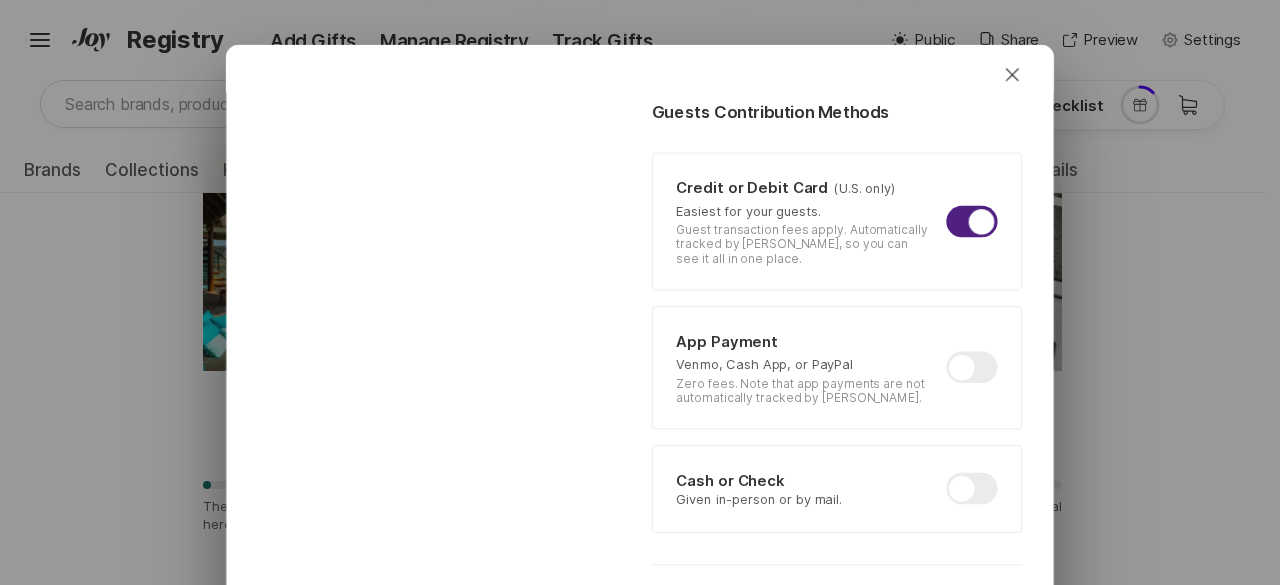 scroll, scrollTop: 620, scrollLeft: 0, axis: vertical 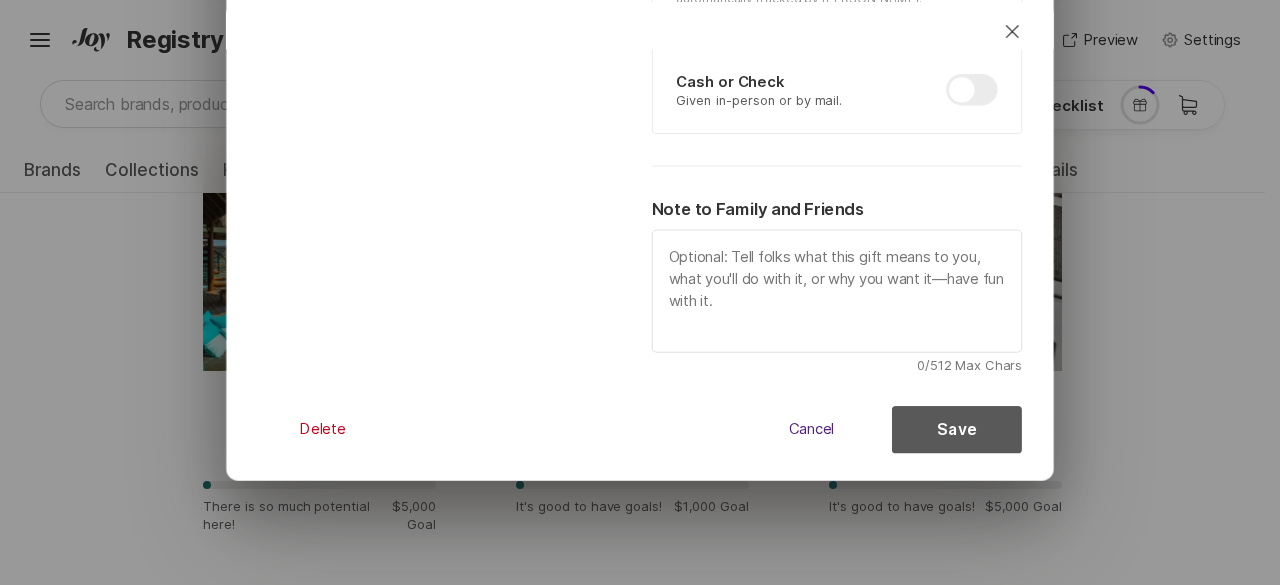 click on "Save" at bounding box center (957, 429) 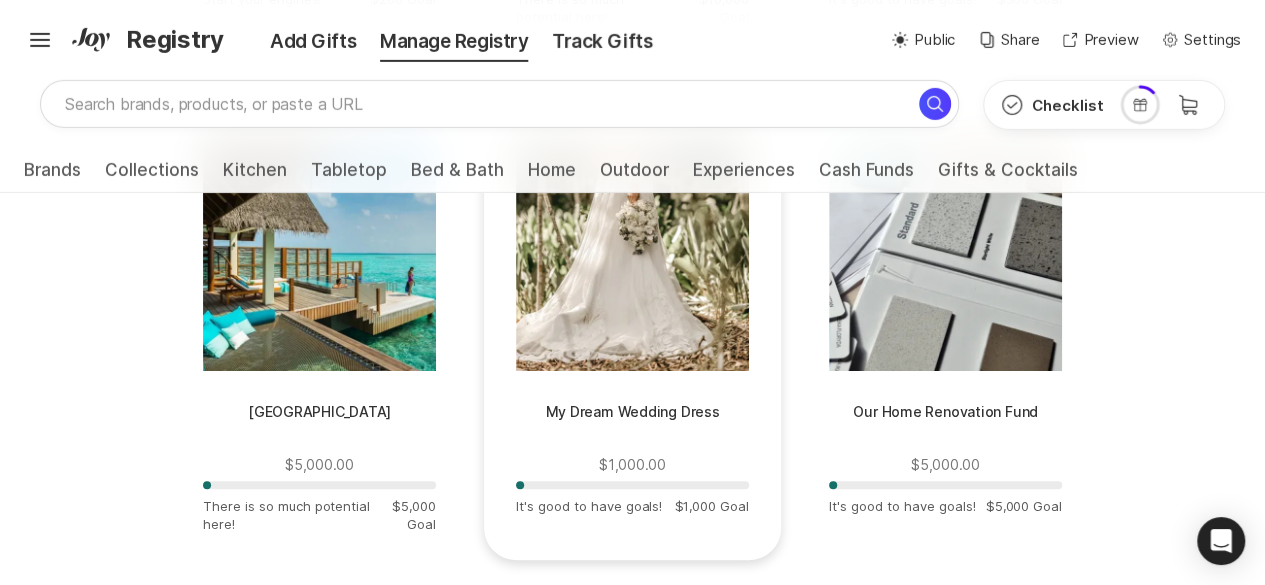 click at bounding box center (632, 254) 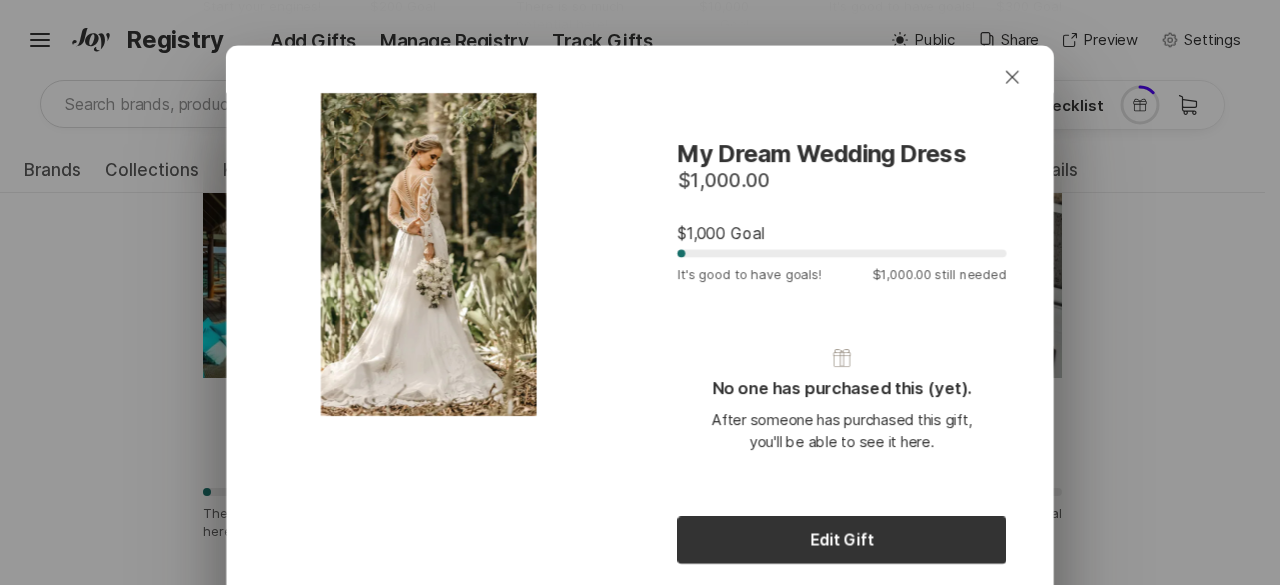 scroll, scrollTop: 3156, scrollLeft: 0, axis: vertical 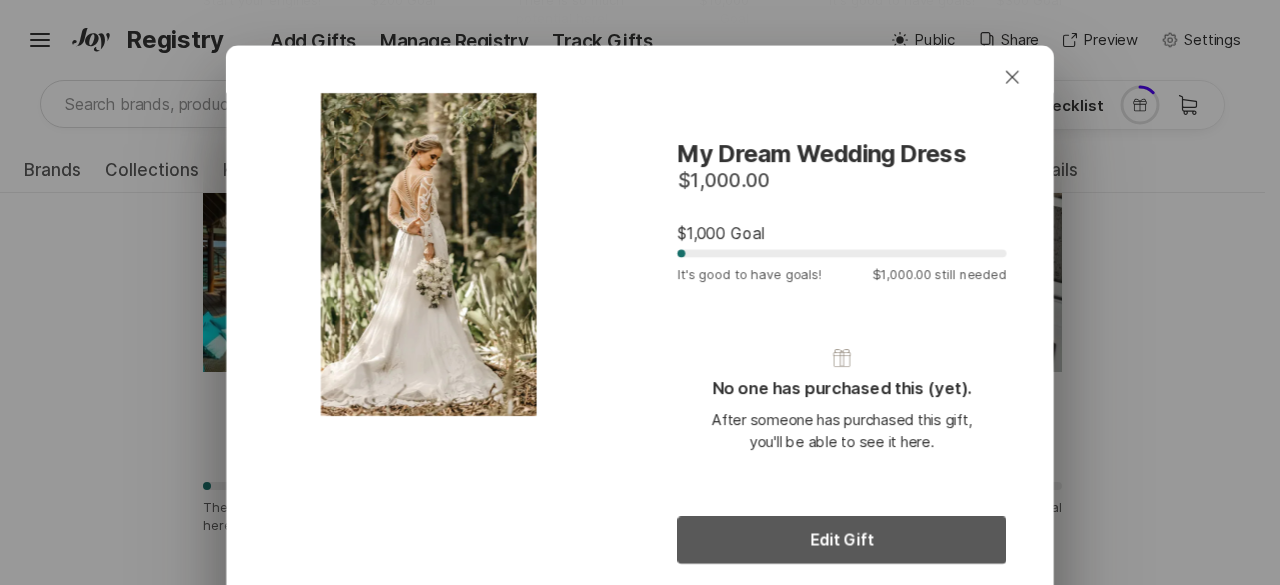 click on "Edit Gift" at bounding box center [841, 540] 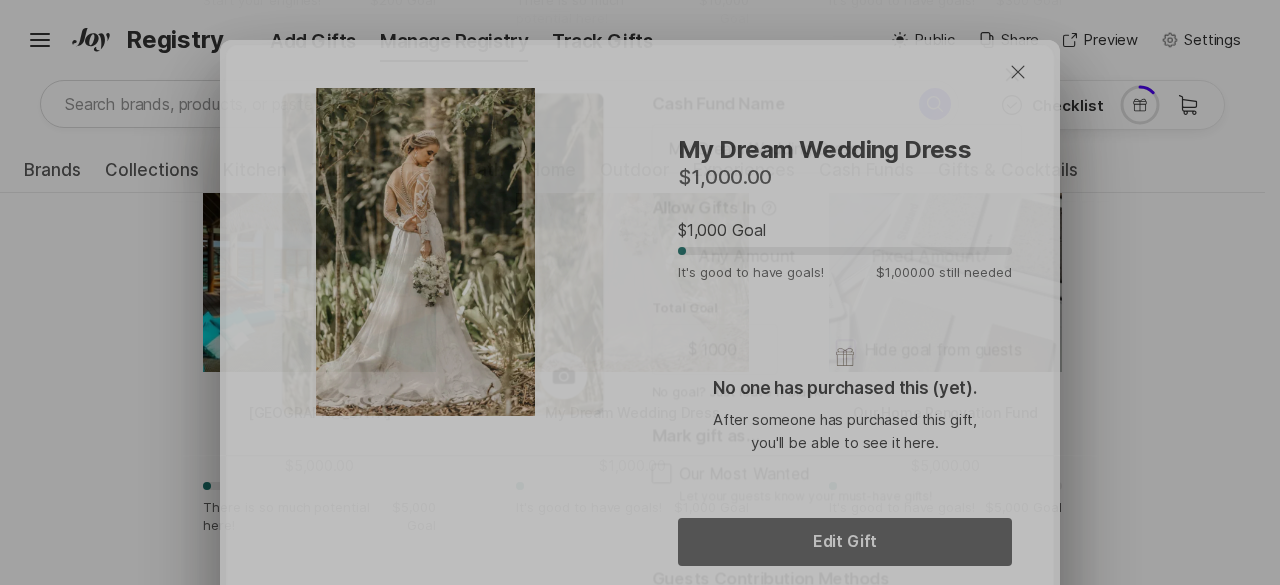 type on "x" 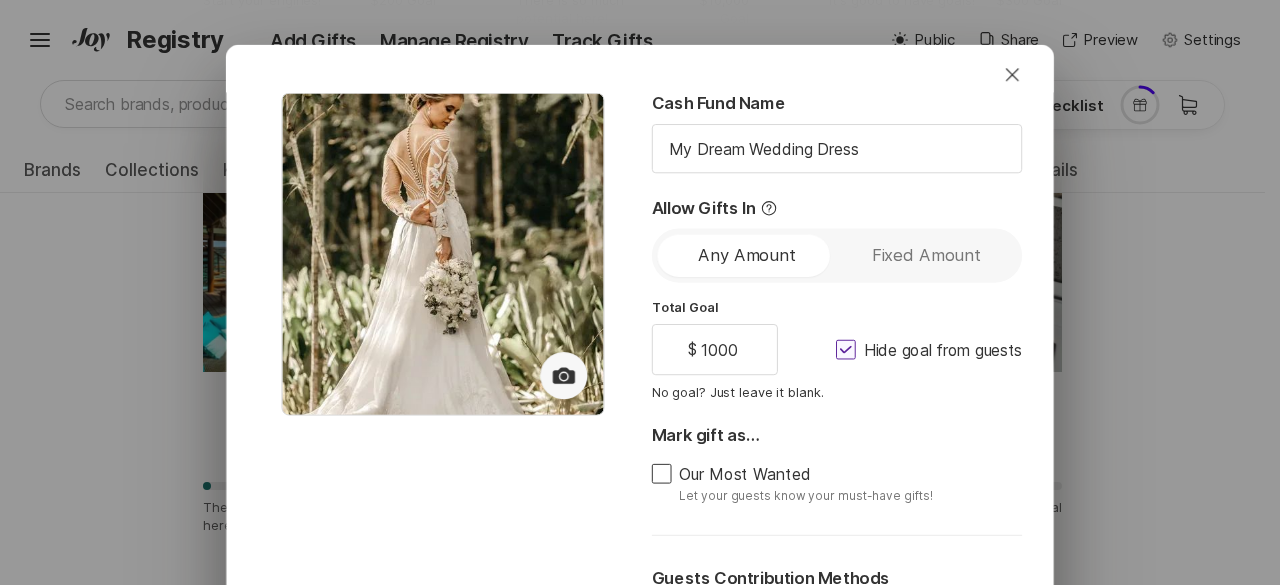 click 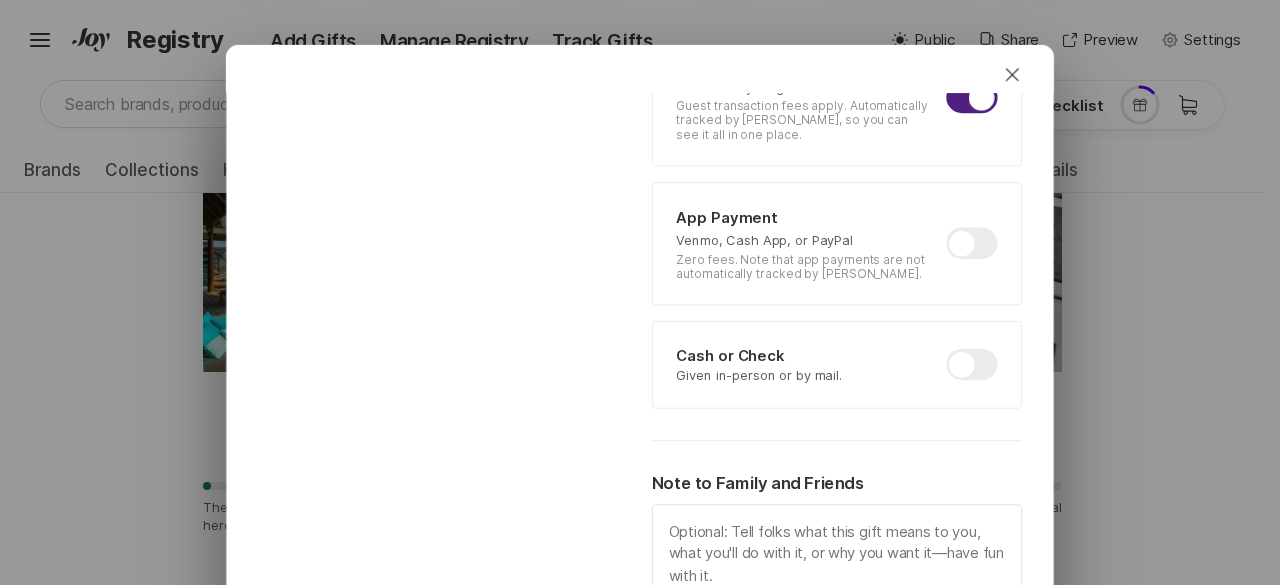 scroll, scrollTop: 620, scrollLeft: 0, axis: vertical 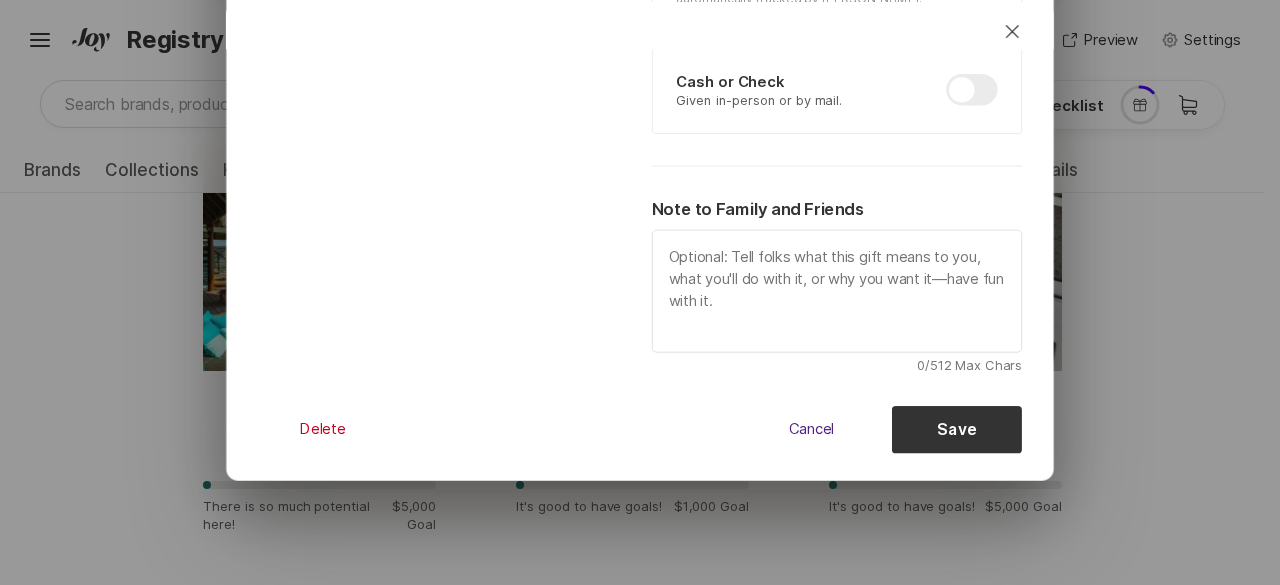 click on "Save" at bounding box center [957, 429] 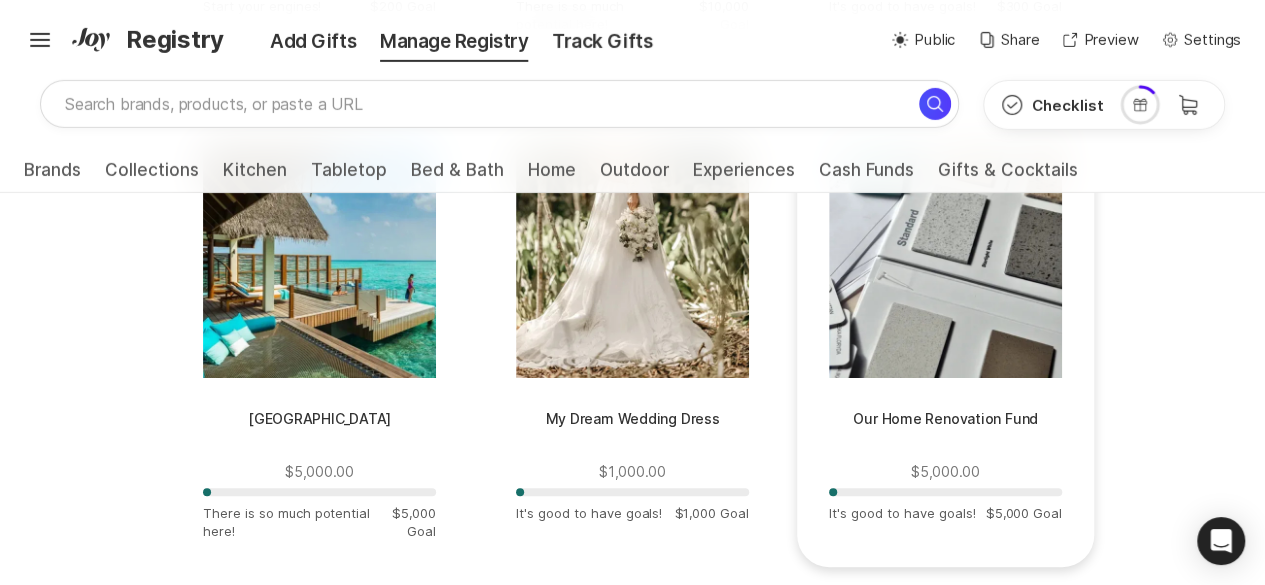click at bounding box center [945, 261] 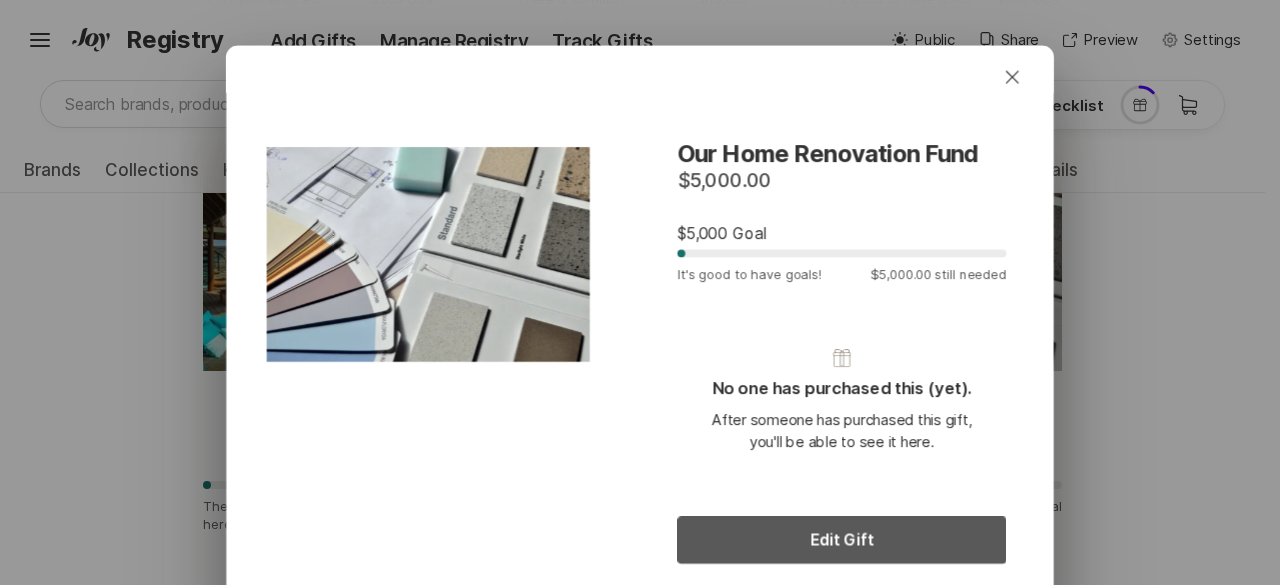 click on "Edit Gift" at bounding box center [841, 540] 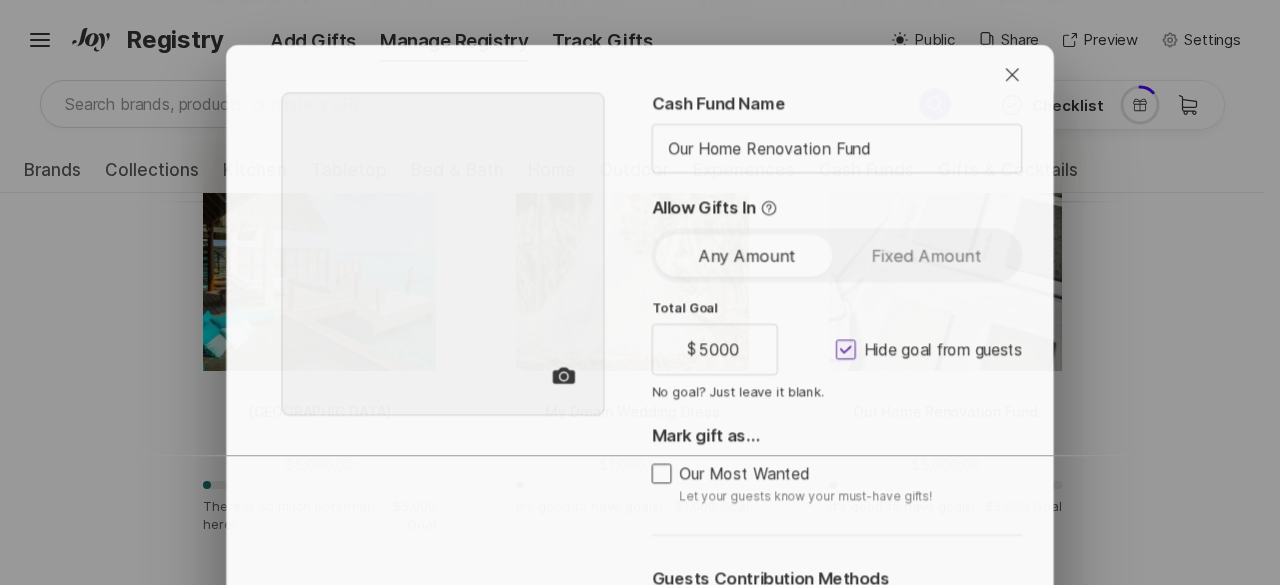 type on "x" 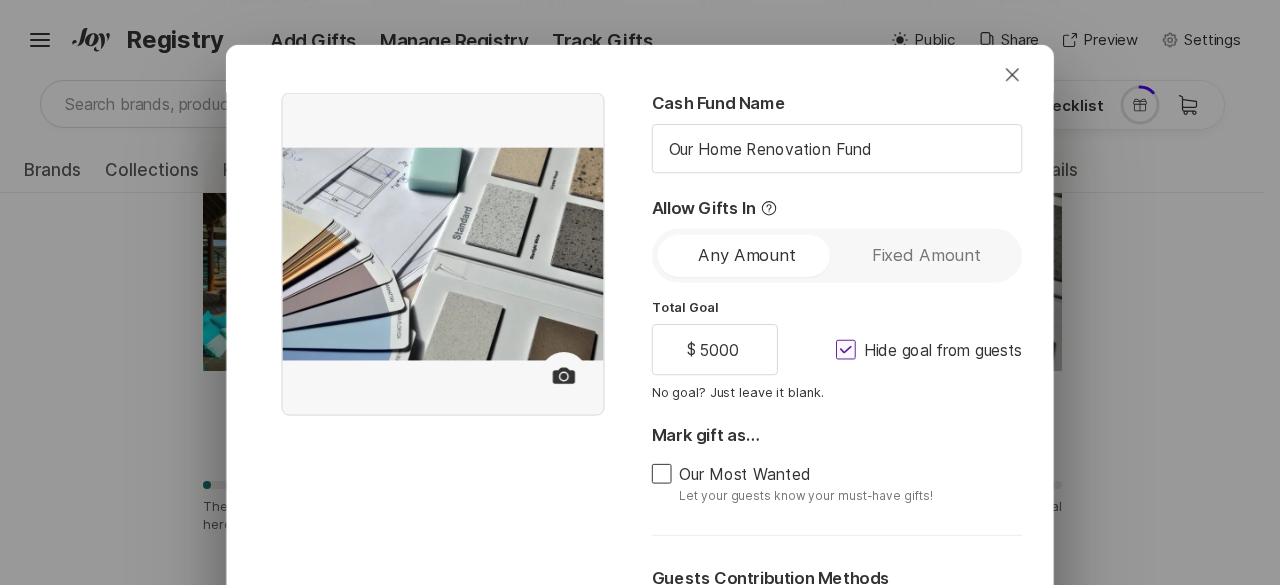 click 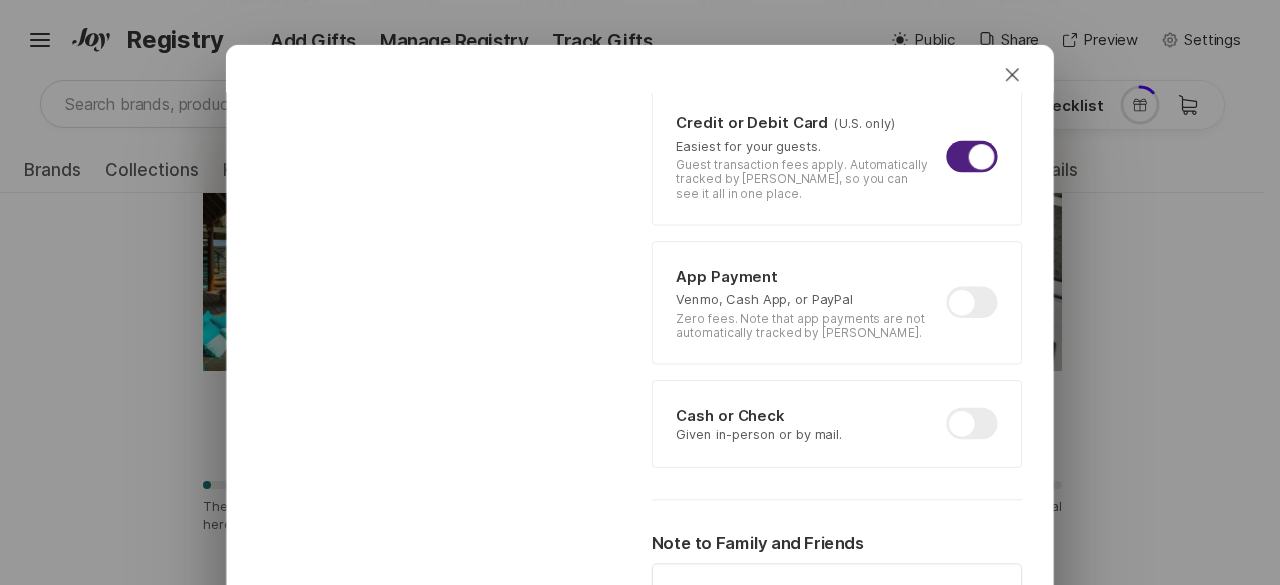 scroll, scrollTop: 620, scrollLeft: 0, axis: vertical 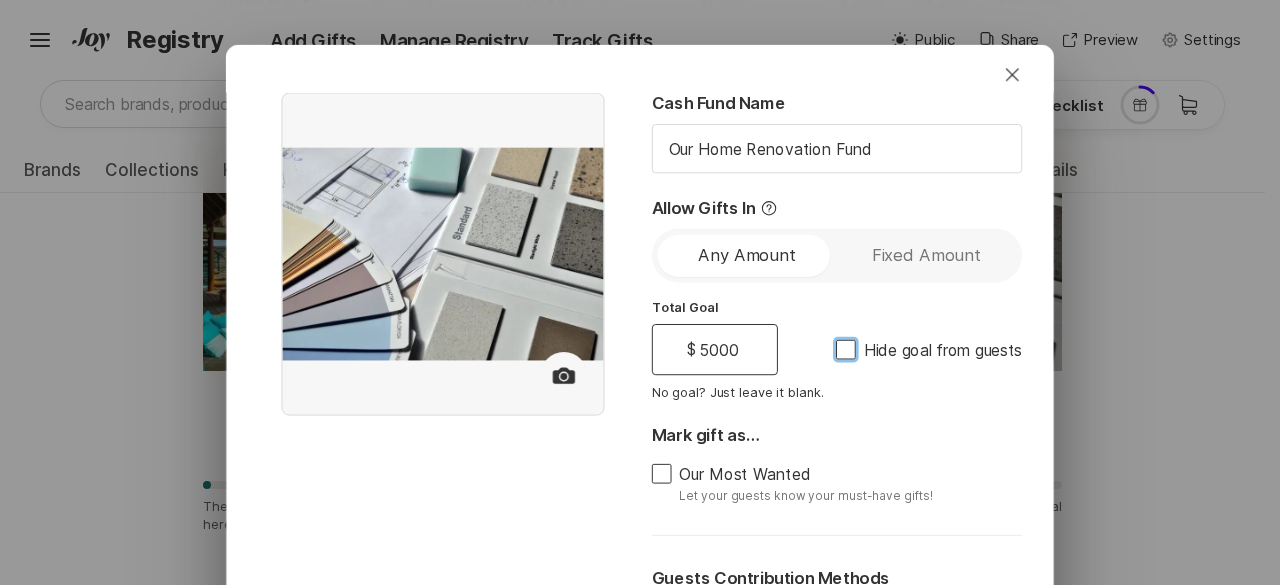 click on "5000" at bounding box center (719, 350) 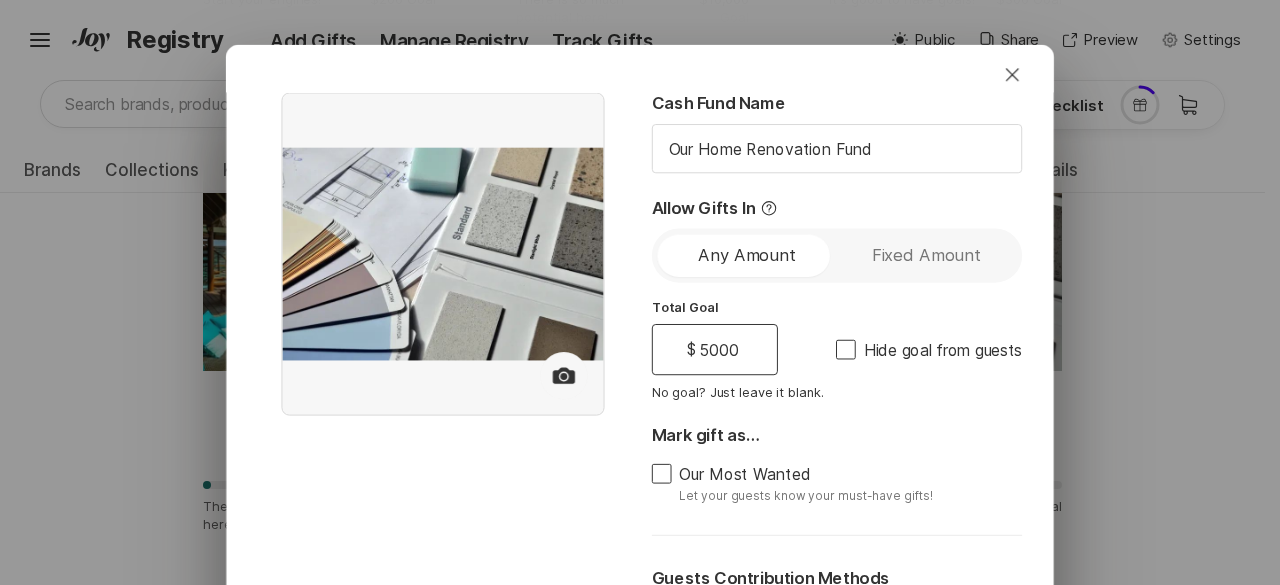 type on "000" 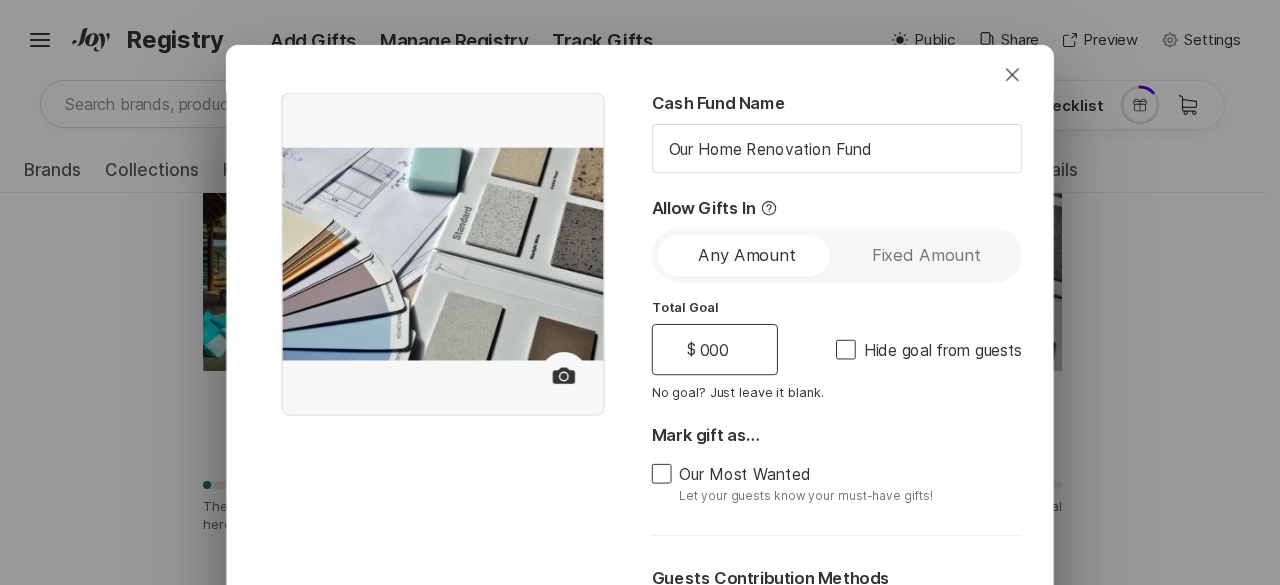 type on "x" 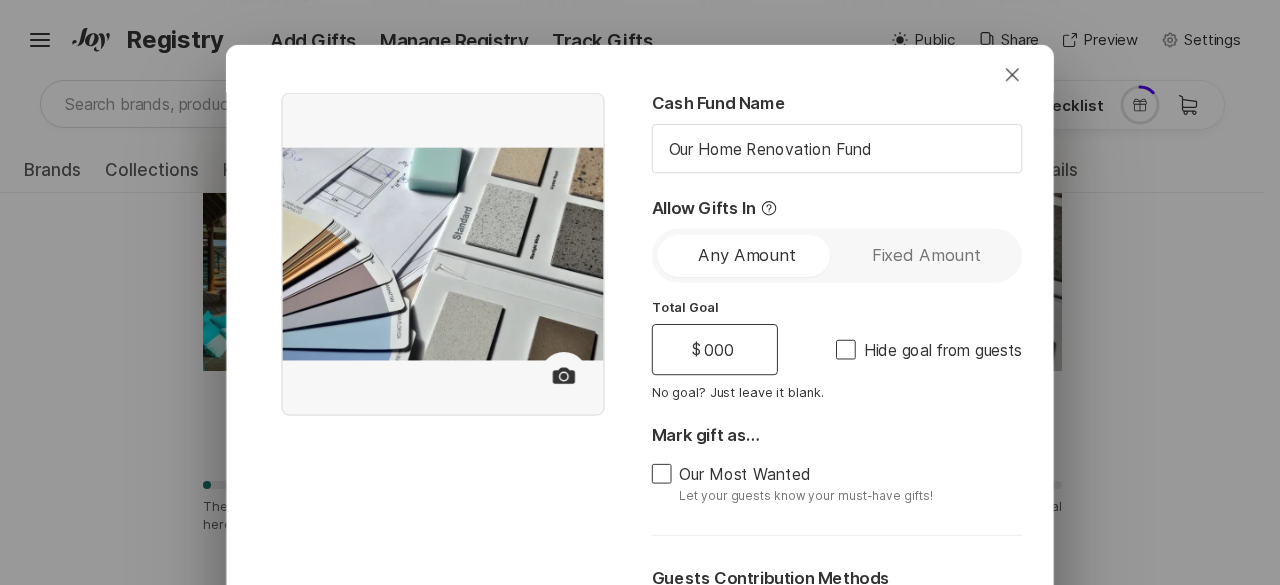 type on "1000" 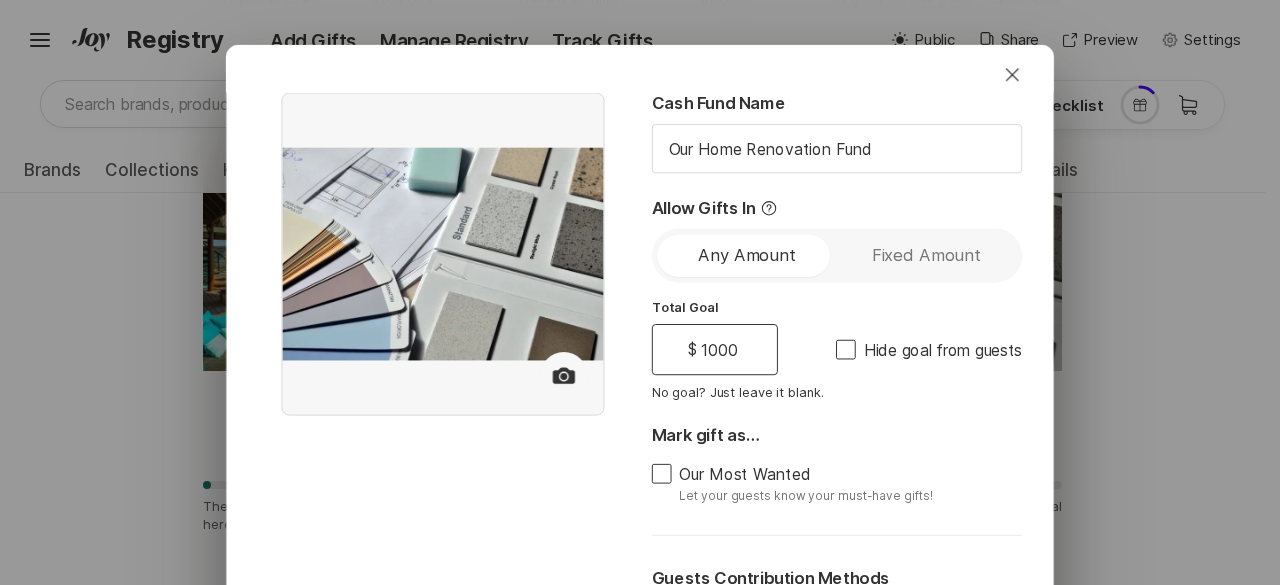 type on "x" 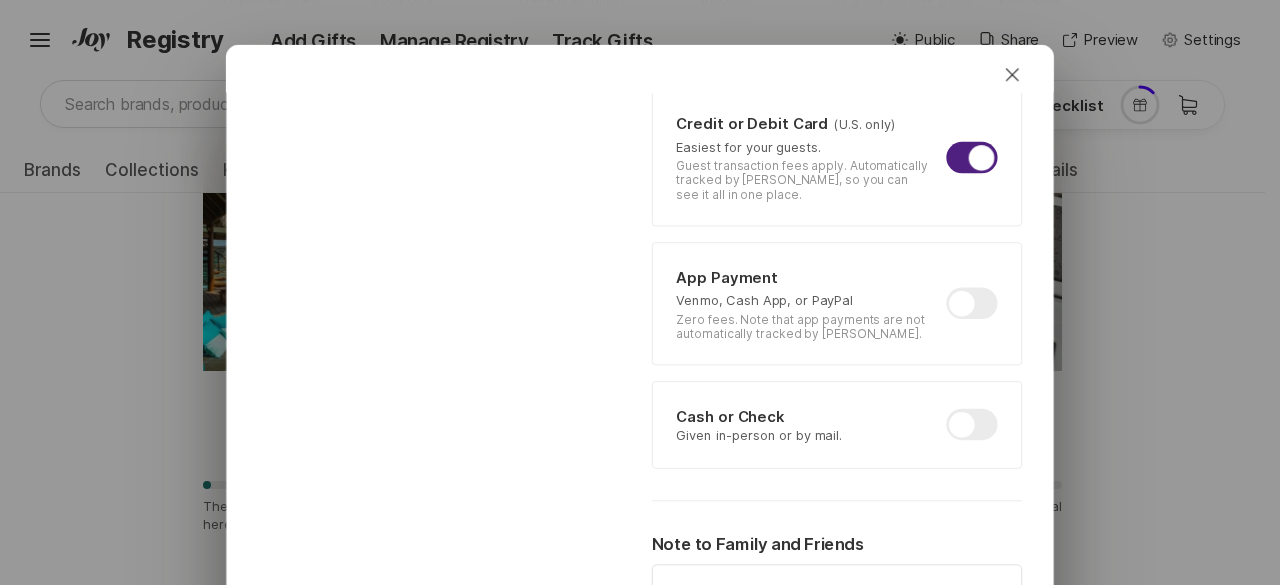 scroll, scrollTop: 620, scrollLeft: 0, axis: vertical 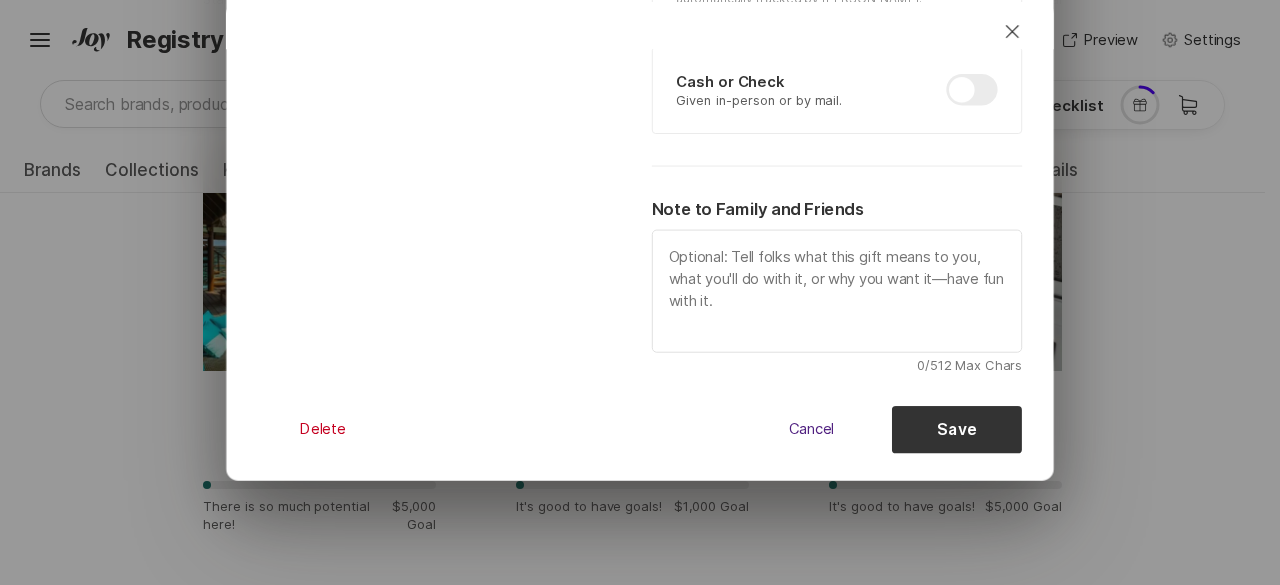 type on "10000" 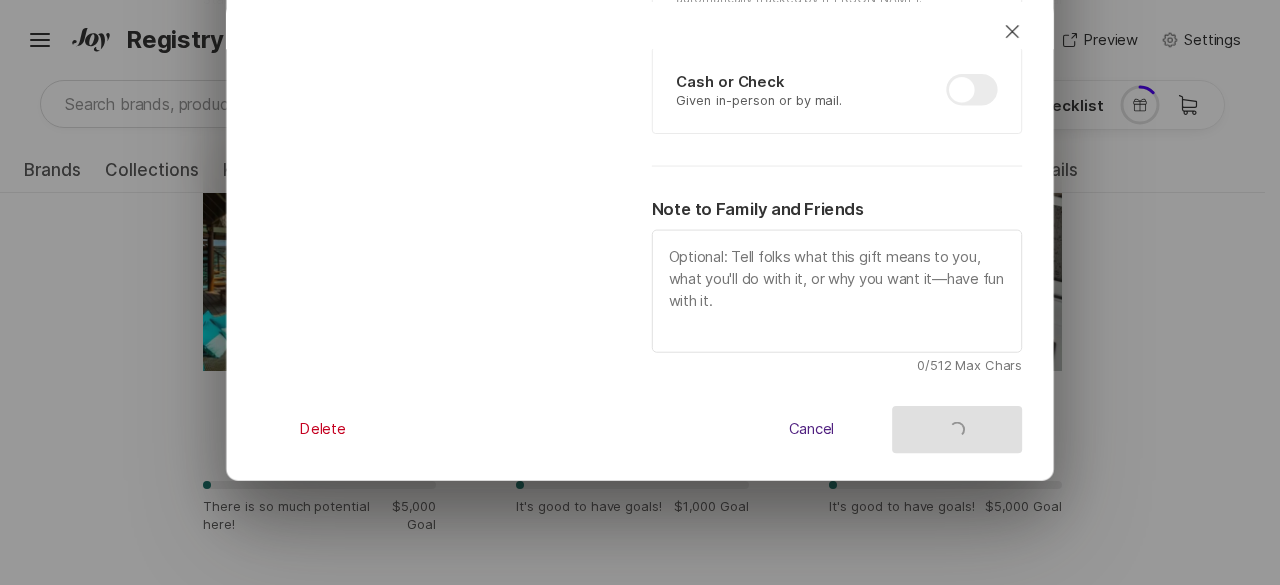 type on "x" 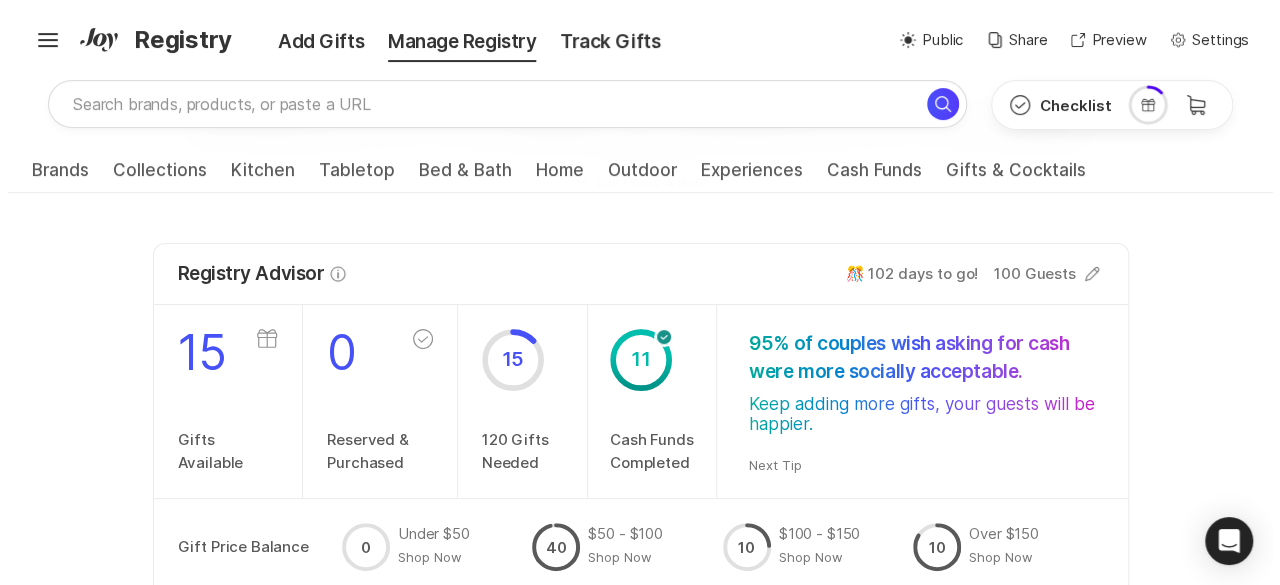 scroll, scrollTop: 0, scrollLeft: 0, axis: both 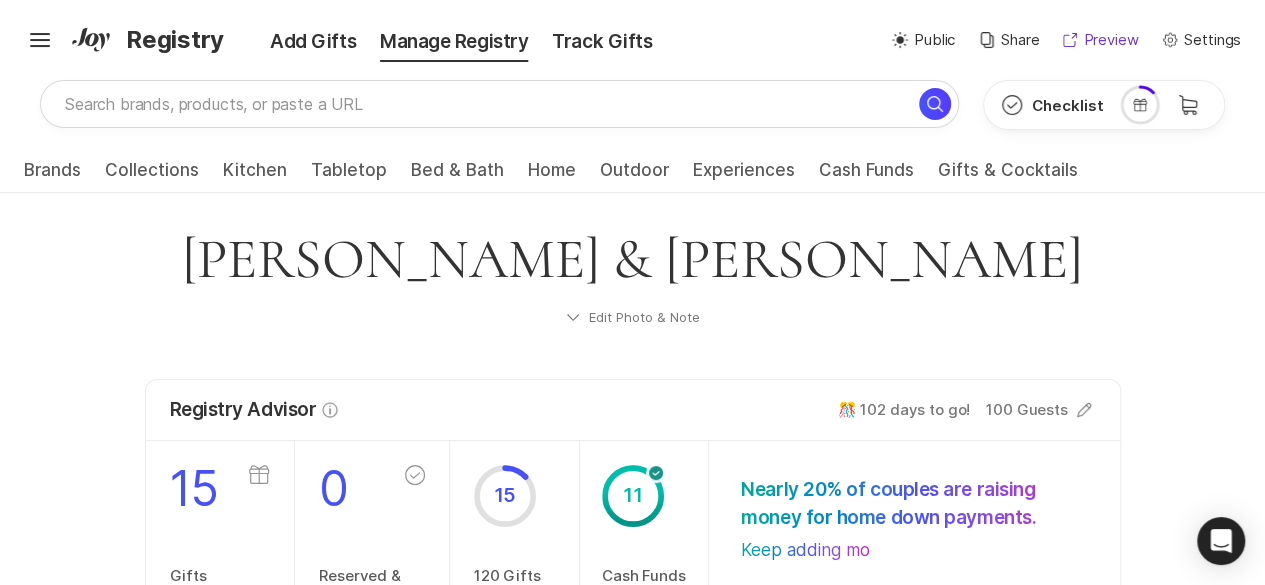click on "Preview" at bounding box center (1110, 40) 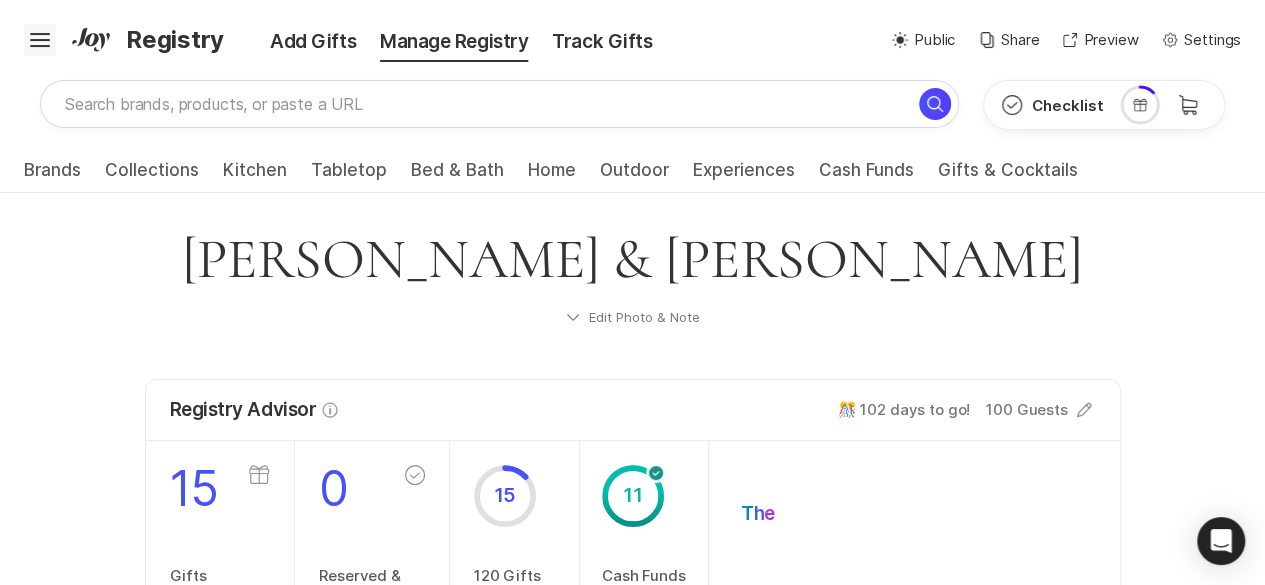 click 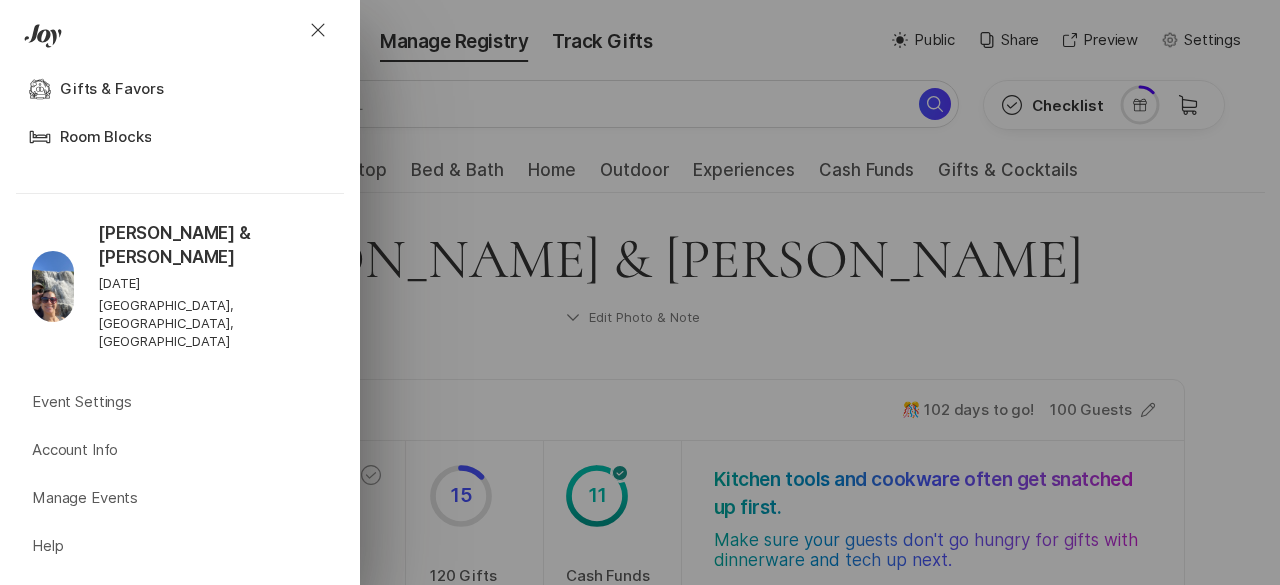 scroll, scrollTop: 1132, scrollLeft: 0, axis: vertical 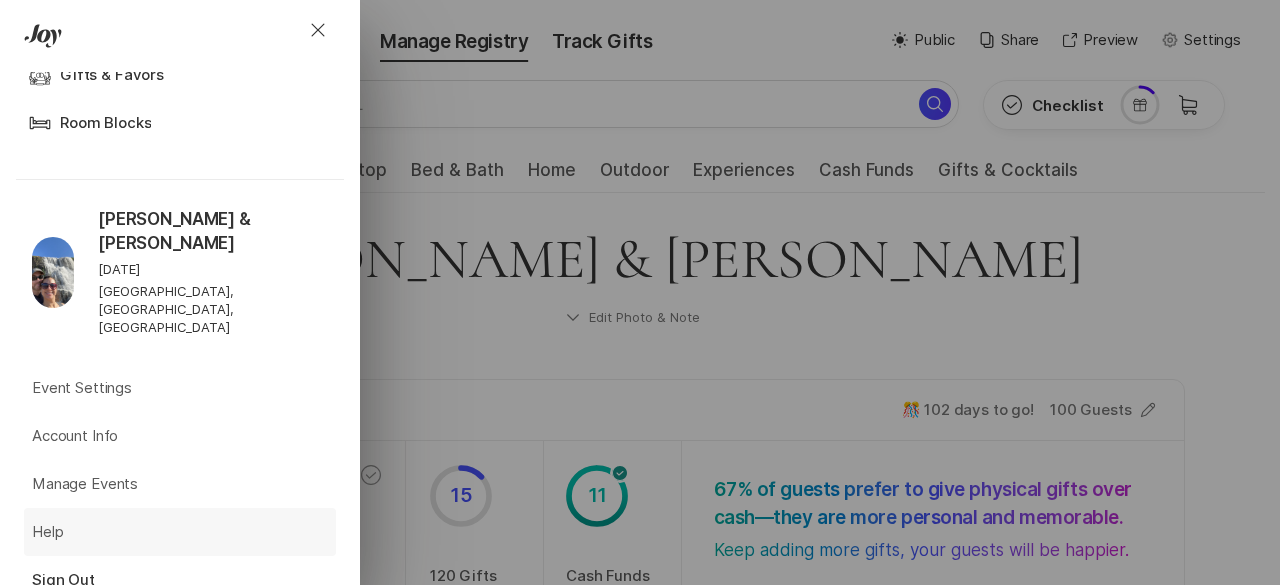 click on "Help" at bounding box center (184, 532) 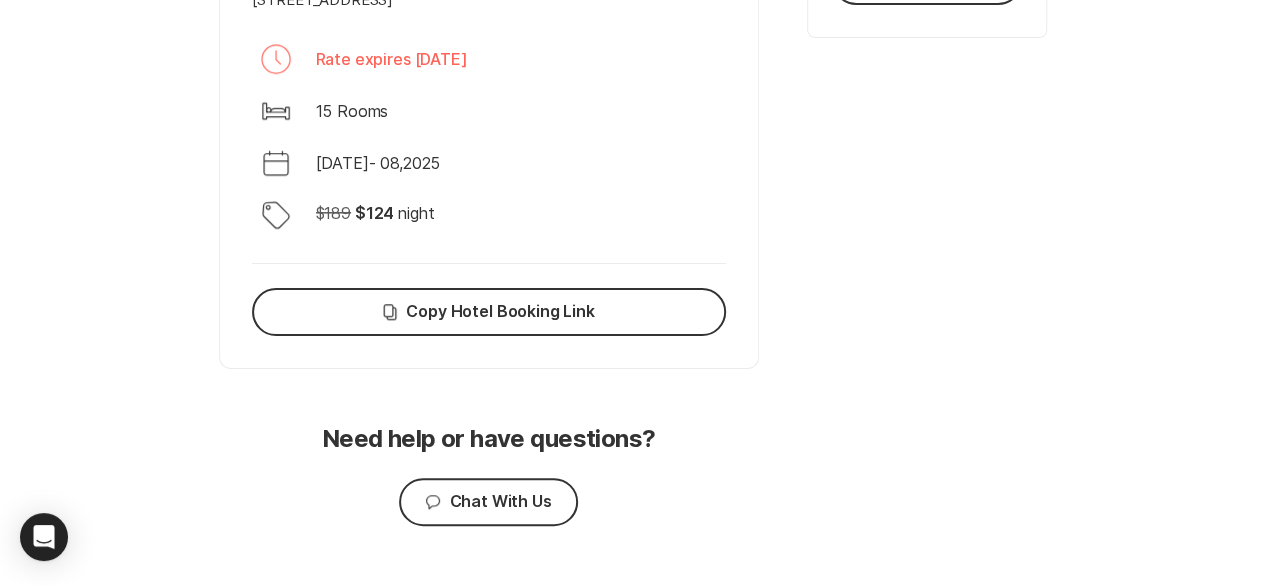 scroll, scrollTop: 796, scrollLeft: 0, axis: vertical 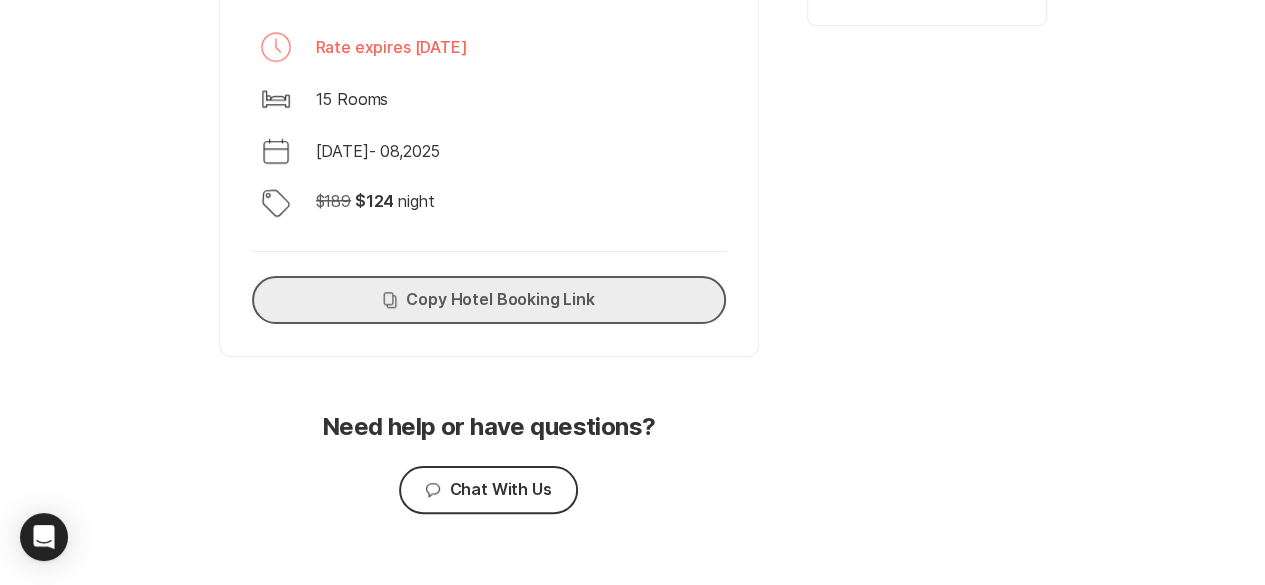 click on "Copy Copy Hotel Booking Link" at bounding box center (489, 300) 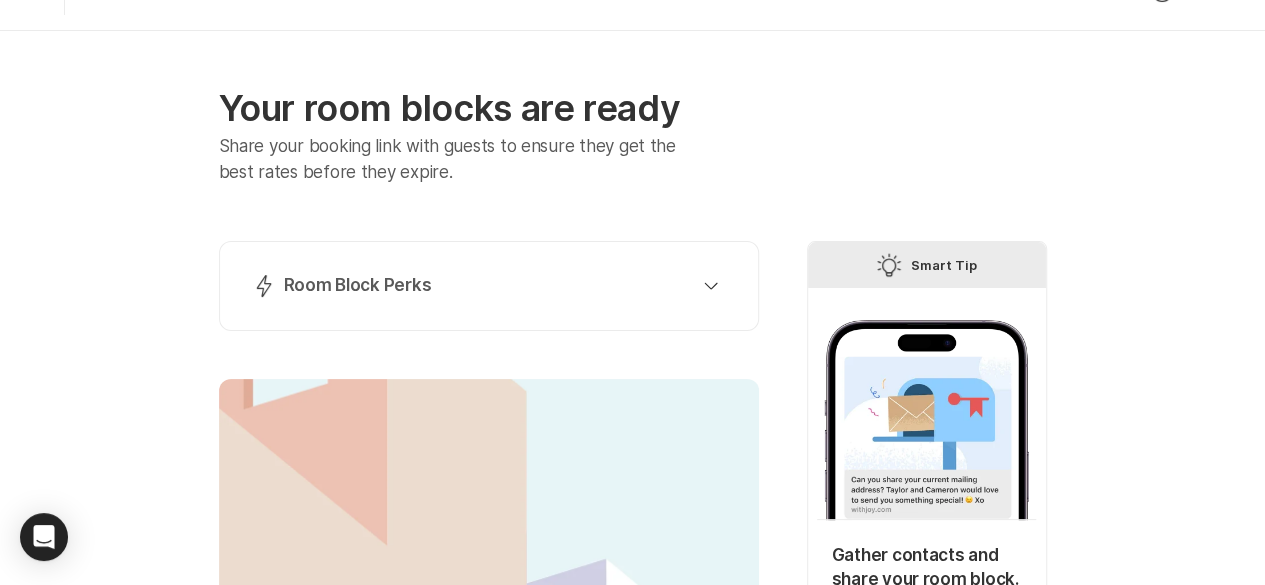 scroll, scrollTop: 0, scrollLeft: 0, axis: both 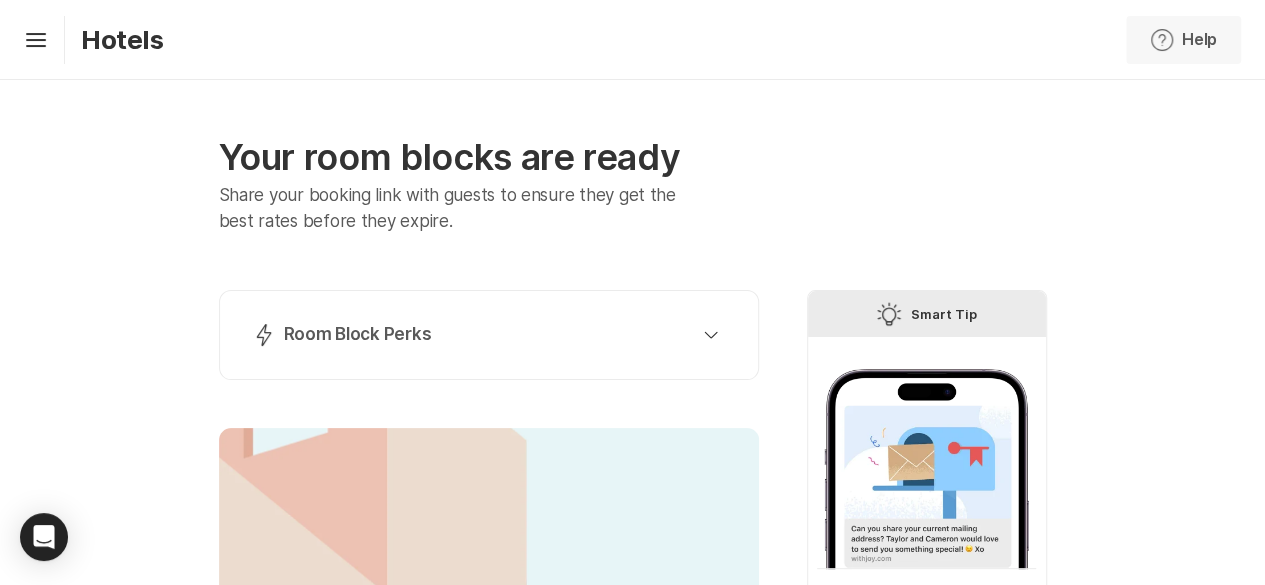 click on "Help Help" at bounding box center [1183, 40] 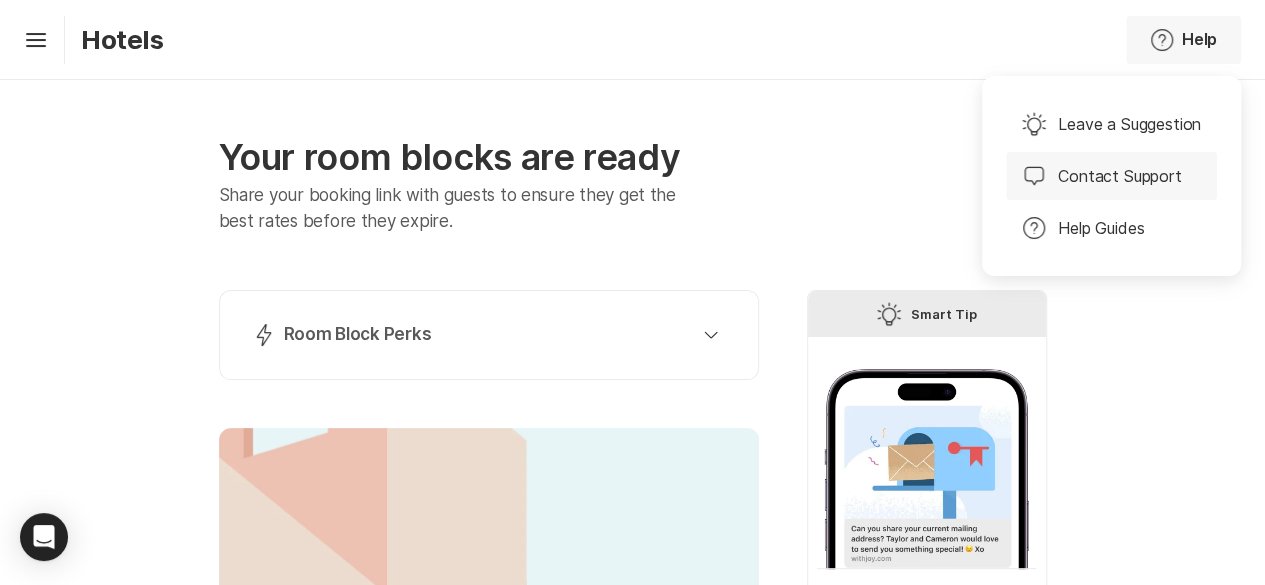 click on "Contact Support" at bounding box center [1120, 176] 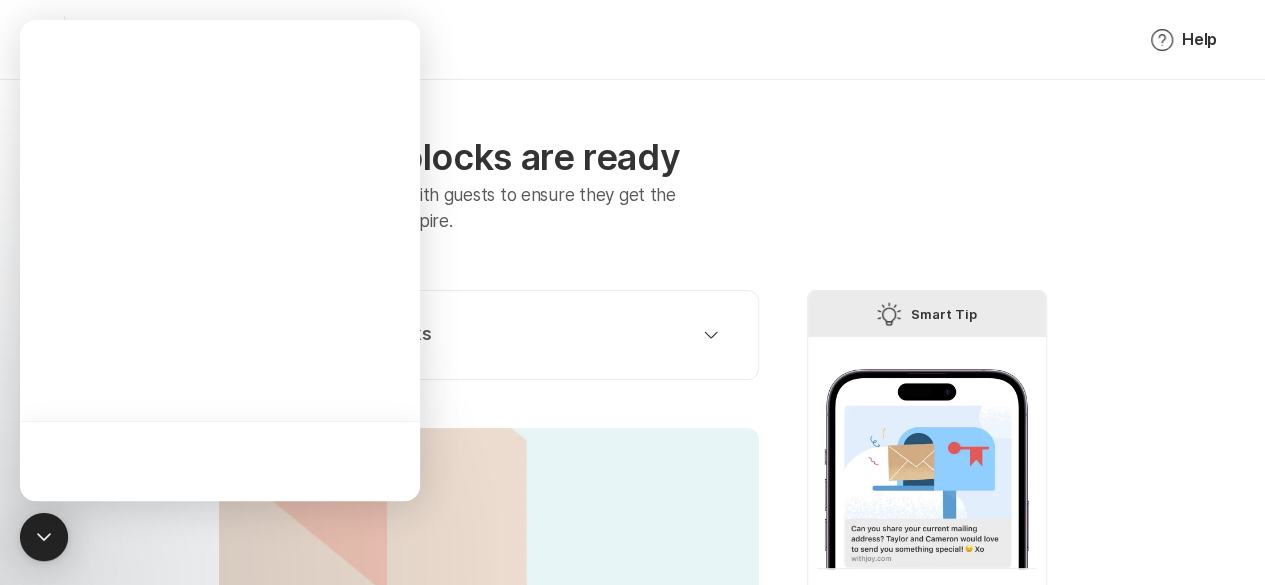 scroll, scrollTop: 0, scrollLeft: 0, axis: both 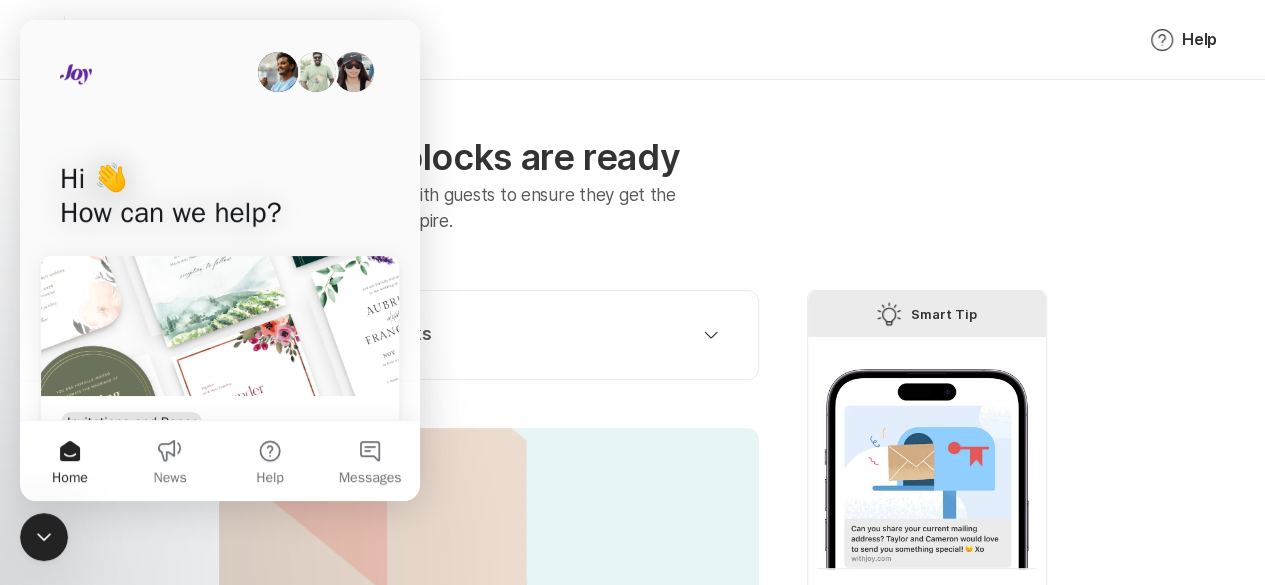 click on "How can we help?" at bounding box center [220, 213] 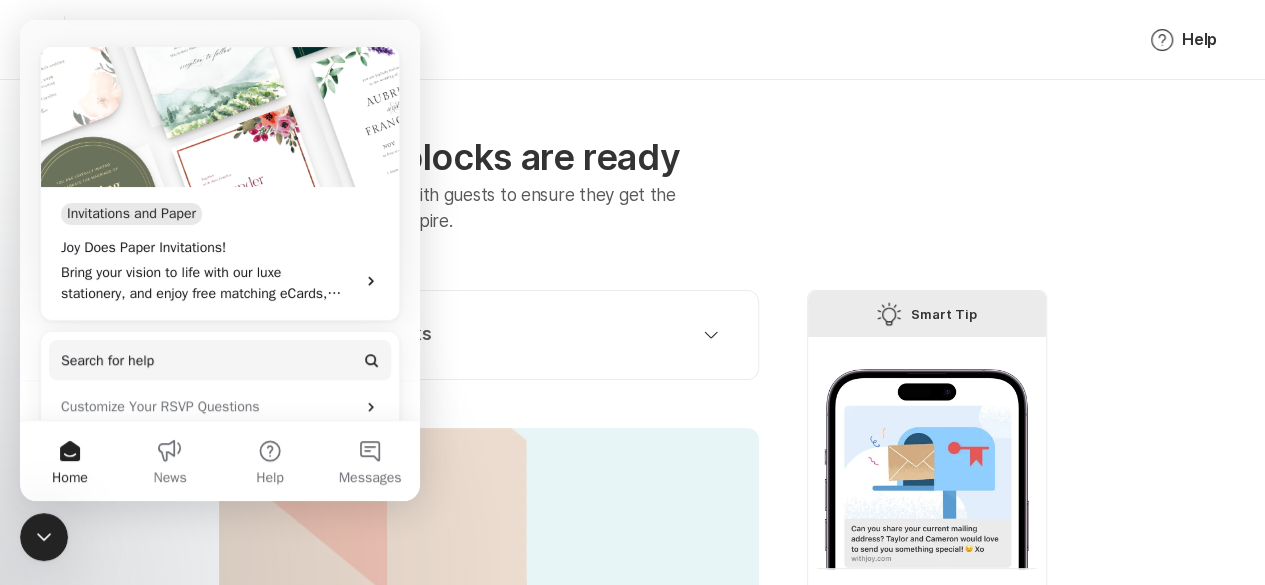 scroll, scrollTop: 109, scrollLeft: 0, axis: vertical 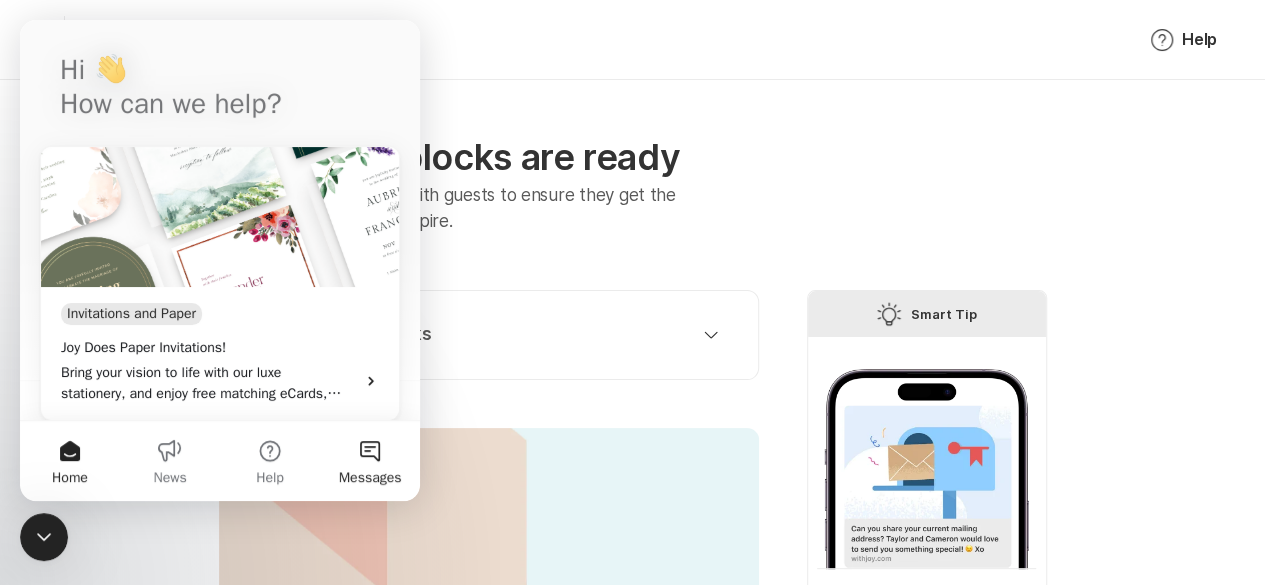 click on "Messages" at bounding box center (370, 461) 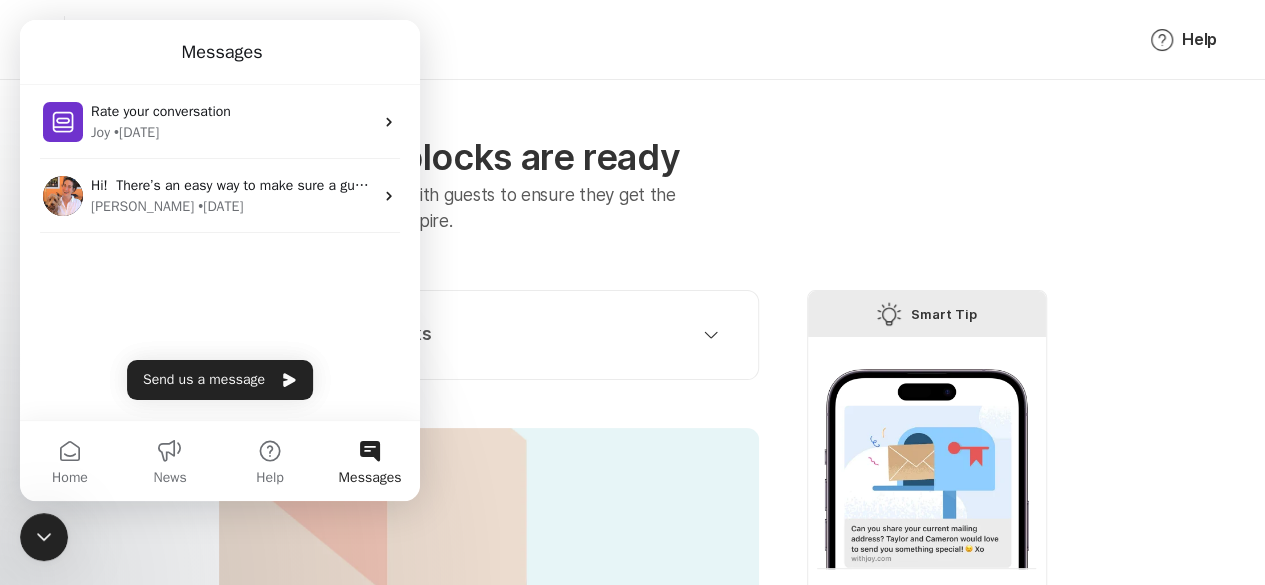 click on "Rate your conversation Joy •  10w ago Hi!  There’s an easy way to make sure a guest doesn’t get asked additional questions if they are not attending your wedding. ​ To set this up, you should make most (or all) of your questions follow-up questions to the attendance question, so that the questions are asked based upon whether a guest is attending or not.  To learn more about how to set this up, check out this article. ​ Let us know if you have any questions!  ​ -Katie Katie •  10w ago" at bounding box center (220, 199) 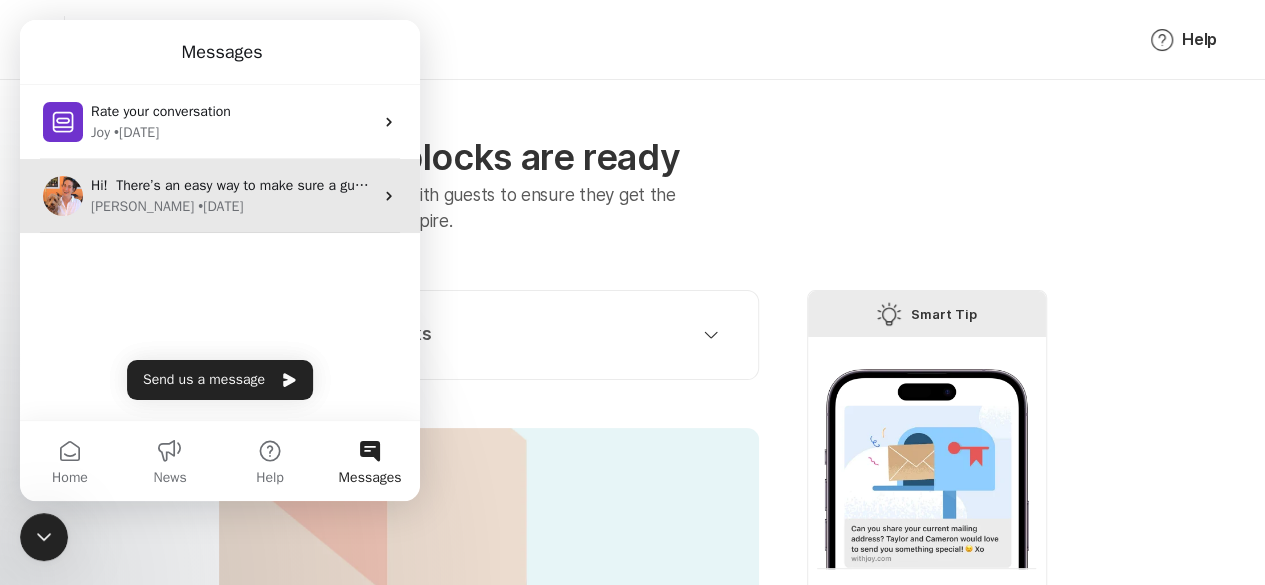 click on "Katie •  10w ago" at bounding box center (232, 206) 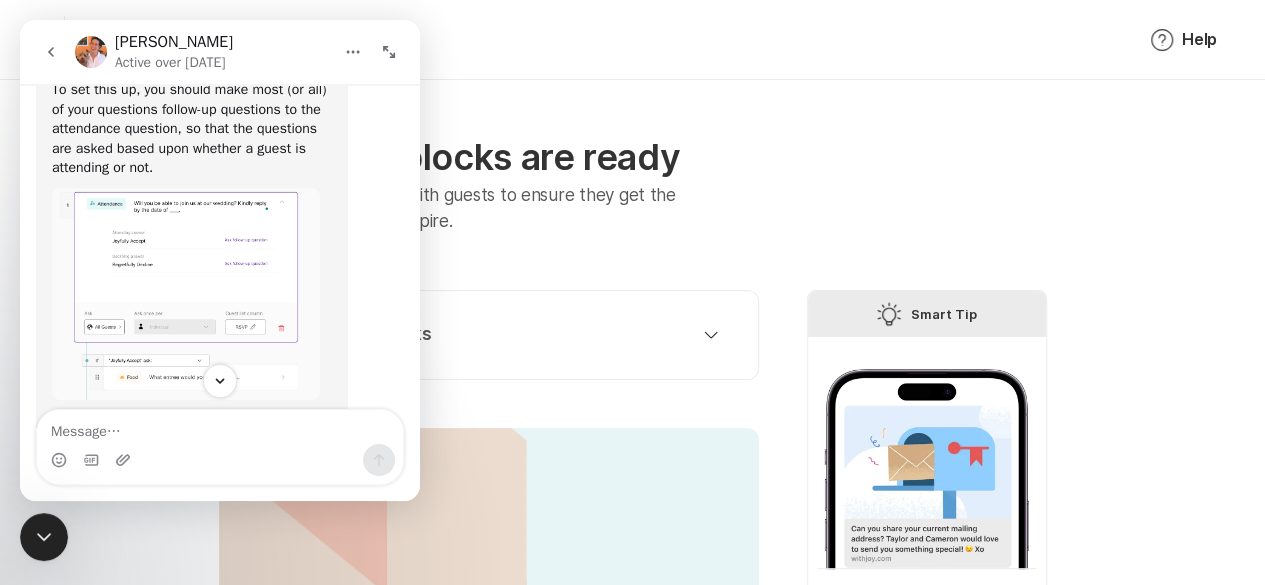 scroll, scrollTop: 0, scrollLeft: 0, axis: both 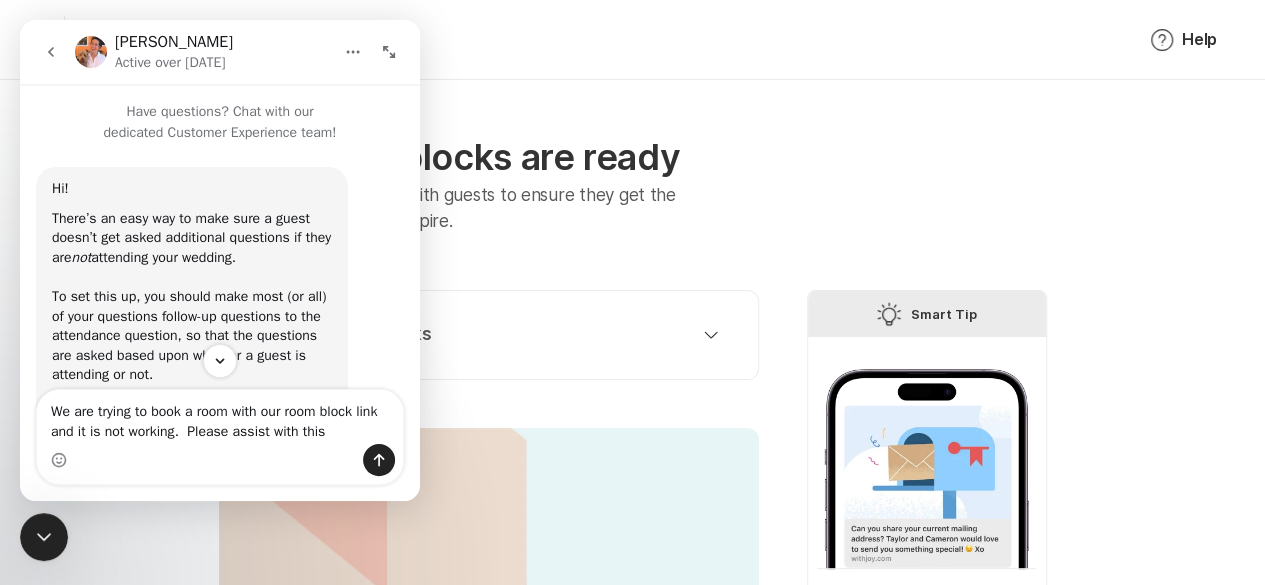 type on "We are trying to book a room with our room block link and it is not working.  Please assist with this." 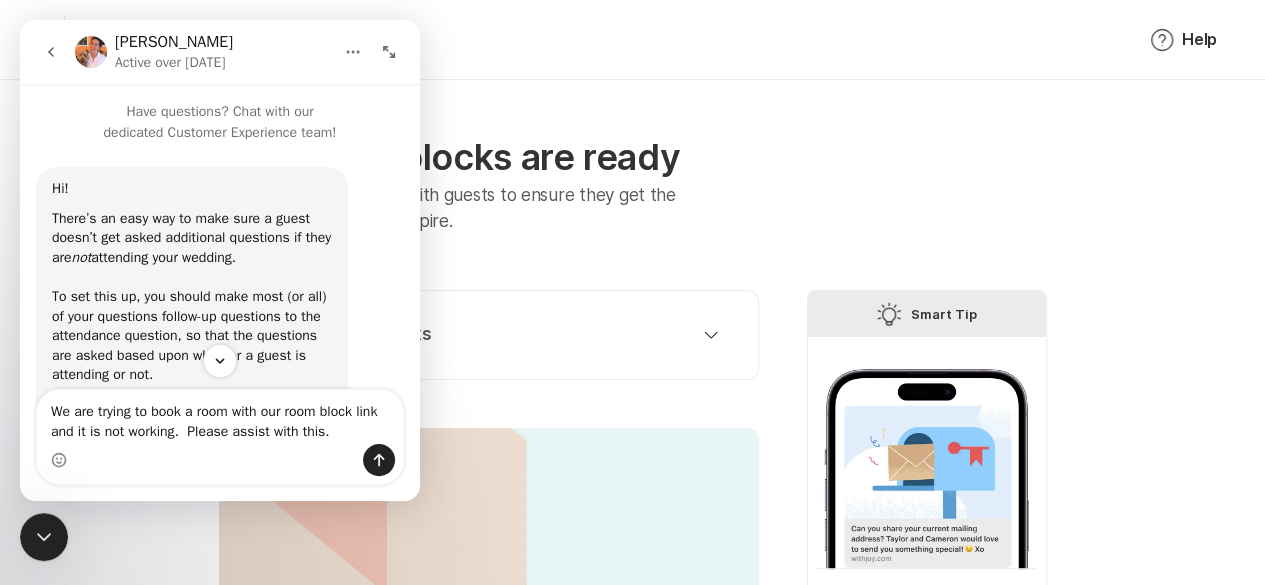 type 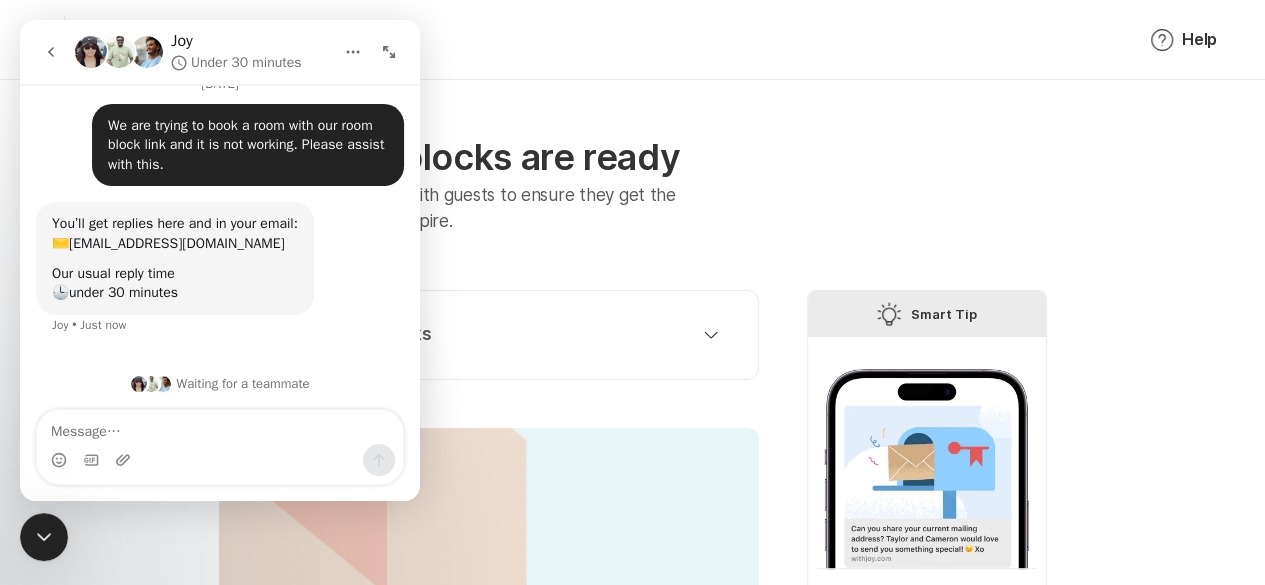 scroll, scrollTop: 697, scrollLeft: 0, axis: vertical 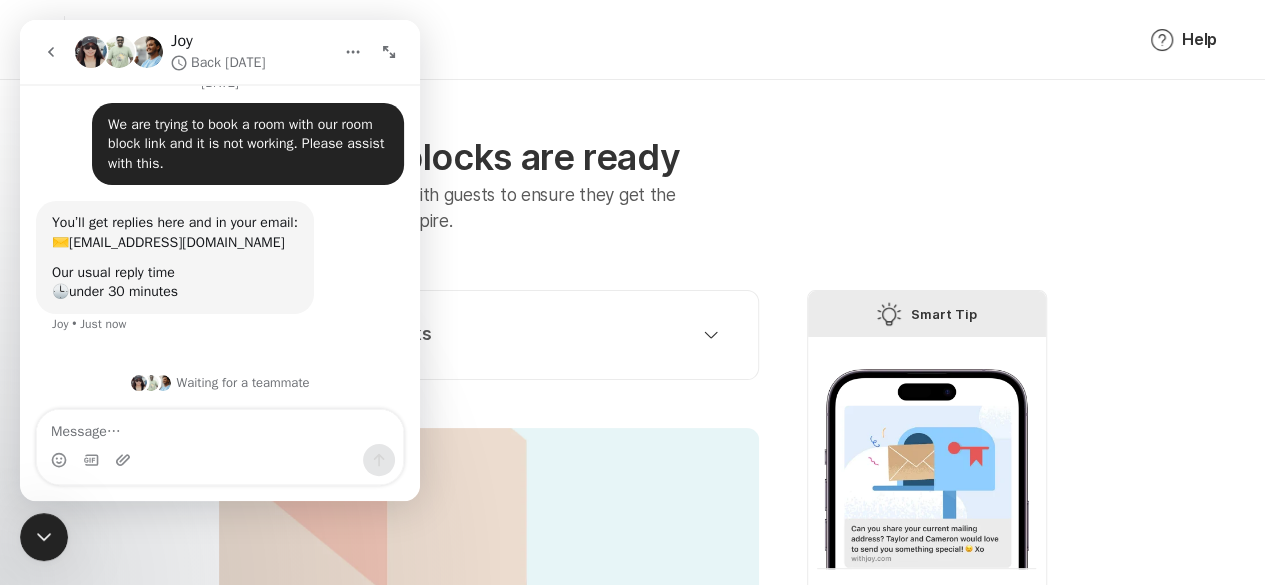 click 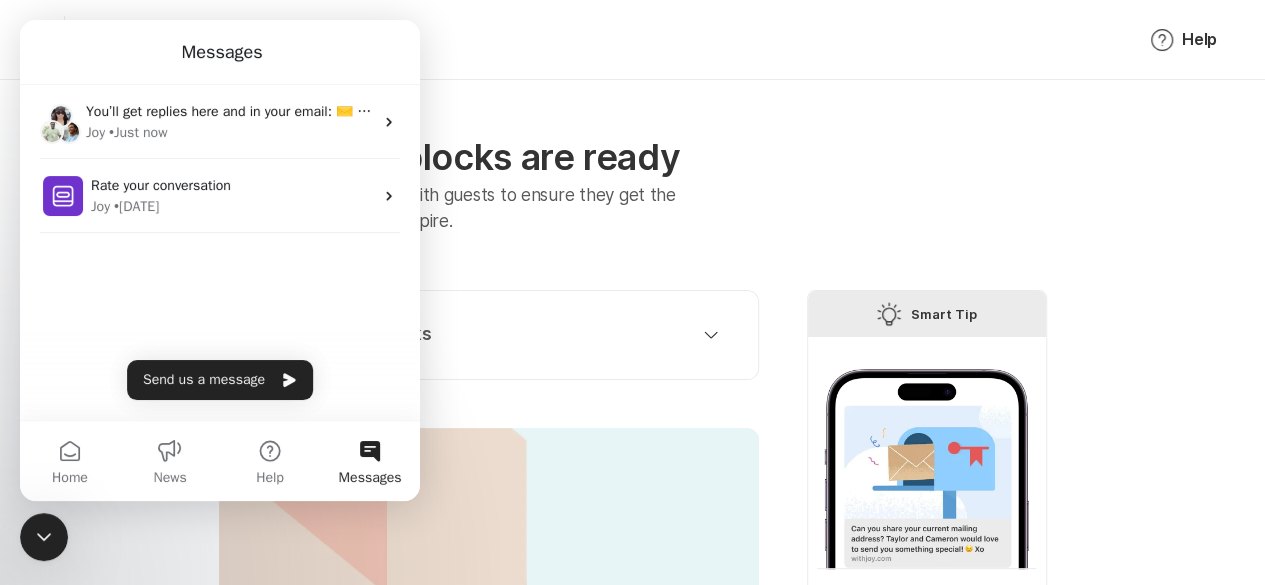 scroll, scrollTop: 0, scrollLeft: 0, axis: both 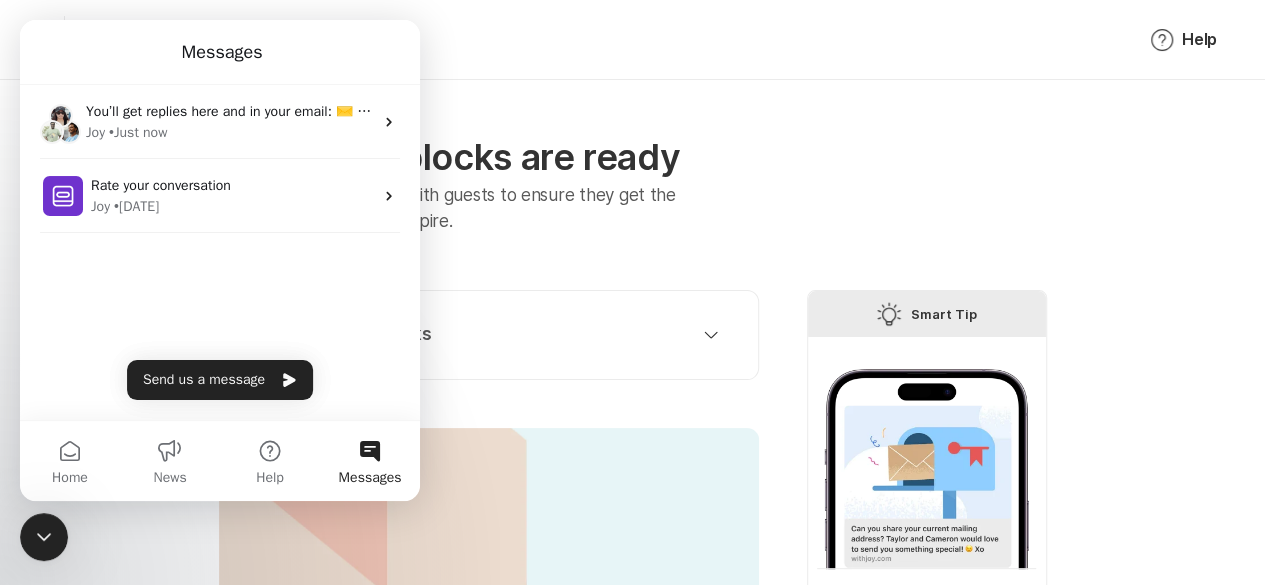 click on "Hamburger Hotels Help Help Tip   Leave a Suggestion Notification Bubble   Contact Support Help   Help Guides" at bounding box center [632, 40] 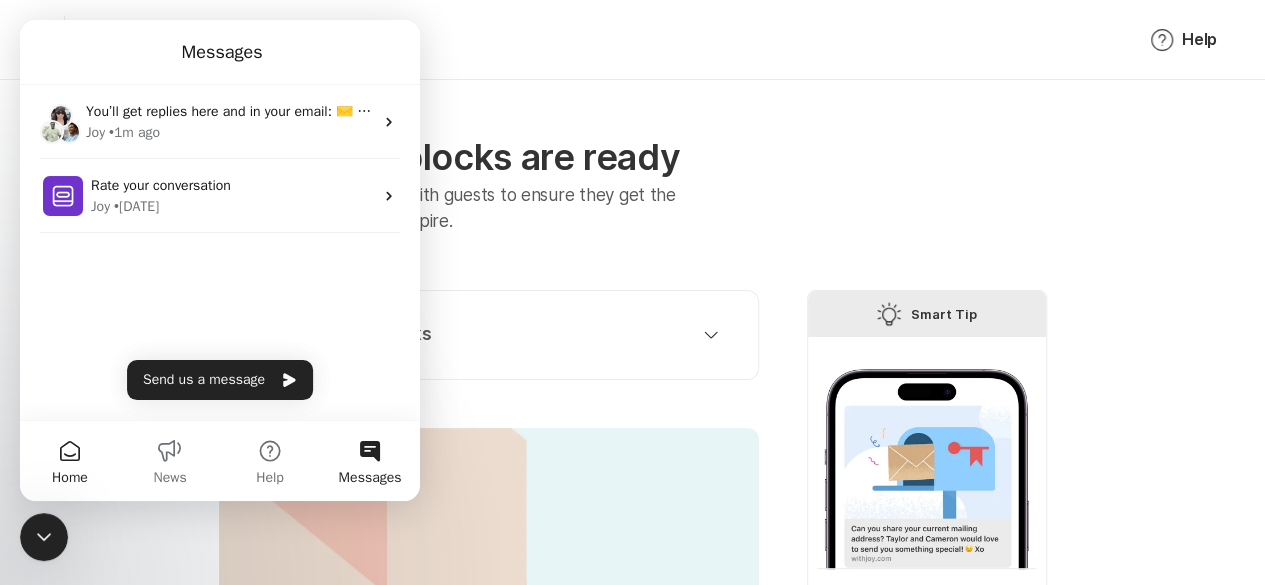 click on "Home" at bounding box center (70, 461) 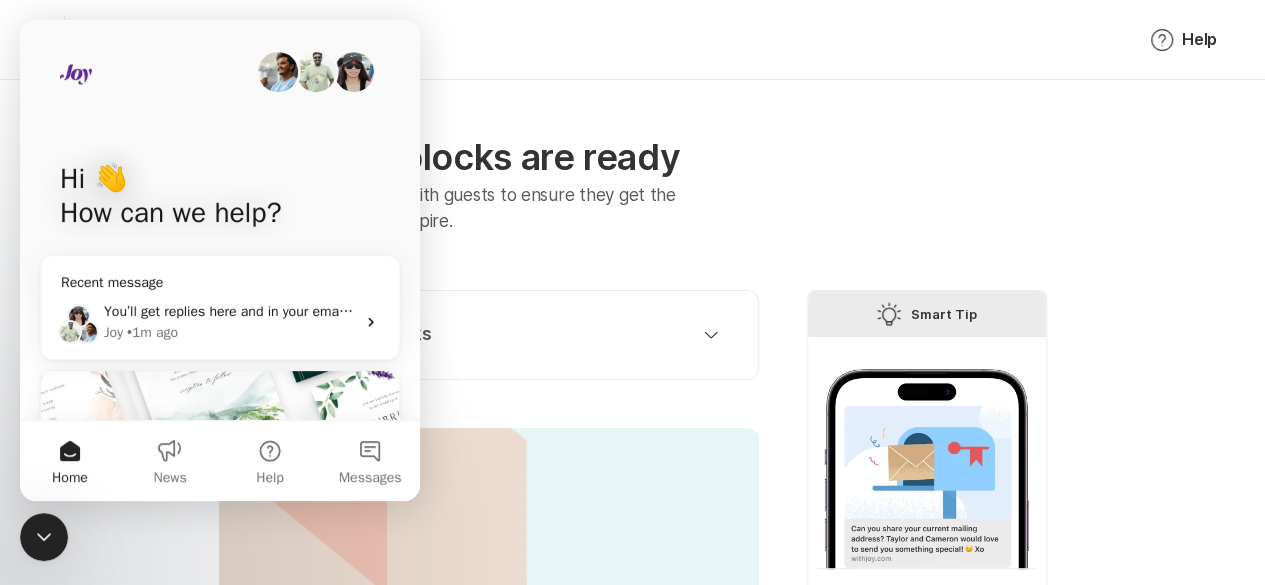 click on "Your room blocks are ready Share your booking link with guests to ensure they get the best rates before they expire. Lightning Bolt Room Block Perks Perk 1: 40% Nights Filled Send thank you notes and invitations to your guests. 40% Off Printed Cards Learn More Perk 2: 60% Nights Filled Help Claim one of the Joy perks below. $50 Registry Gift Card Learn More 15,000 Hotel Points Learn More Share your room block with your guests: Rsvp   Add a note in your invitation or save the date Chevron Right Square Thank You Note Send a message to your guests Chevron Right Square Website   Add an announcement note on your website Chevron Right Square Courtyard Santa Cruz 313 Riverside Ave Clock Rate expires October 15, 2025 Bed 15 Rooms Calendar Nov 05  -   08 ,  2025 Discount Tag $ 189 $ 124 night Copy Copy Hotel Booking Link Tip Smart Tip Gather contacts and share your room block. Easily gather guest info and share your room block with everyone on your list. Gather Contacts Need help or have questions? Chat Chat With Us" at bounding box center [632, 747] 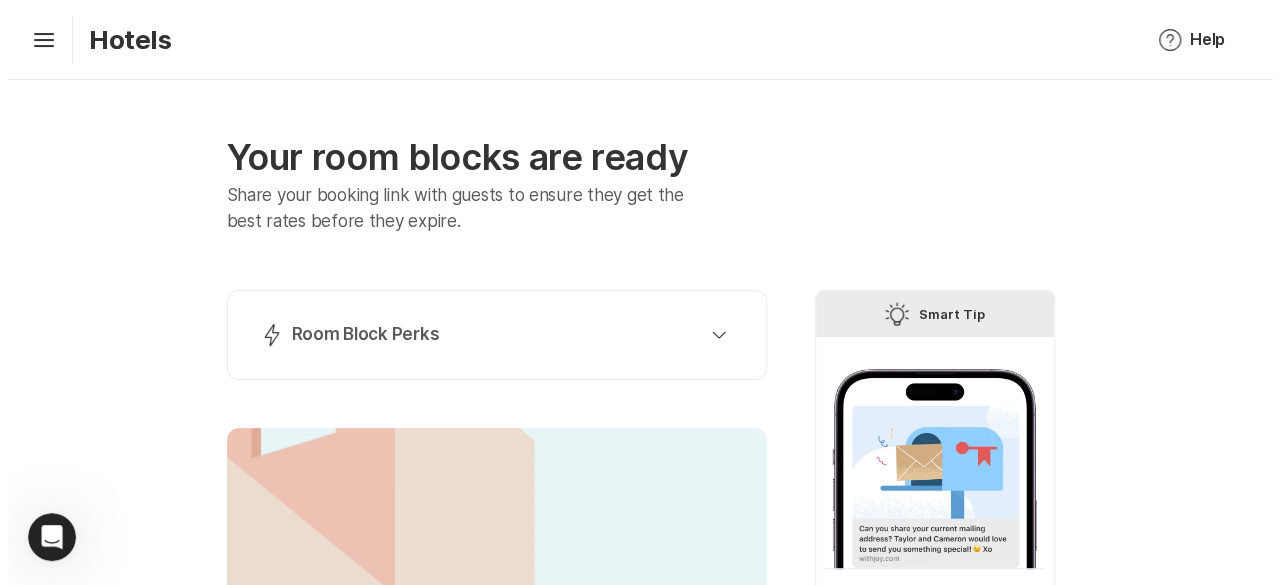 scroll, scrollTop: 0, scrollLeft: 0, axis: both 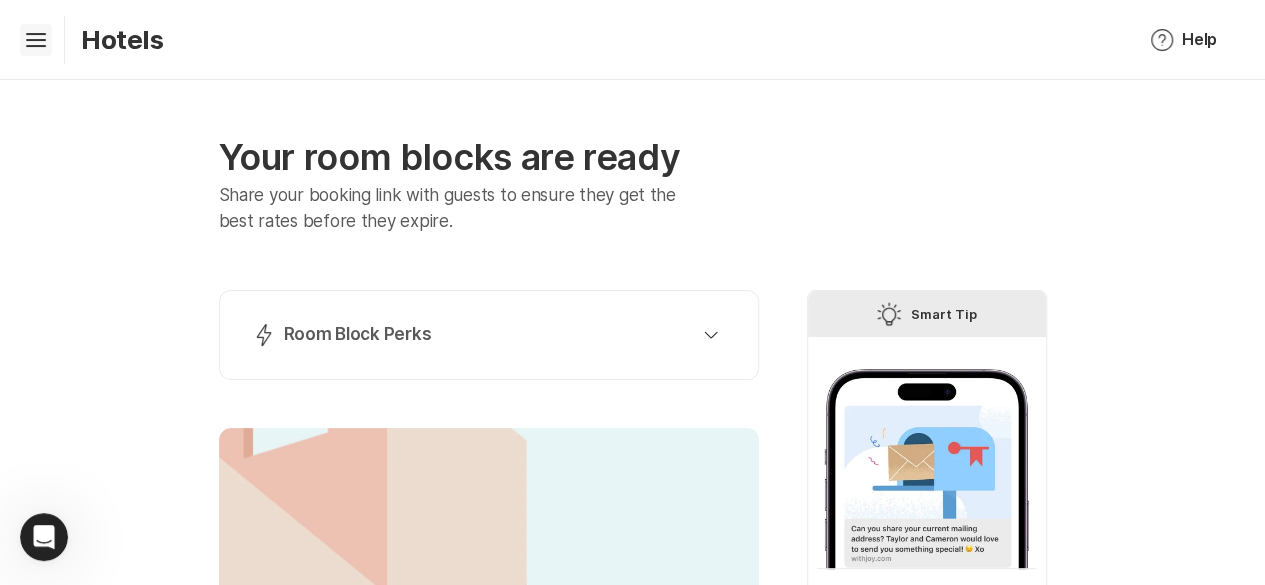 click on "Hamburger" 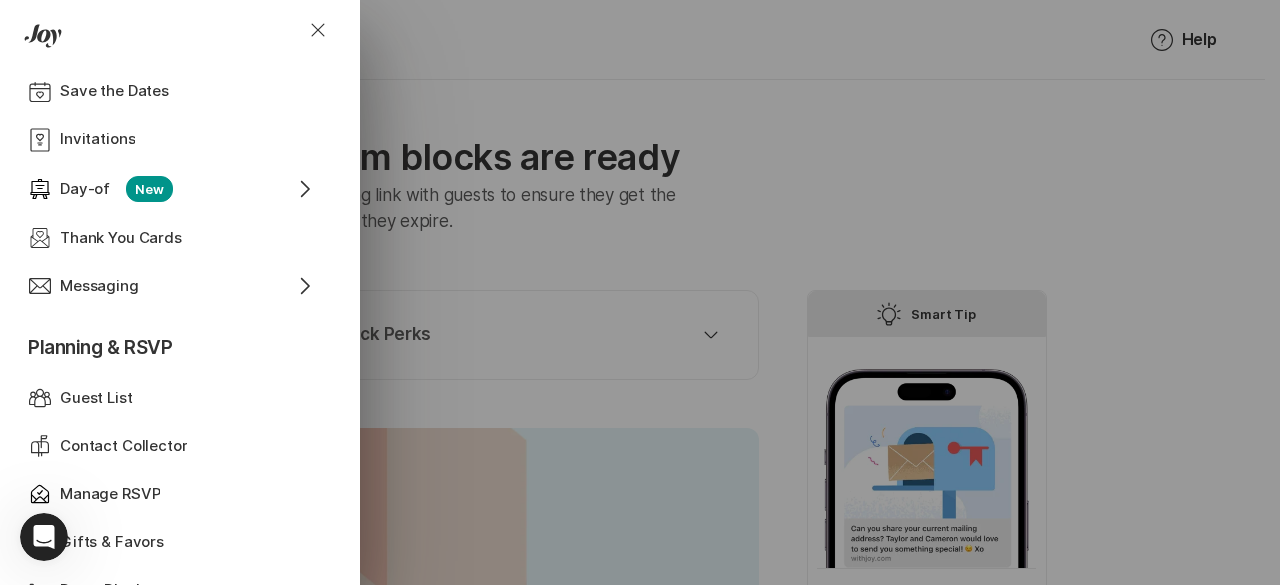 scroll, scrollTop: 1132, scrollLeft: 0, axis: vertical 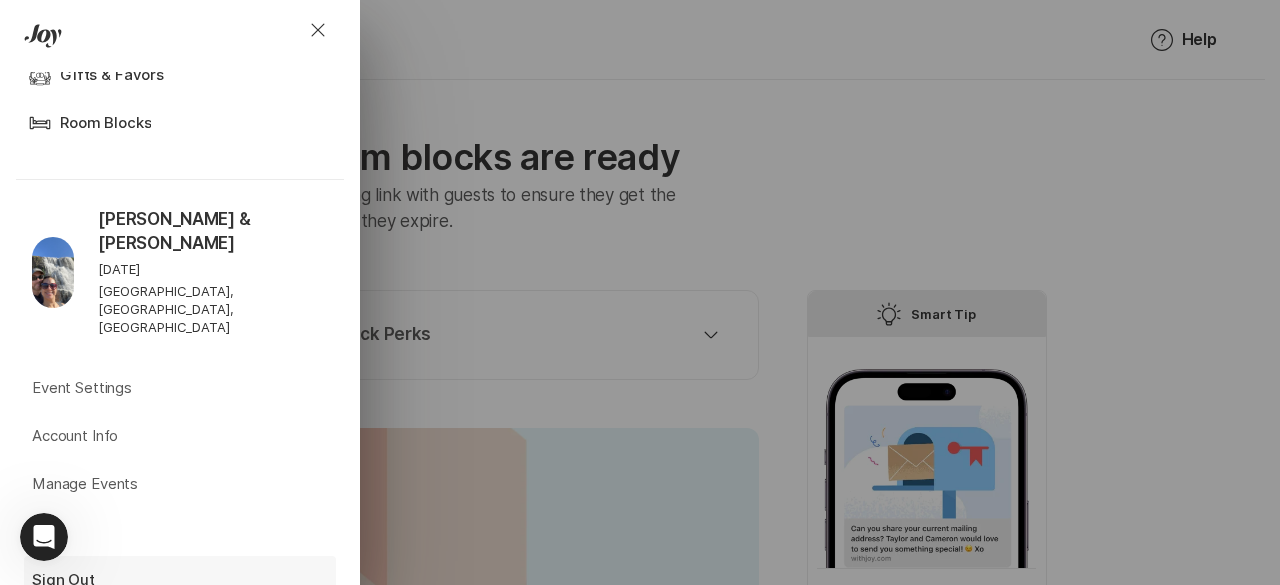 click on "Sign Out" at bounding box center [146, 580] 